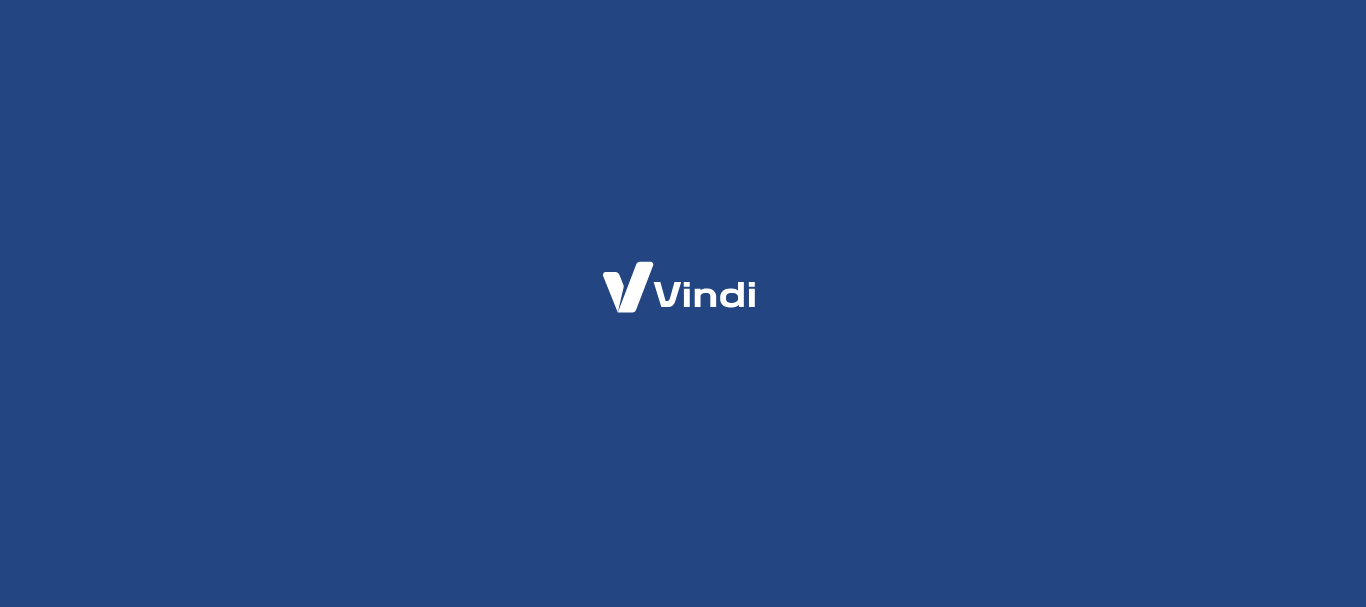 scroll, scrollTop: 0, scrollLeft: 0, axis: both 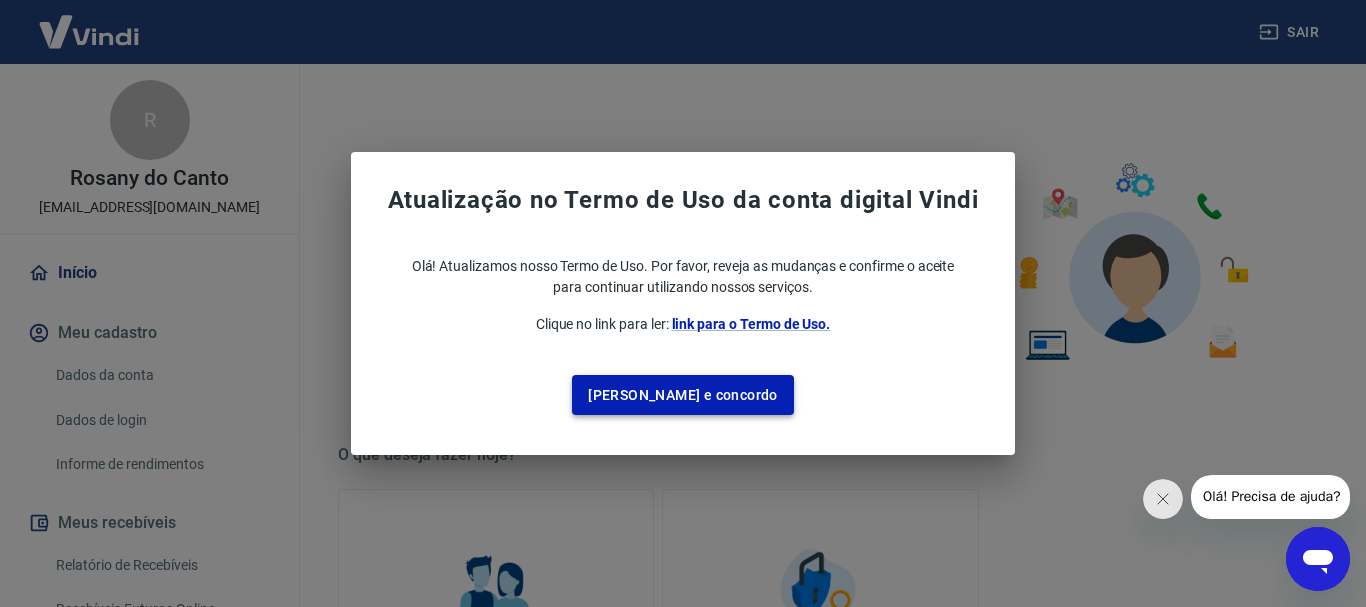 click on "[PERSON_NAME] e concordo" at bounding box center (683, 395) 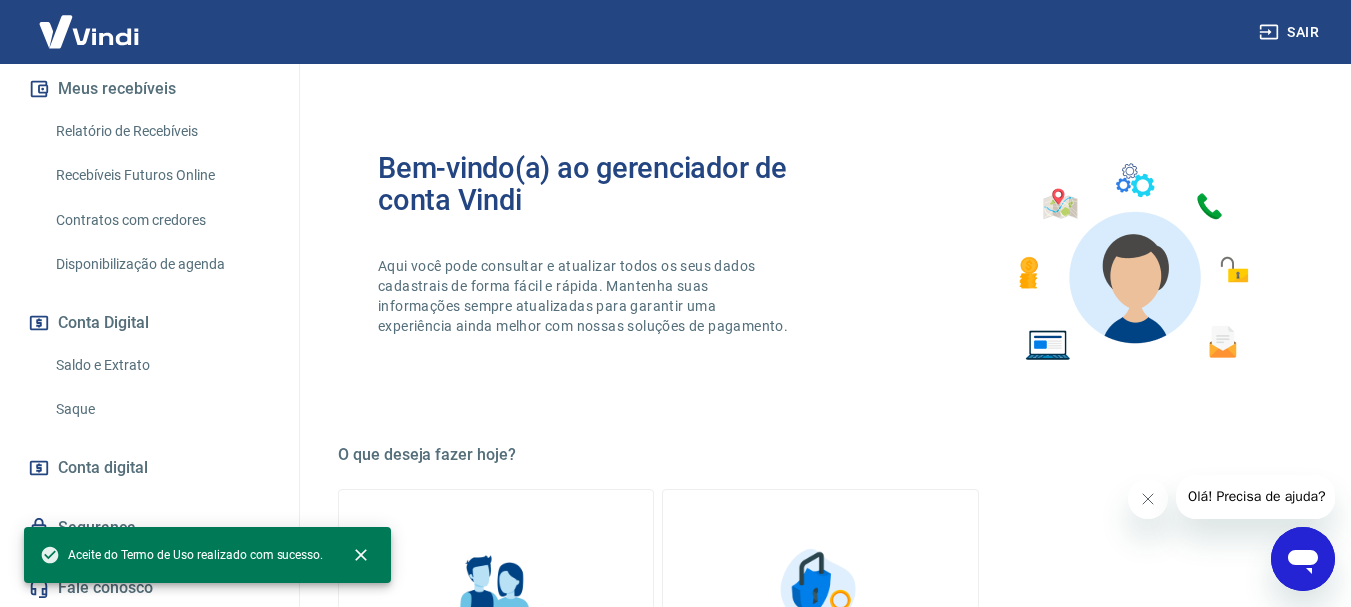 scroll, scrollTop: 437, scrollLeft: 0, axis: vertical 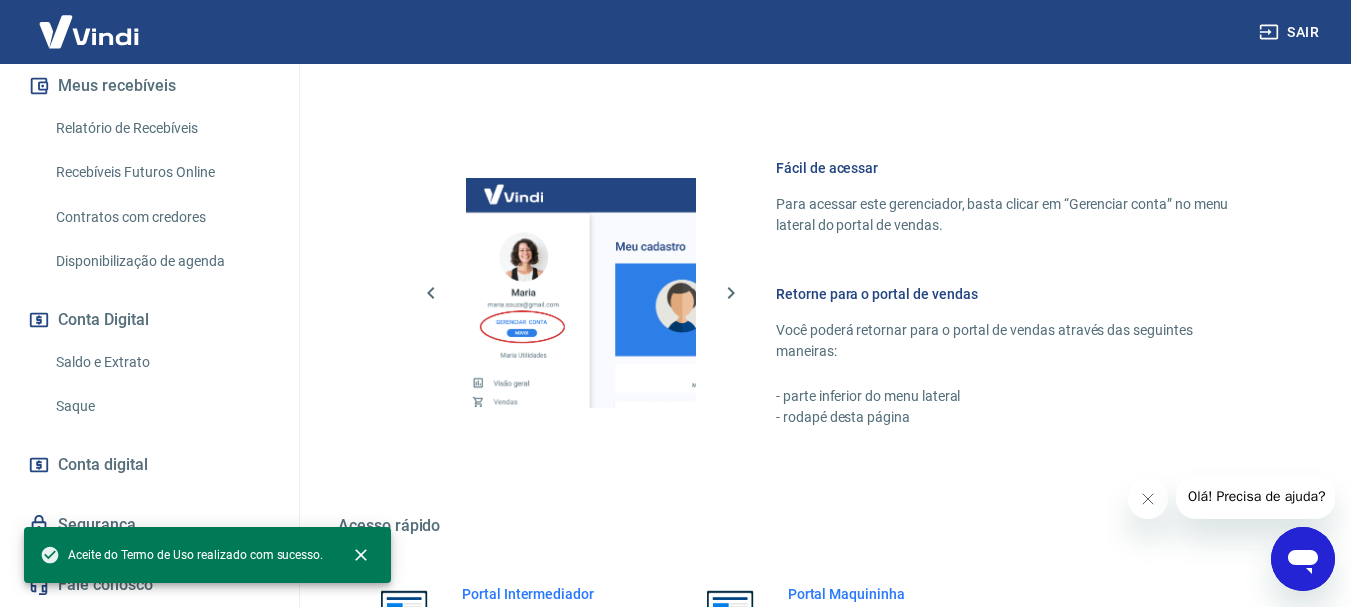 click on "Saque" at bounding box center [161, 406] 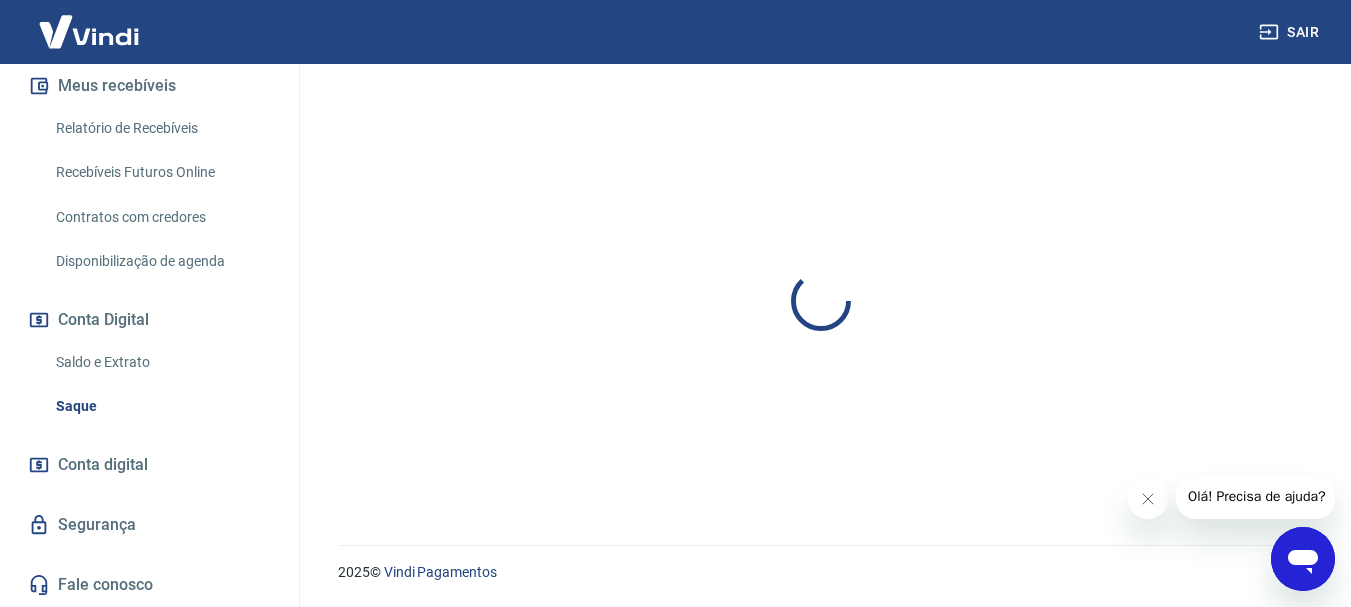 scroll, scrollTop: 0, scrollLeft: 0, axis: both 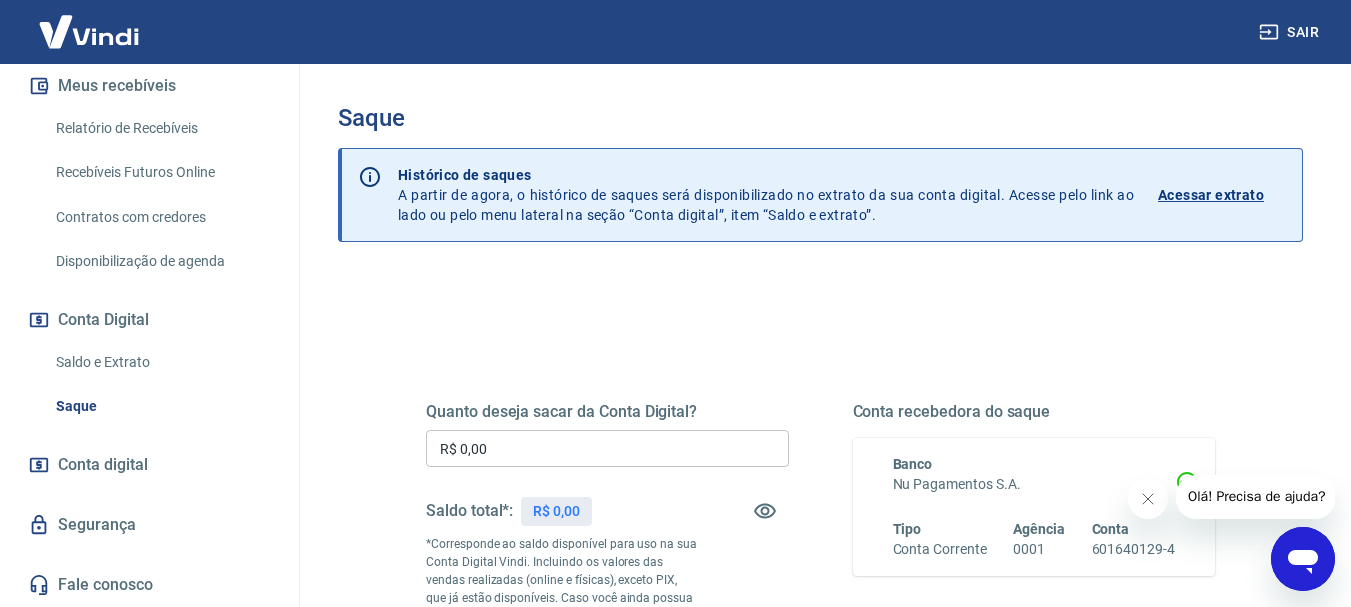 click on "Saldo e Extrato" at bounding box center (161, 362) 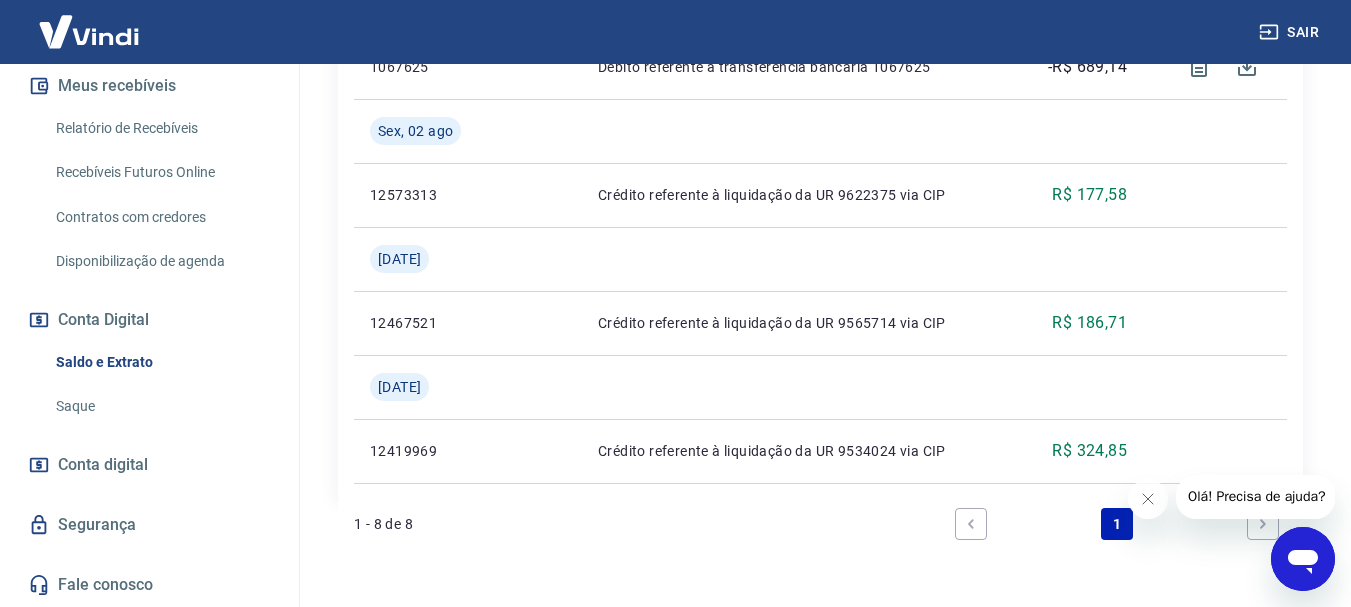 scroll, scrollTop: 1167, scrollLeft: 0, axis: vertical 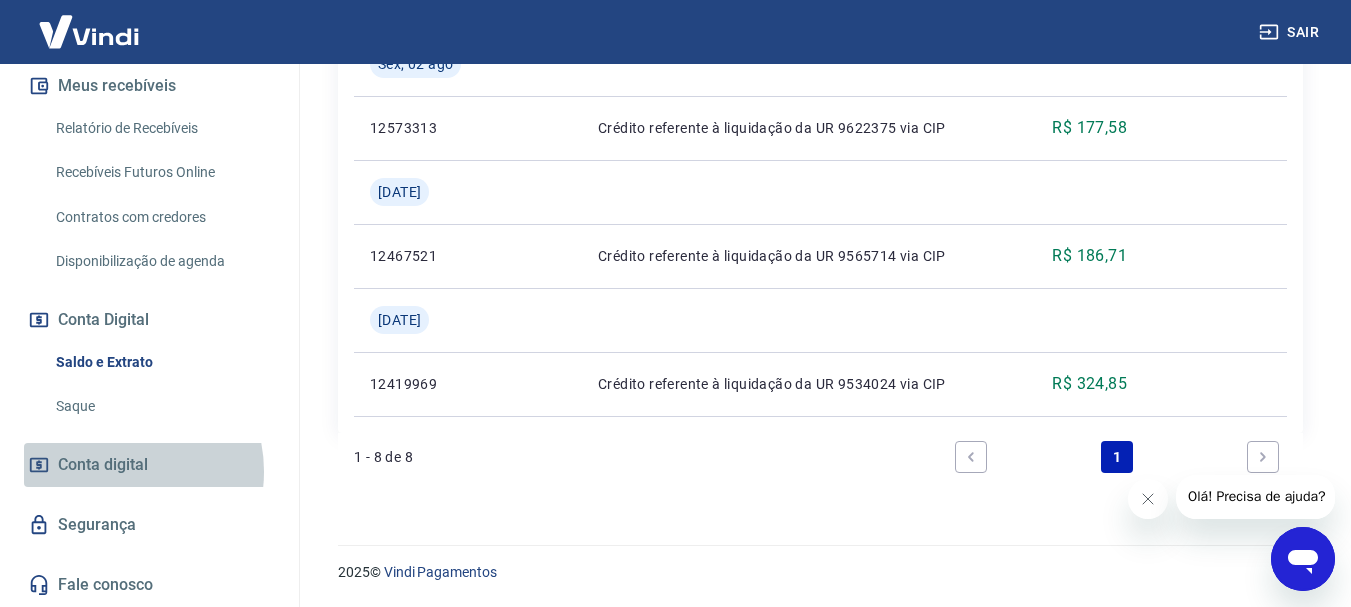 click on "Conta digital" at bounding box center [103, 465] 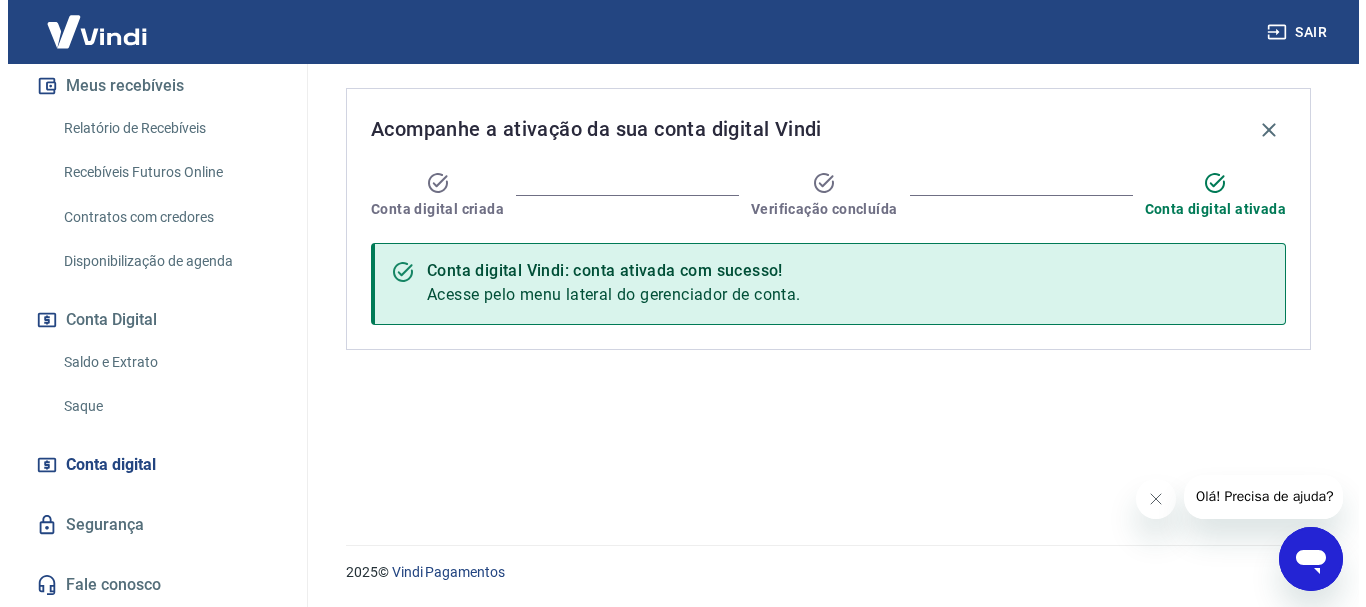 scroll, scrollTop: 0, scrollLeft: 0, axis: both 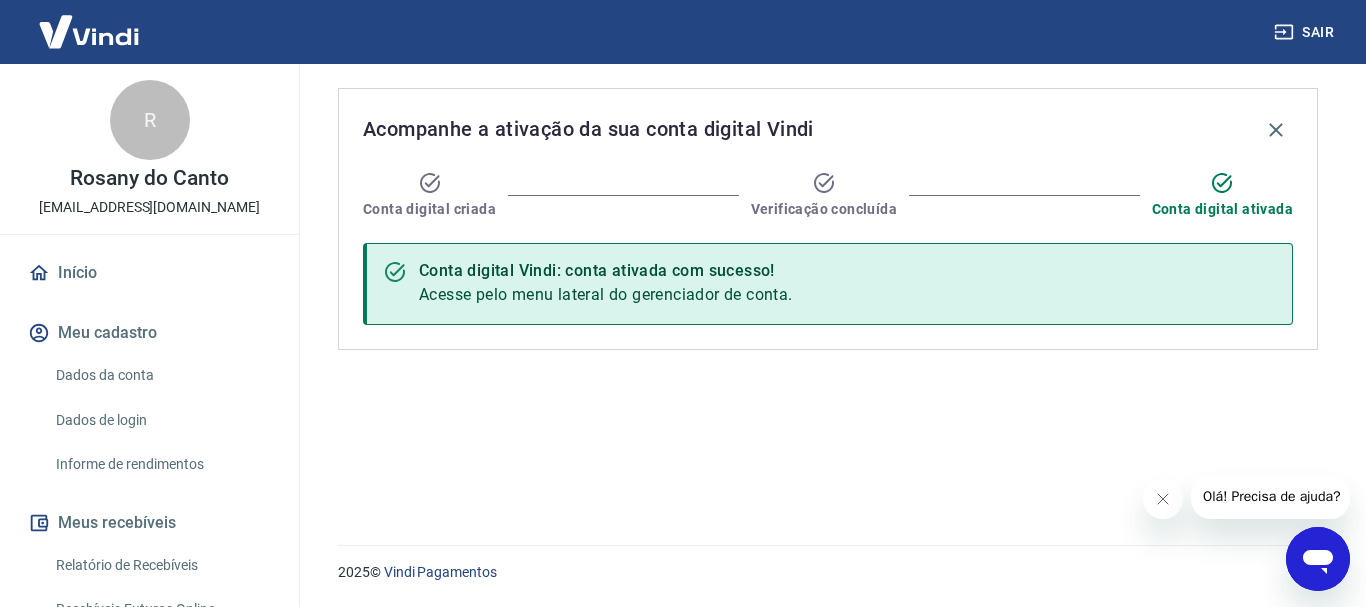 click on "Olá! Precisa de ajuda?" at bounding box center (1271, 496) 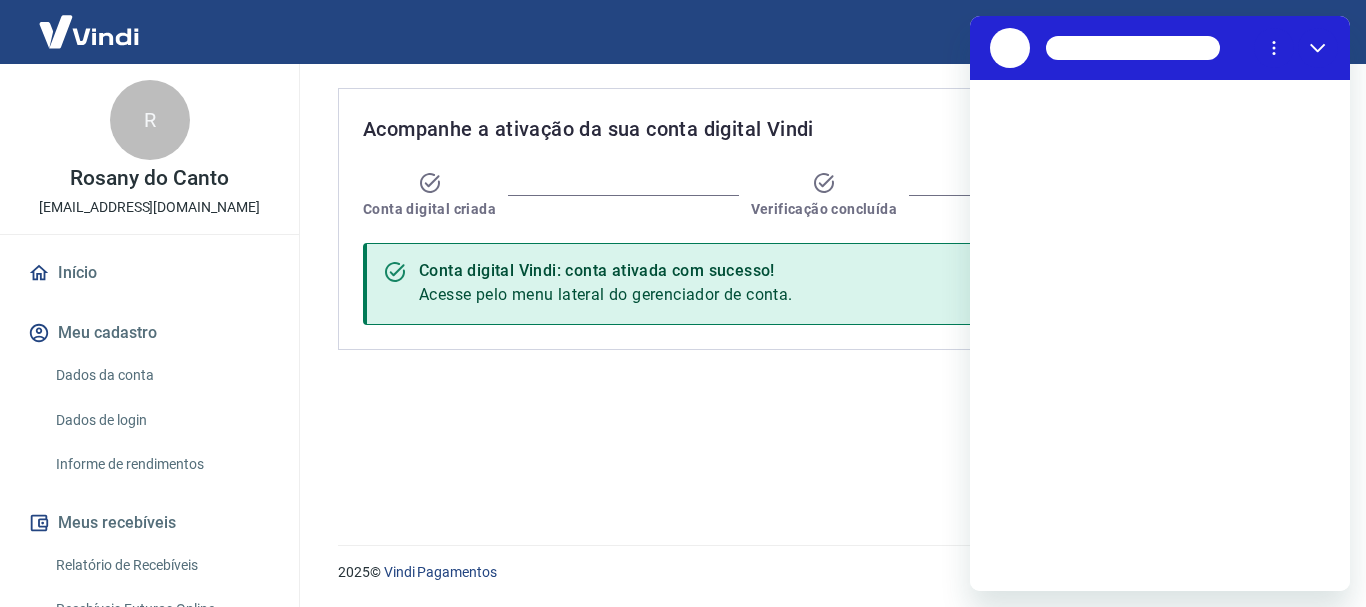 scroll, scrollTop: 0, scrollLeft: 0, axis: both 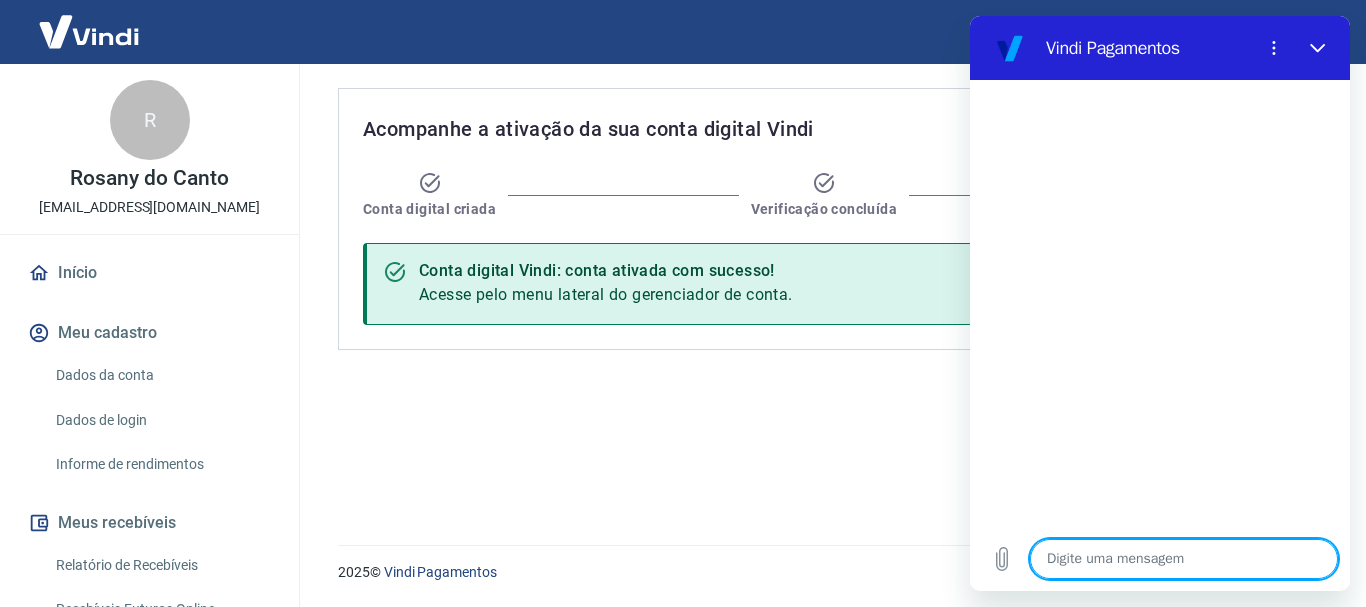 type on "c" 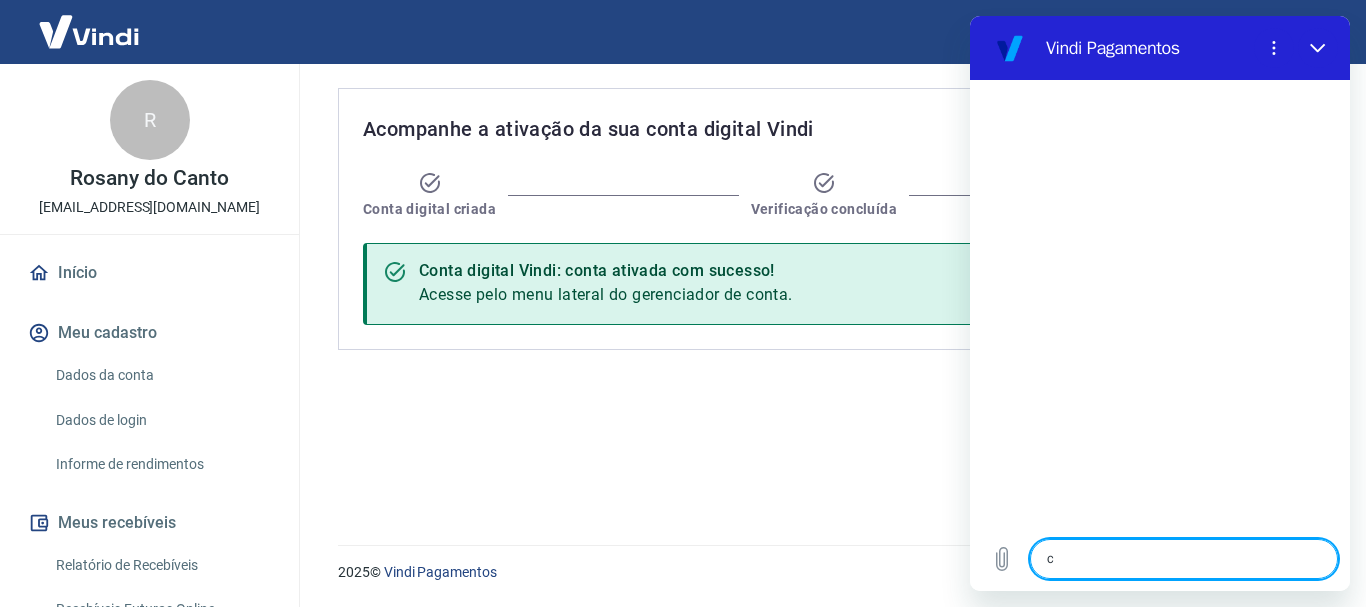 type on "ca" 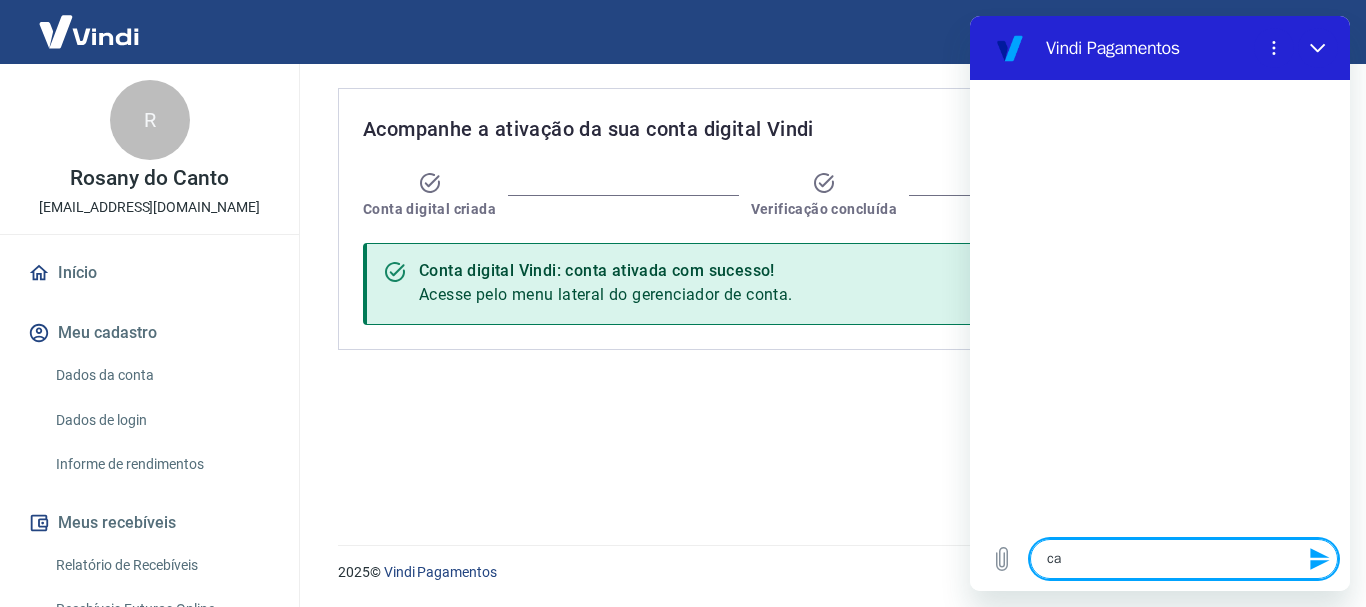 type on "can" 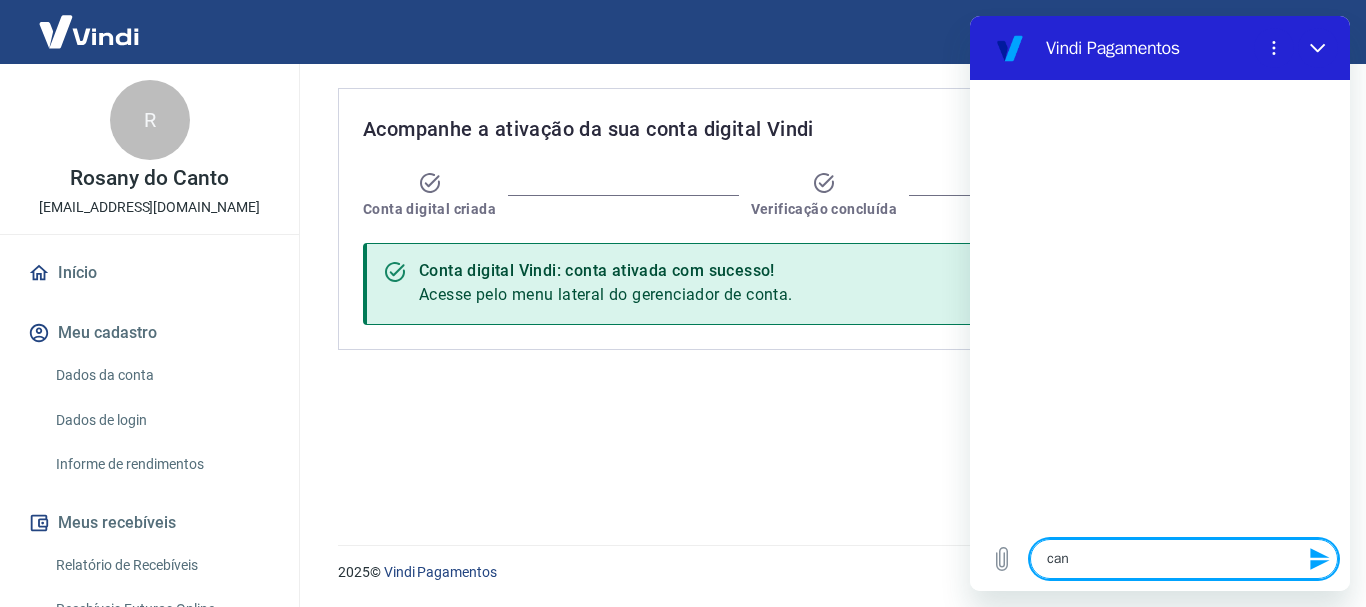 type on "canc" 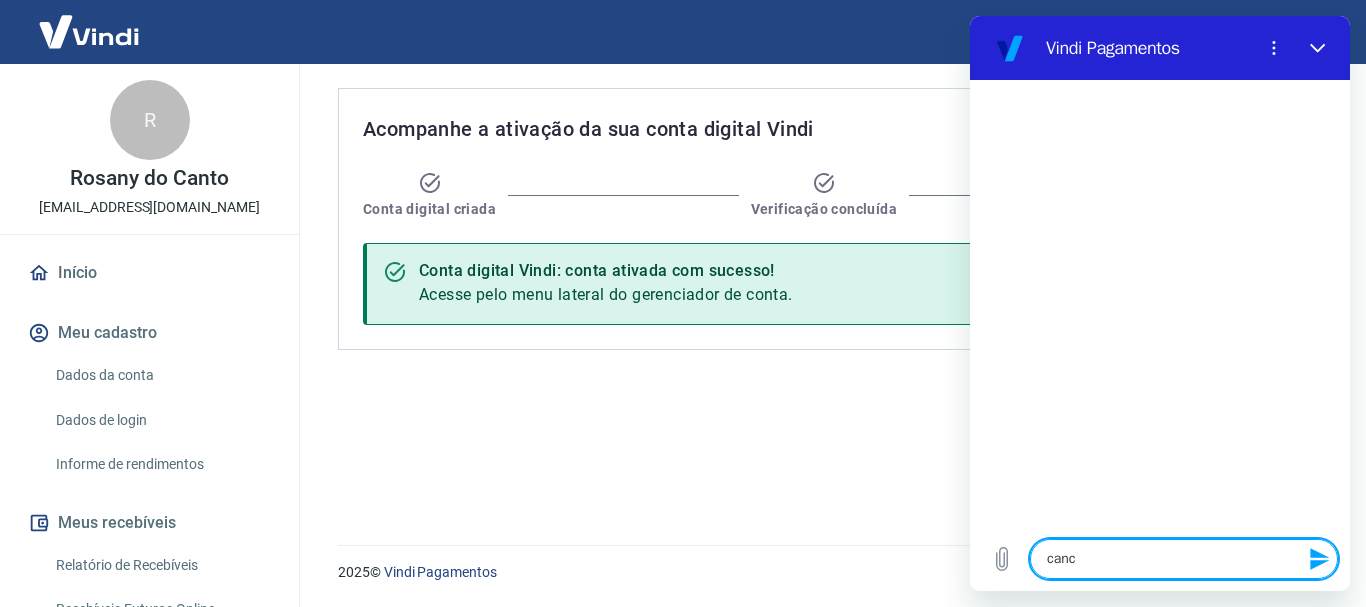type on "cance" 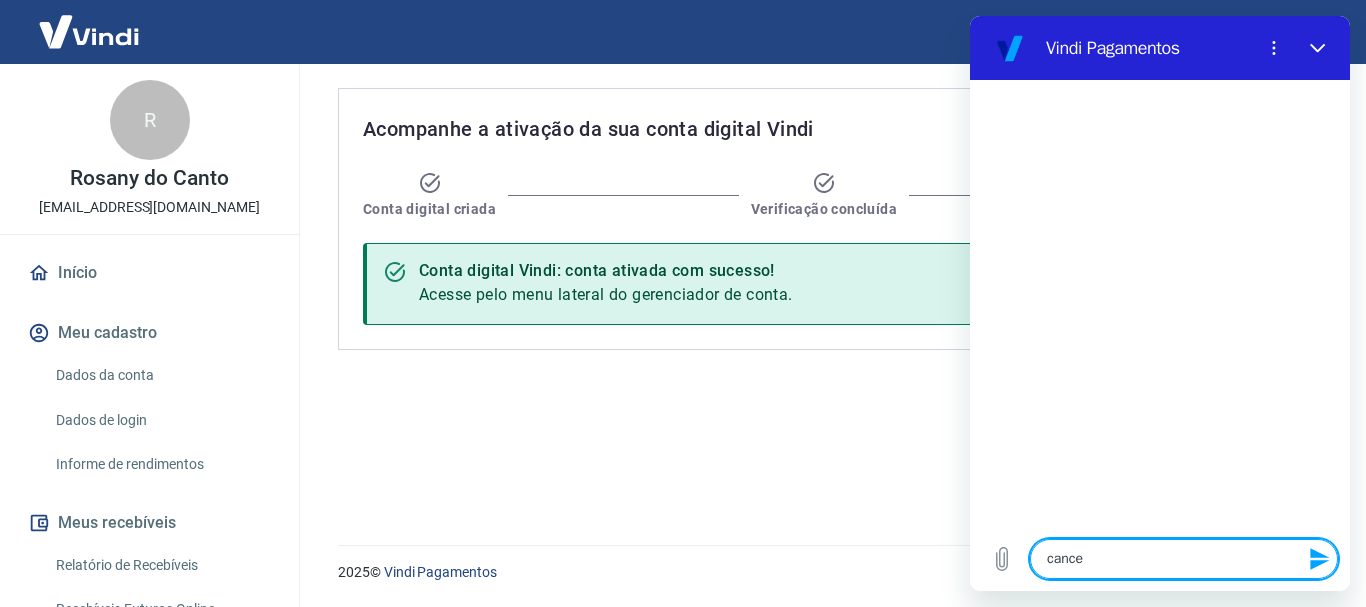 type on "cancel" 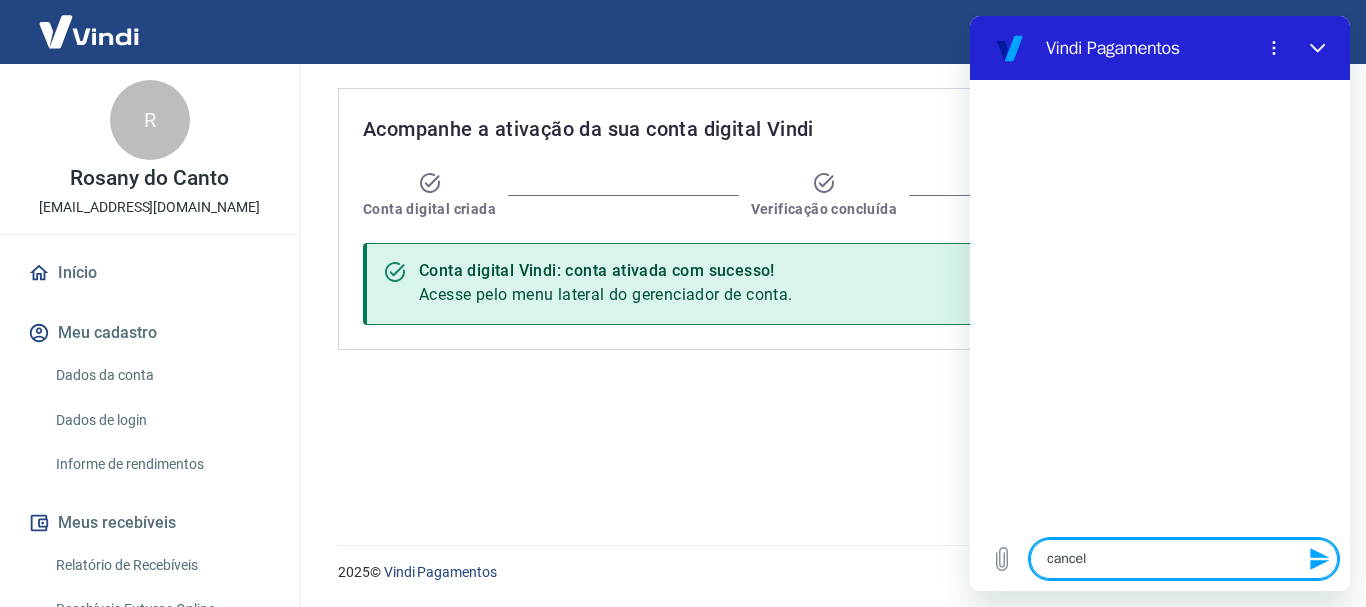 type on "cancela" 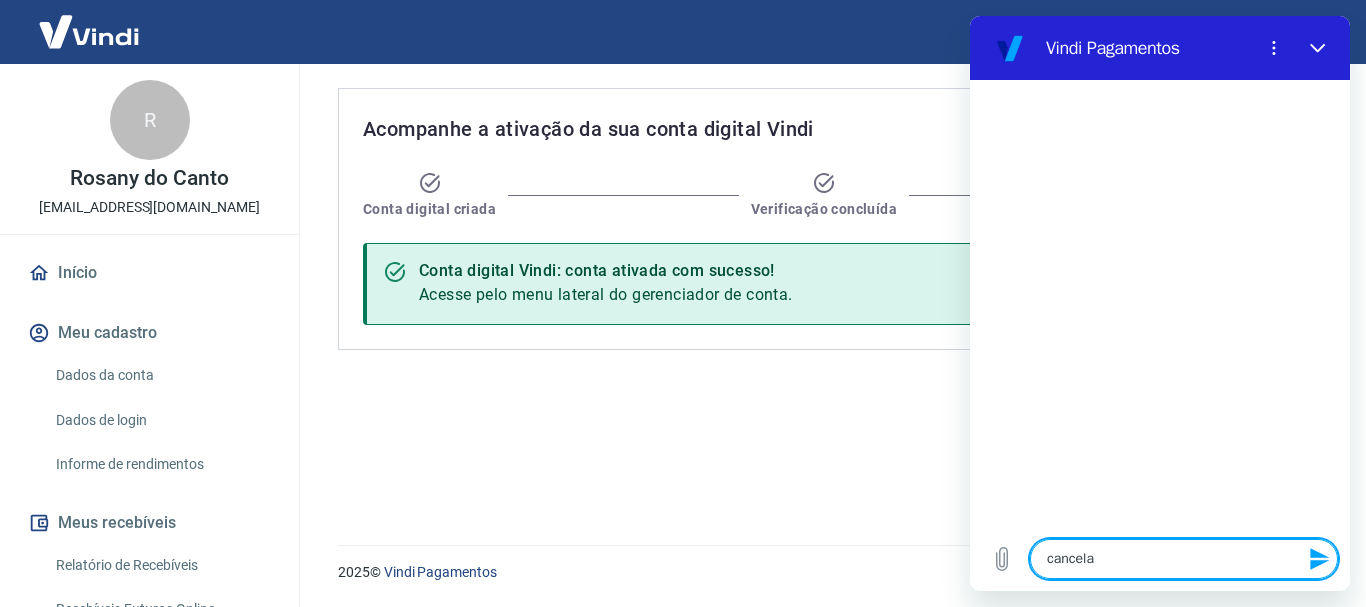 type on "cancelar" 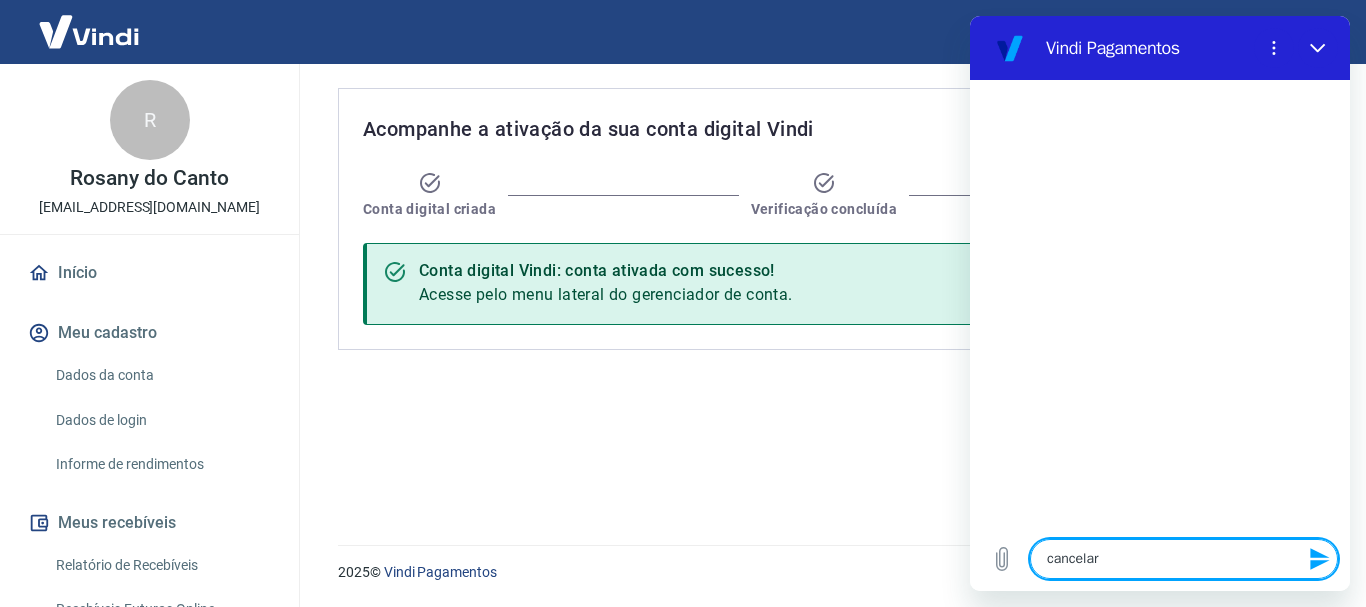 type on "x" 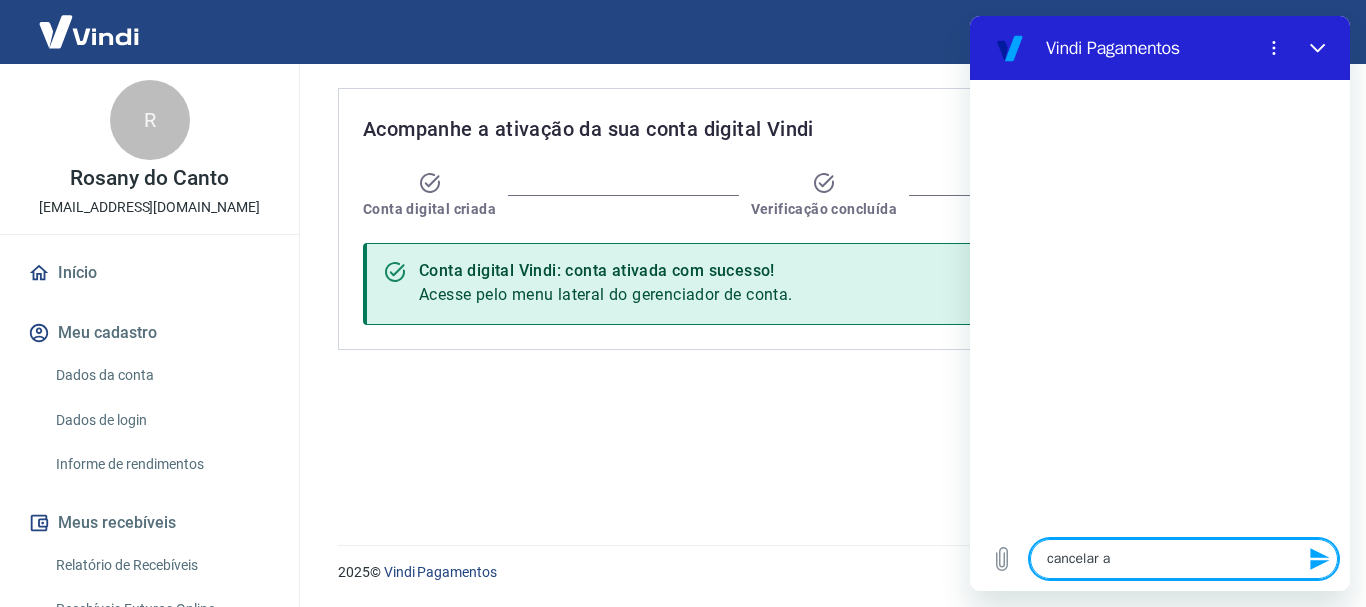 type on "cancelar as" 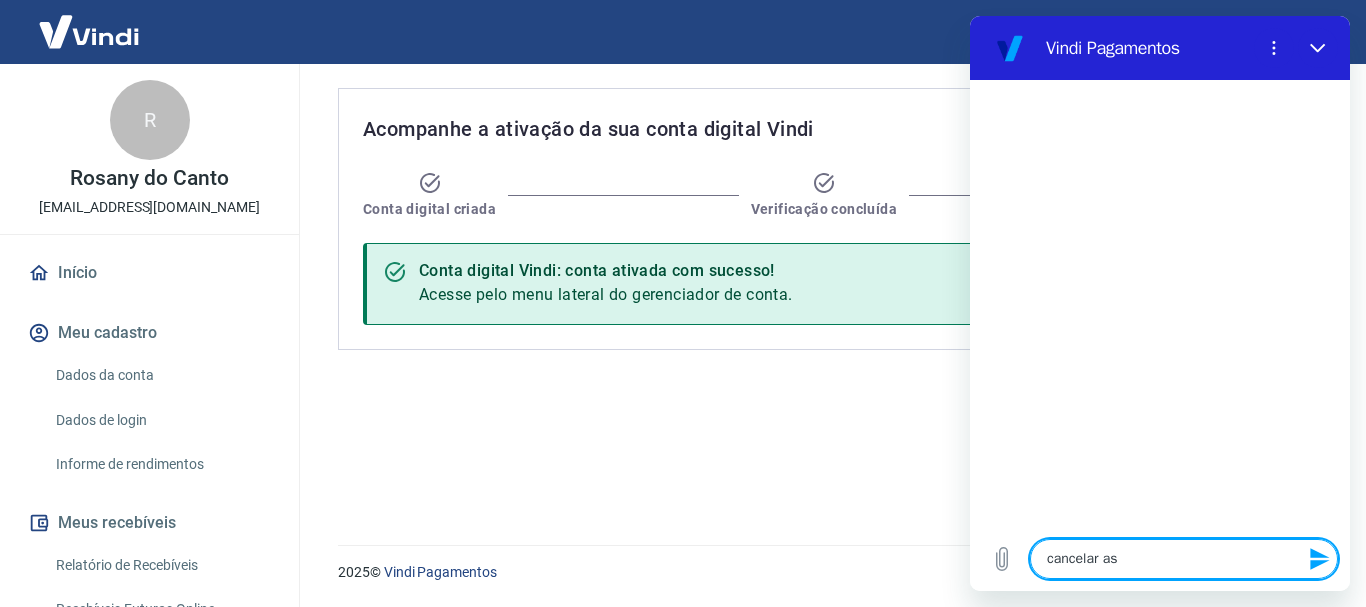 type on "cancelar ass" 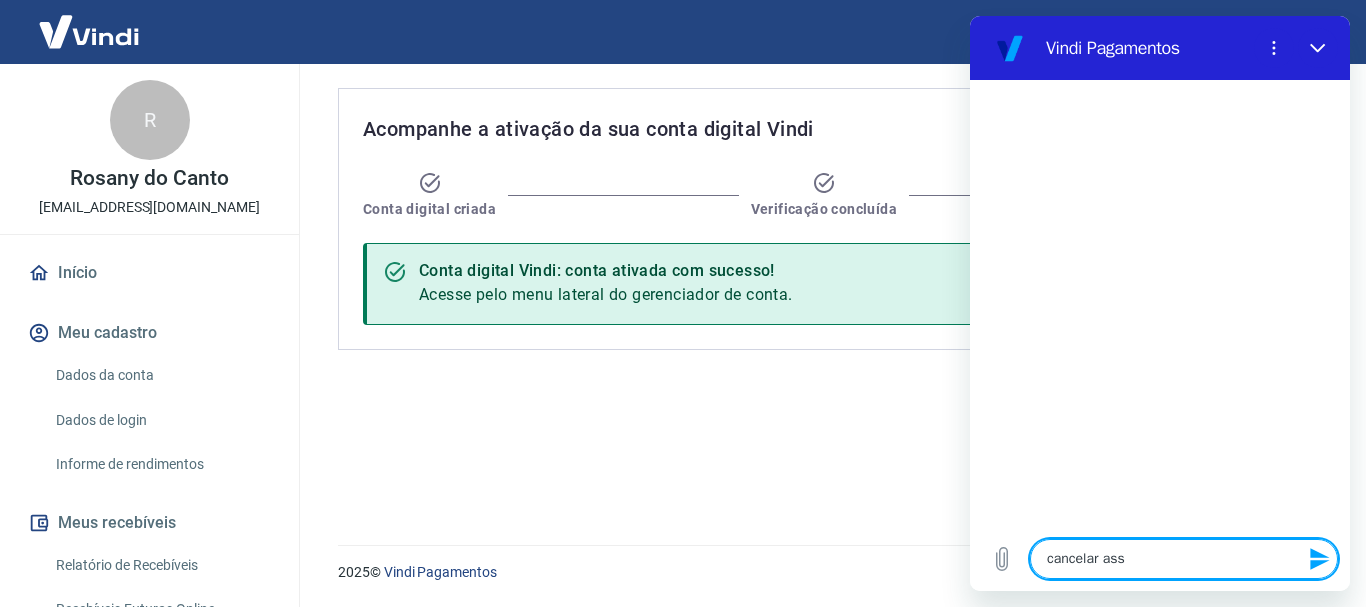 type on "cancelar assi" 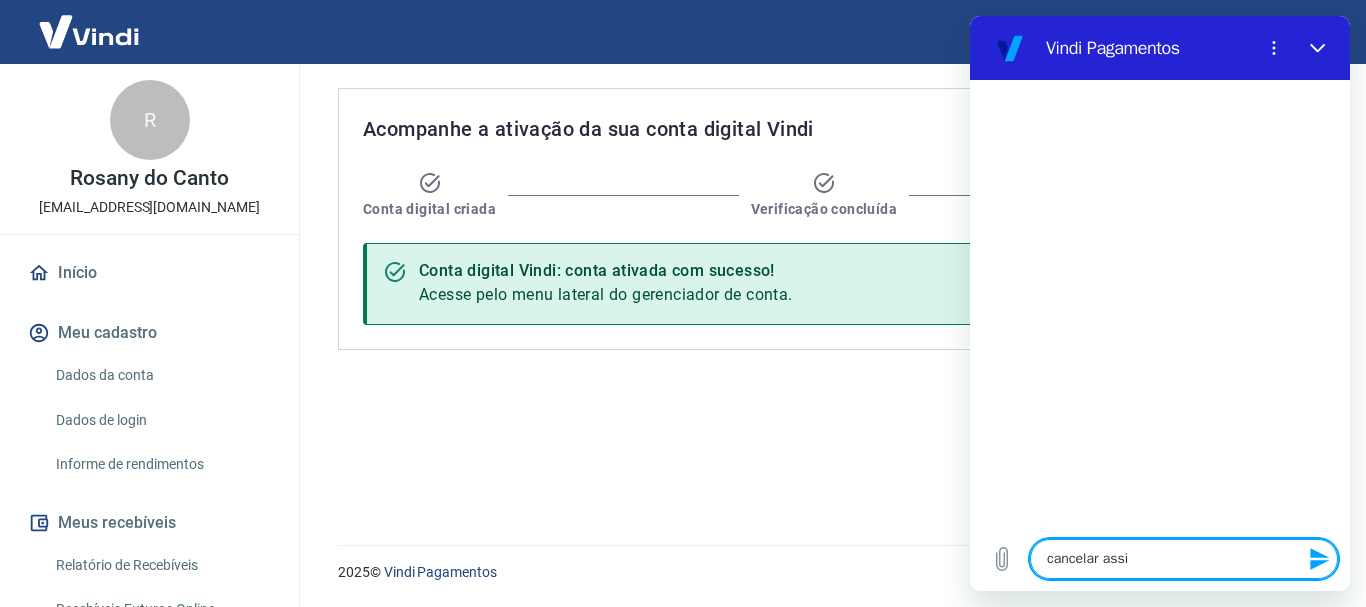 type on "cancelar assin" 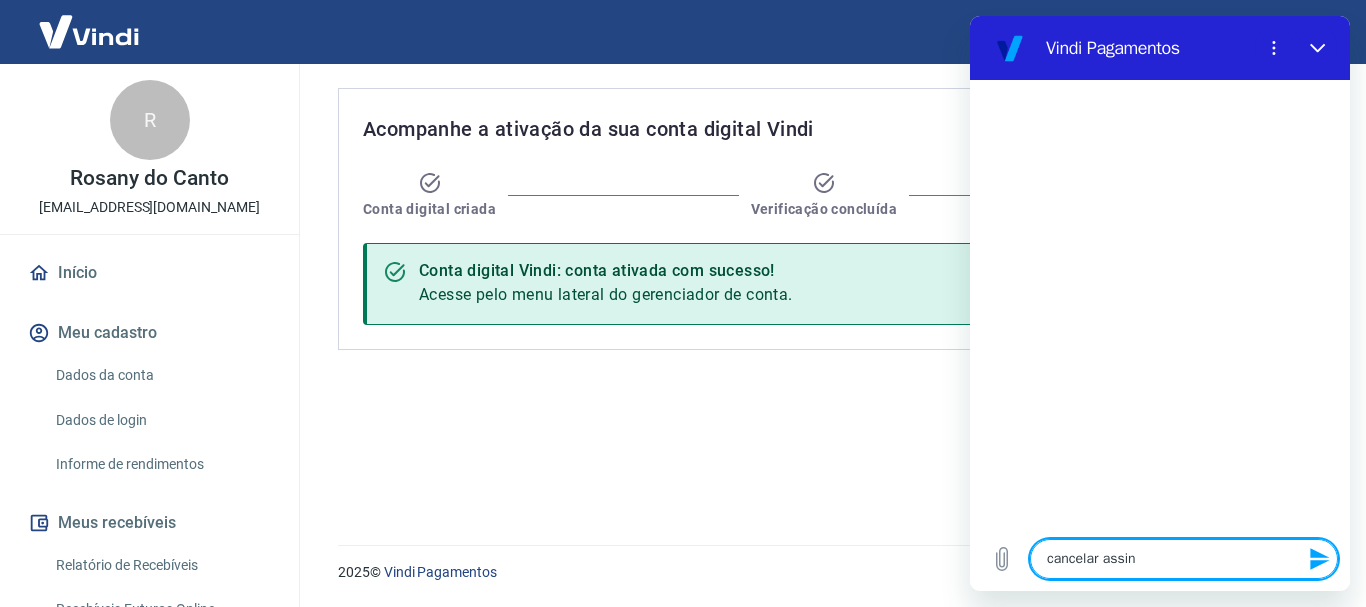 type on "x" 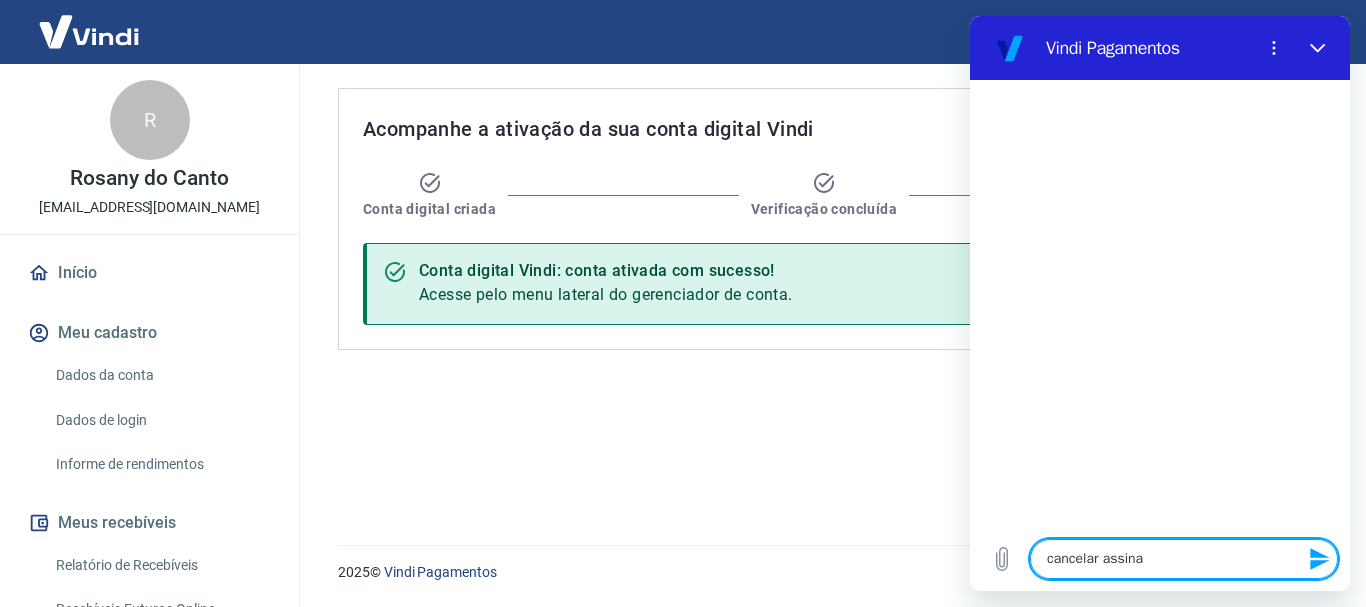 type on "cancelar assinat" 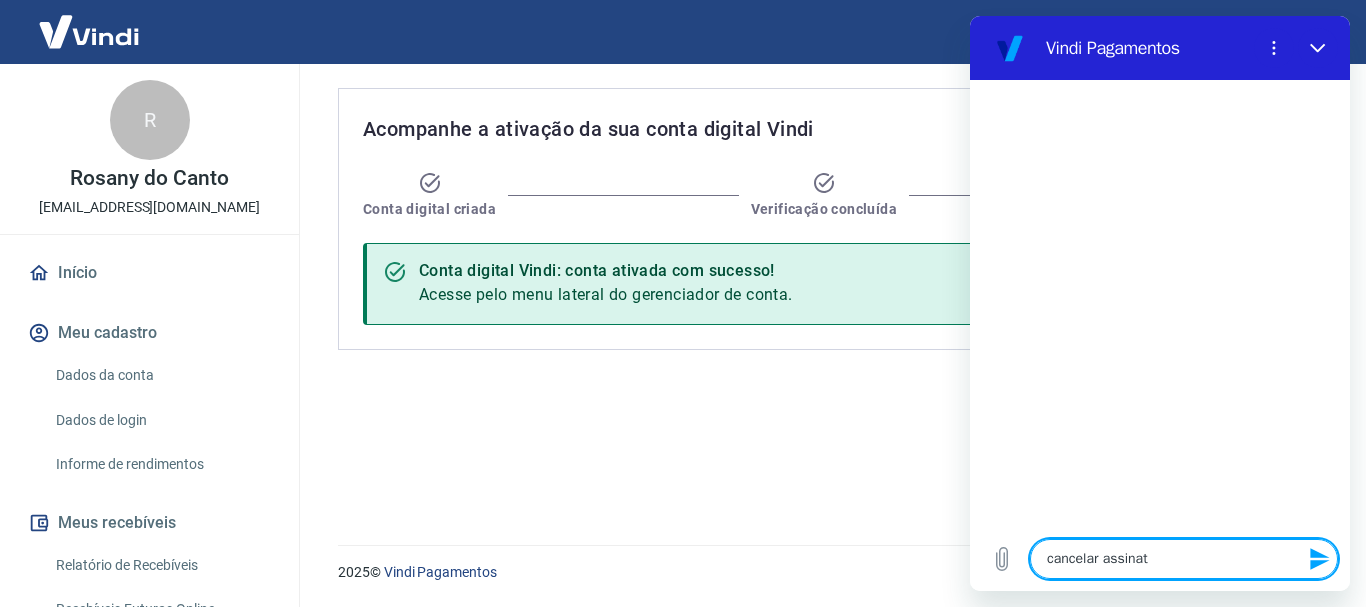 type on "cancelar assinatu" 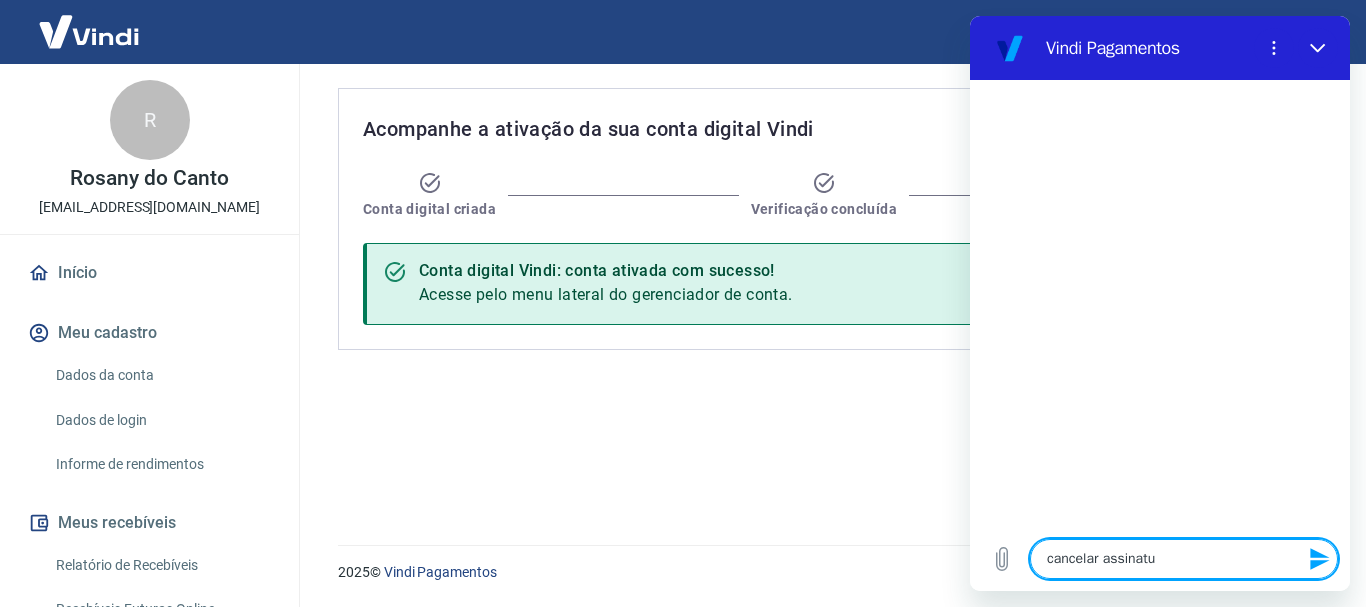 type on "cancelar assinatur" 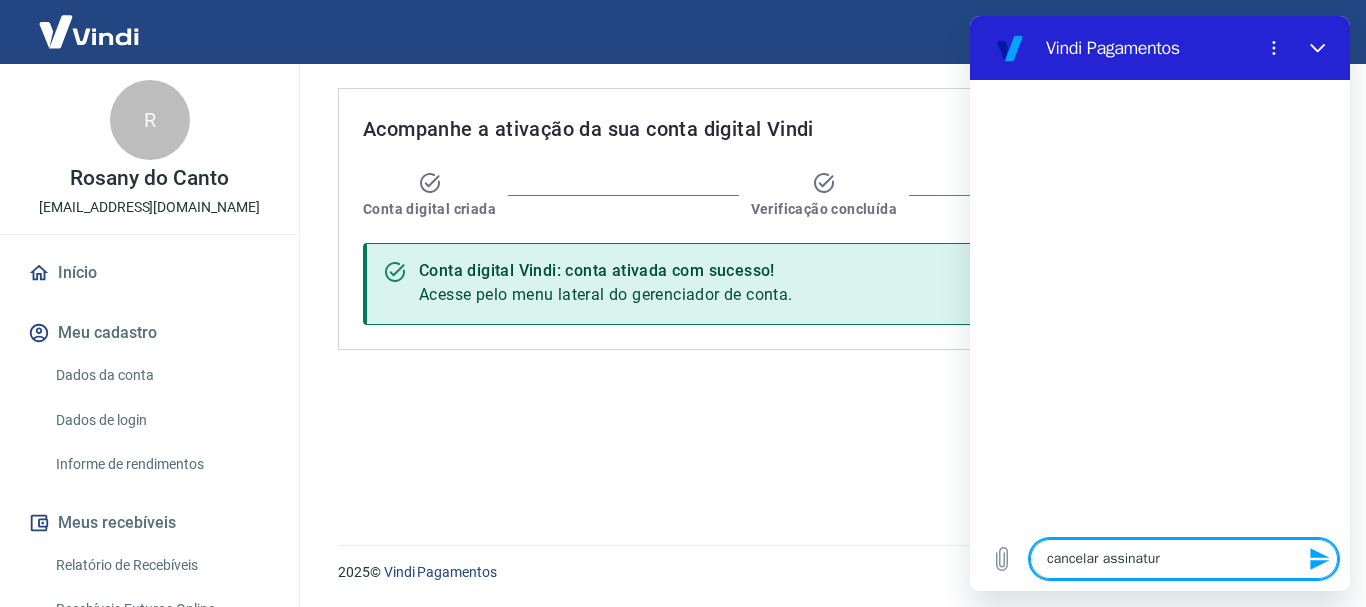 type on "cancelar assinatura" 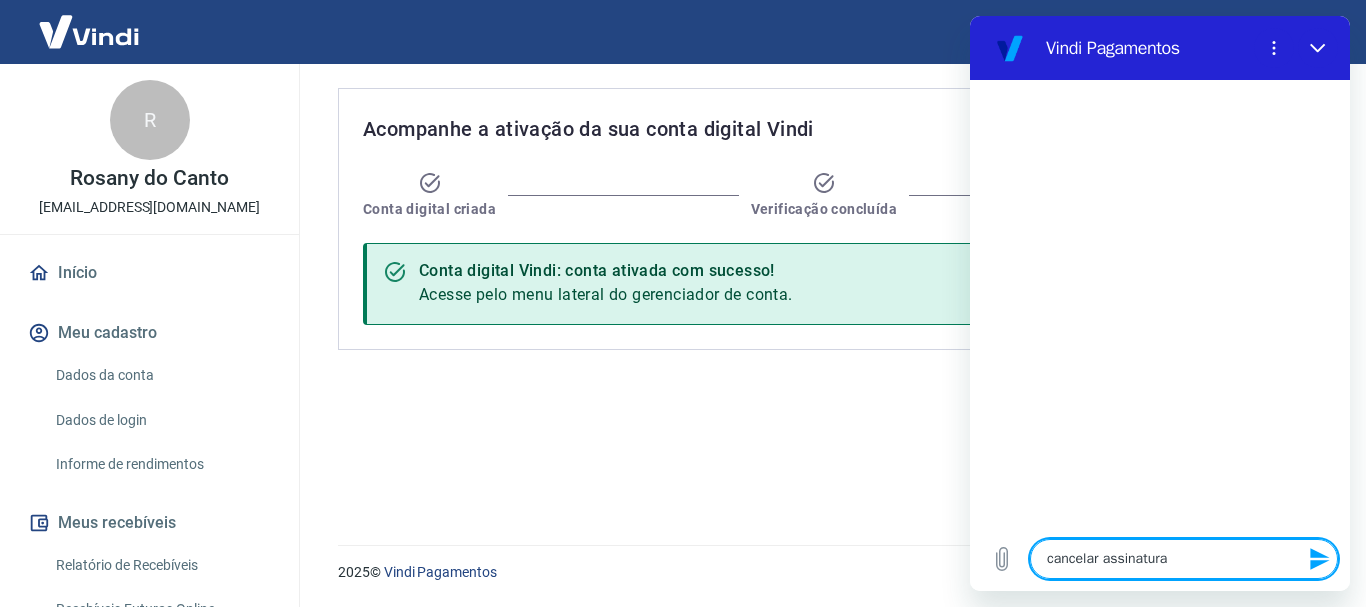 type 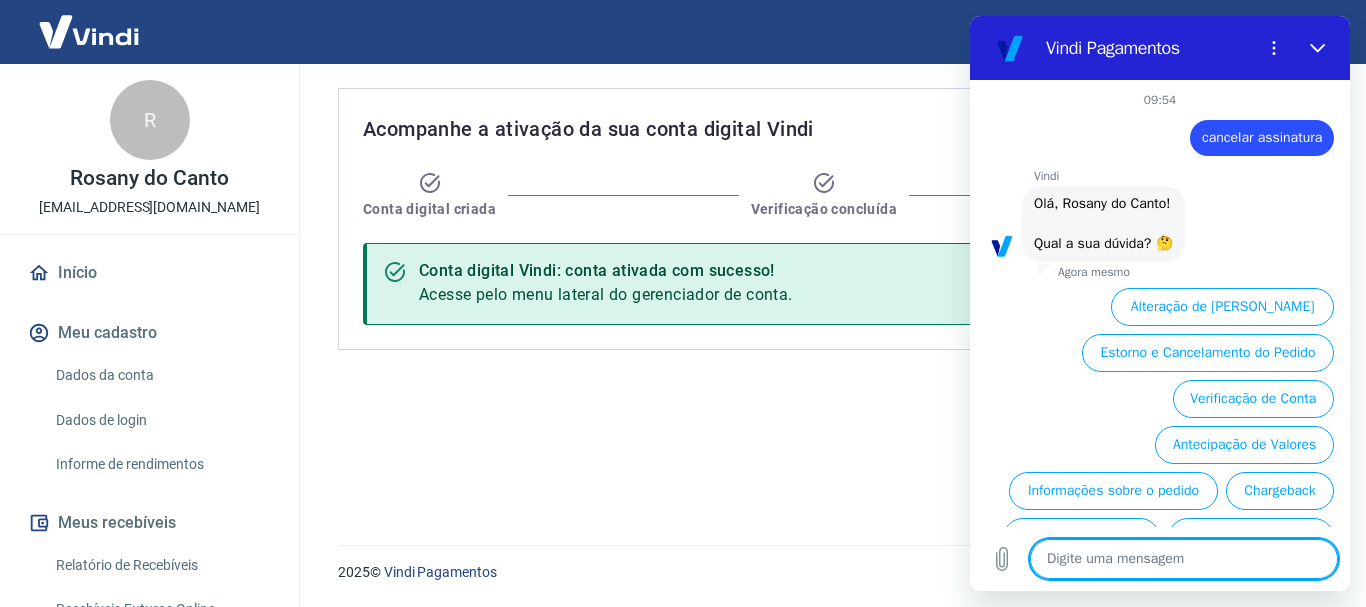 scroll, scrollTop: 80, scrollLeft: 0, axis: vertical 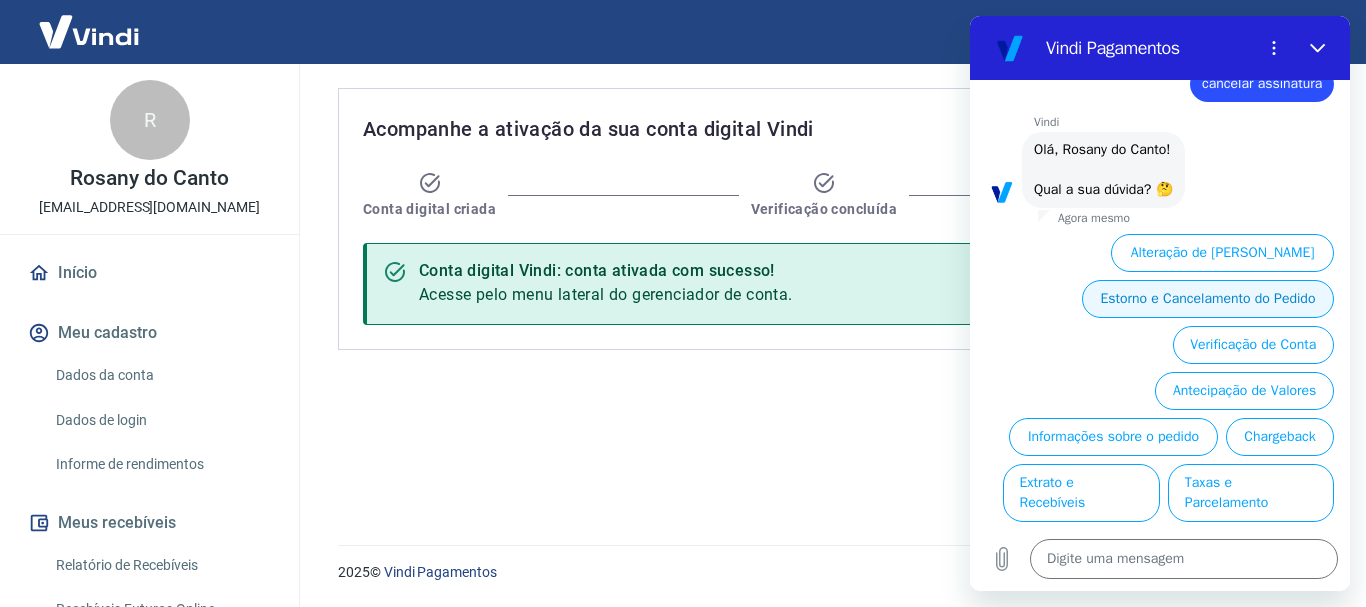 click on "Estorno e Cancelamento do Pedido" at bounding box center [1208, 299] 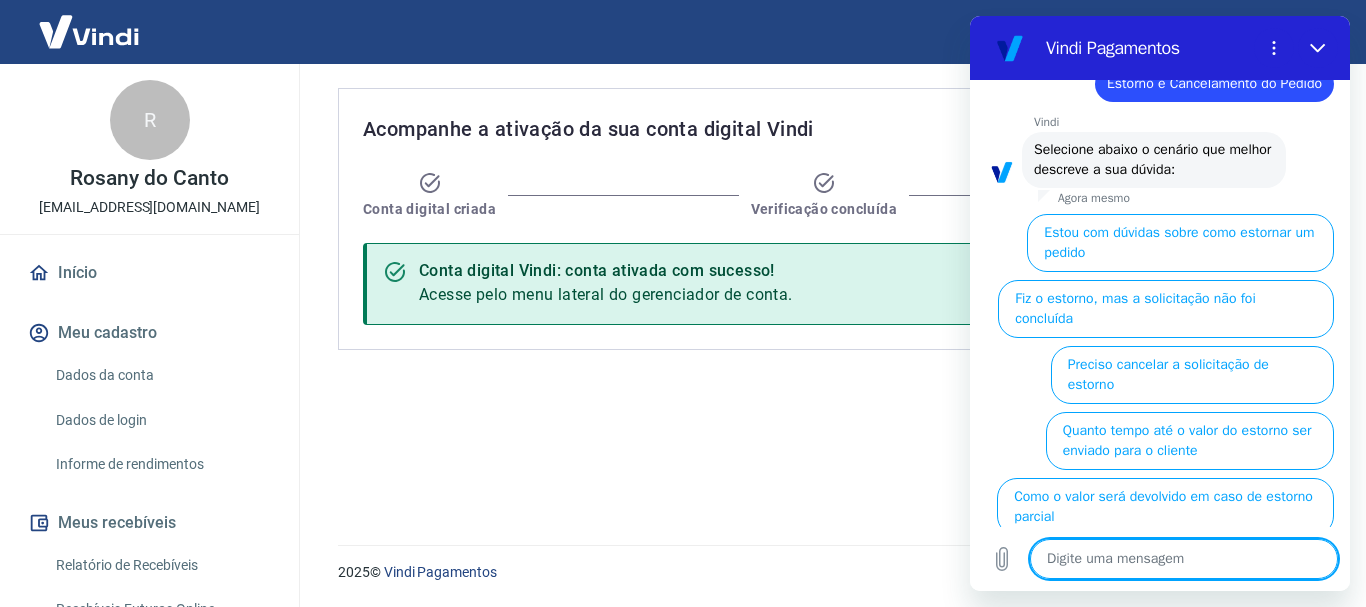 scroll, scrollTop: 228, scrollLeft: 0, axis: vertical 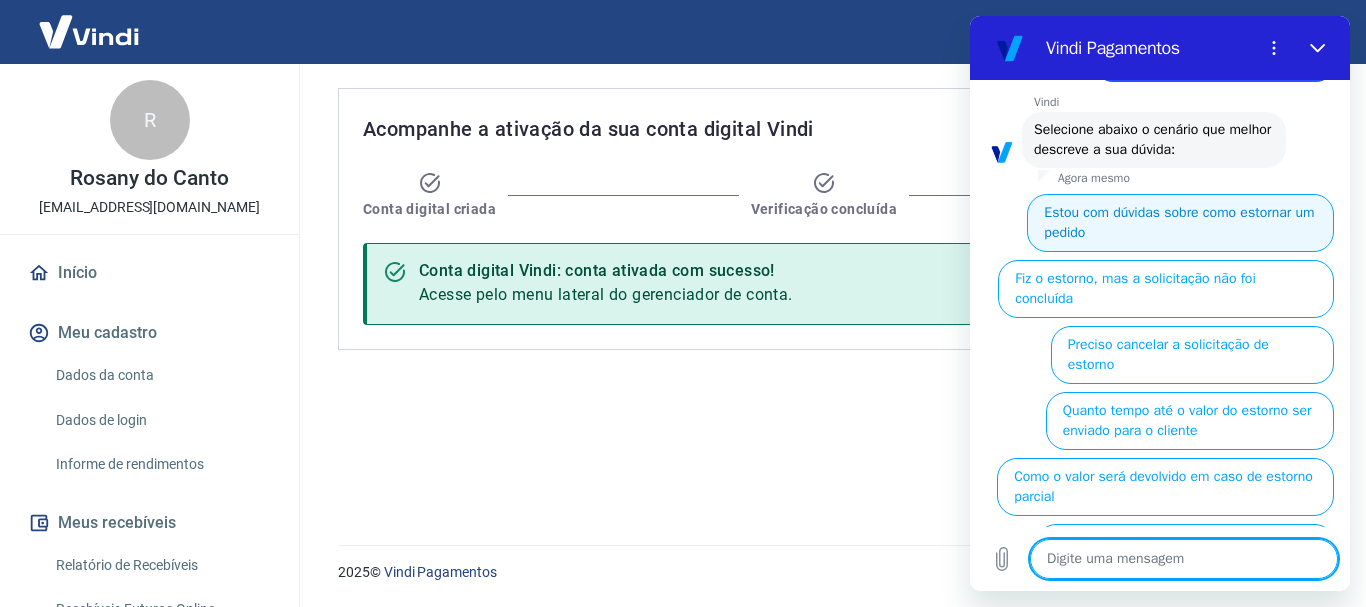 click on "Estou com dúvidas sobre como estornar um pedido" at bounding box center [1180, 223] 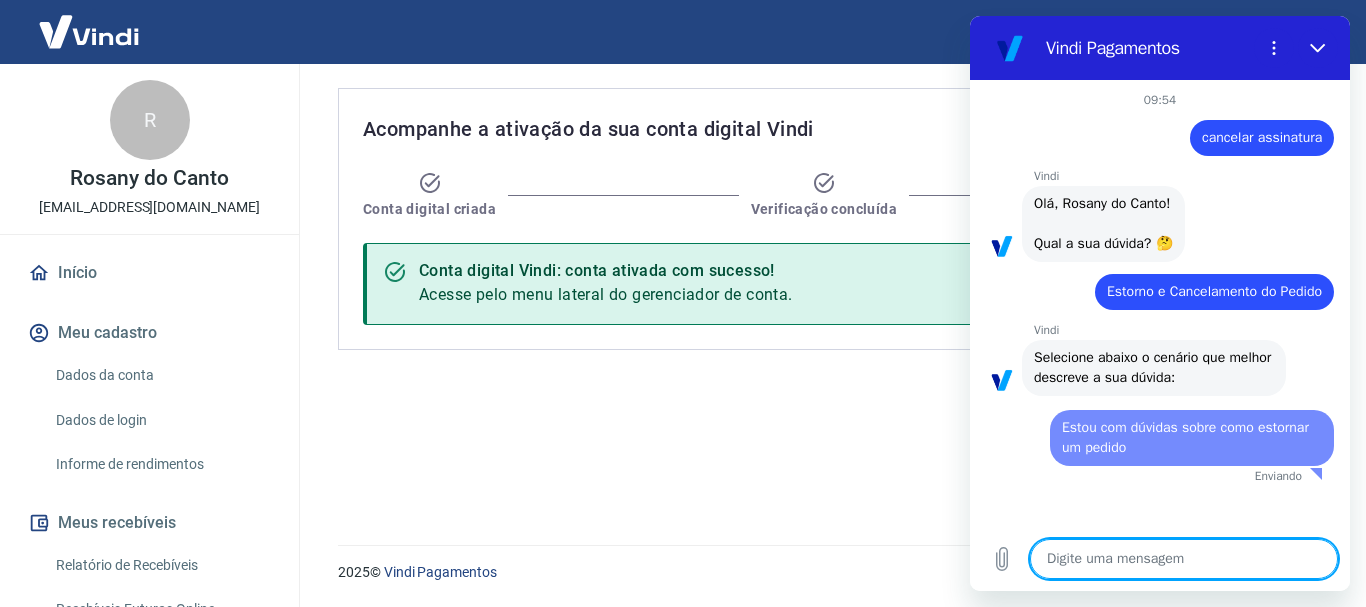 scroll, scrollTop: 0, scrollLeft: 0, axis: both 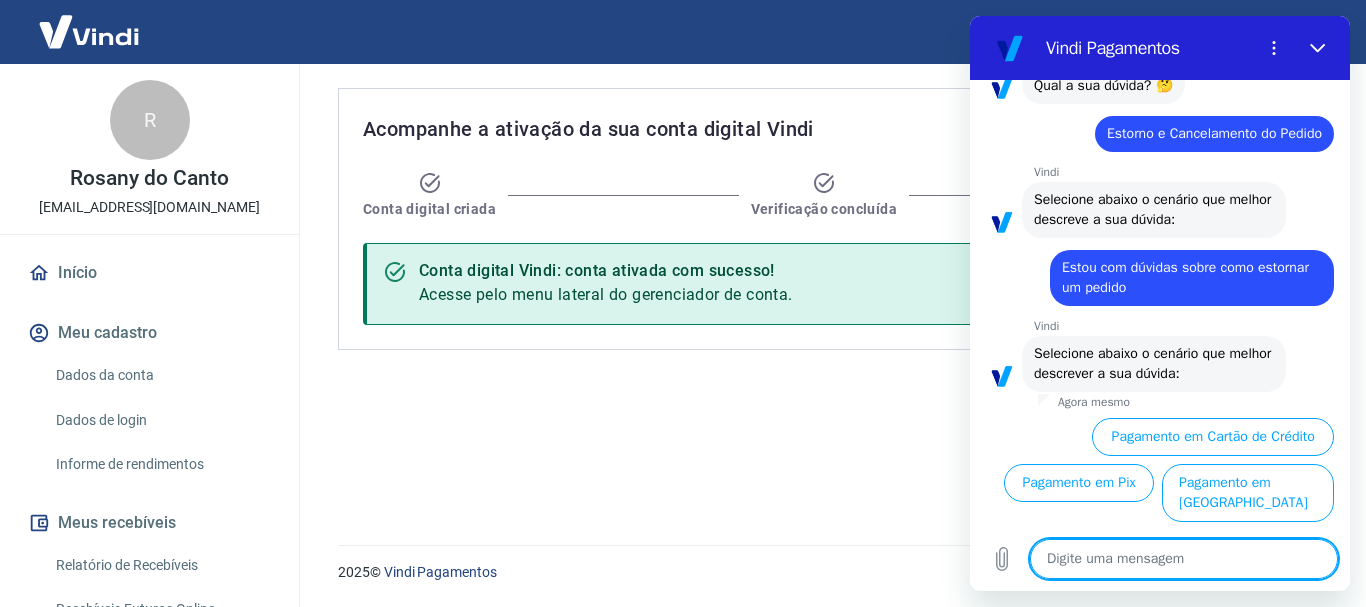click at bounding box center [1184, 559] 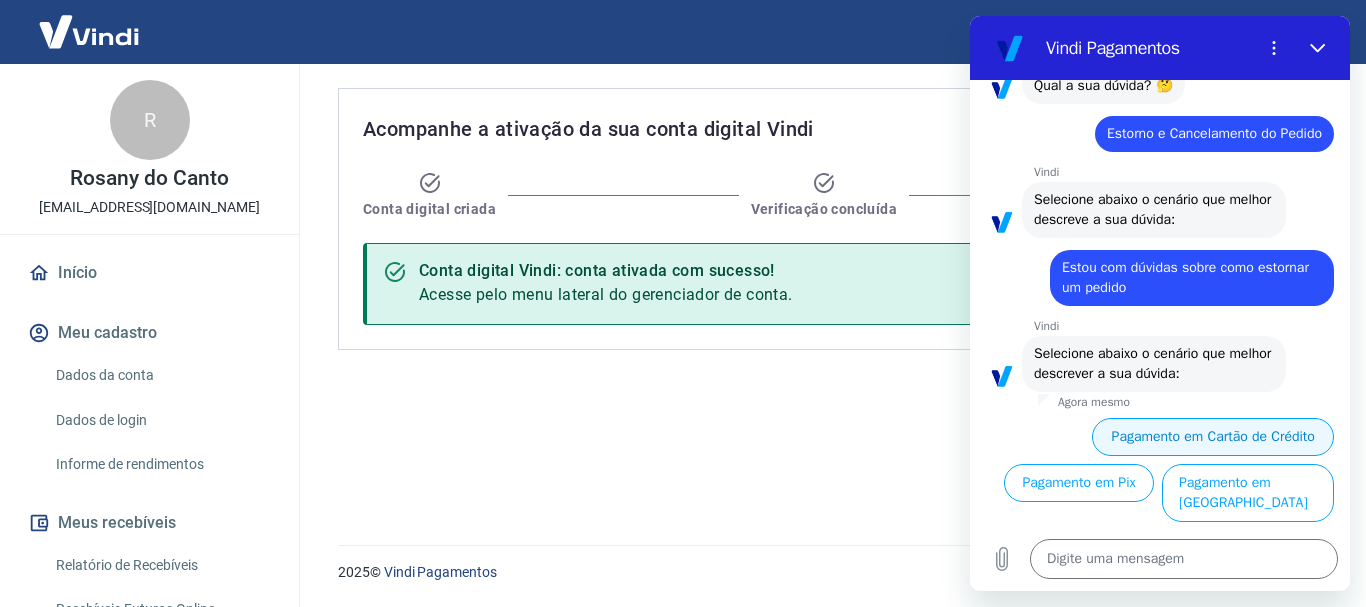 click on "Pagamento em Cartão de Crédito" at bounding box center (1213, 437) 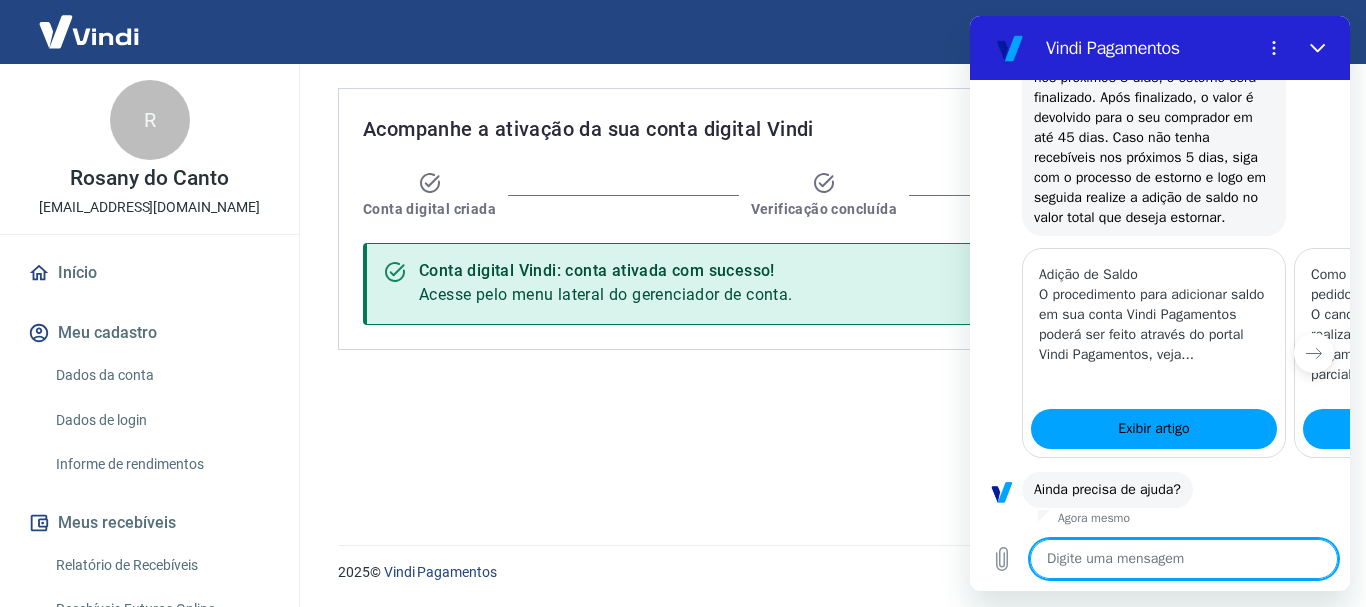 type on "x" 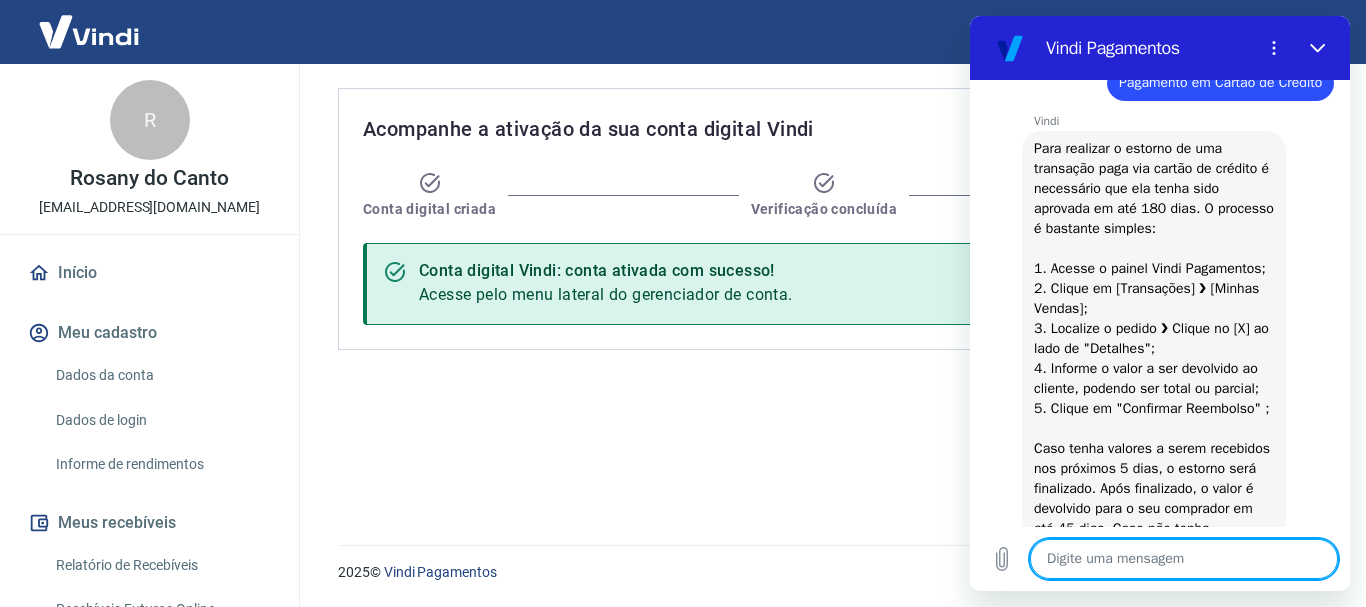 scroll, scrollTop: 618, scrollLeft: 0, axis: vertical 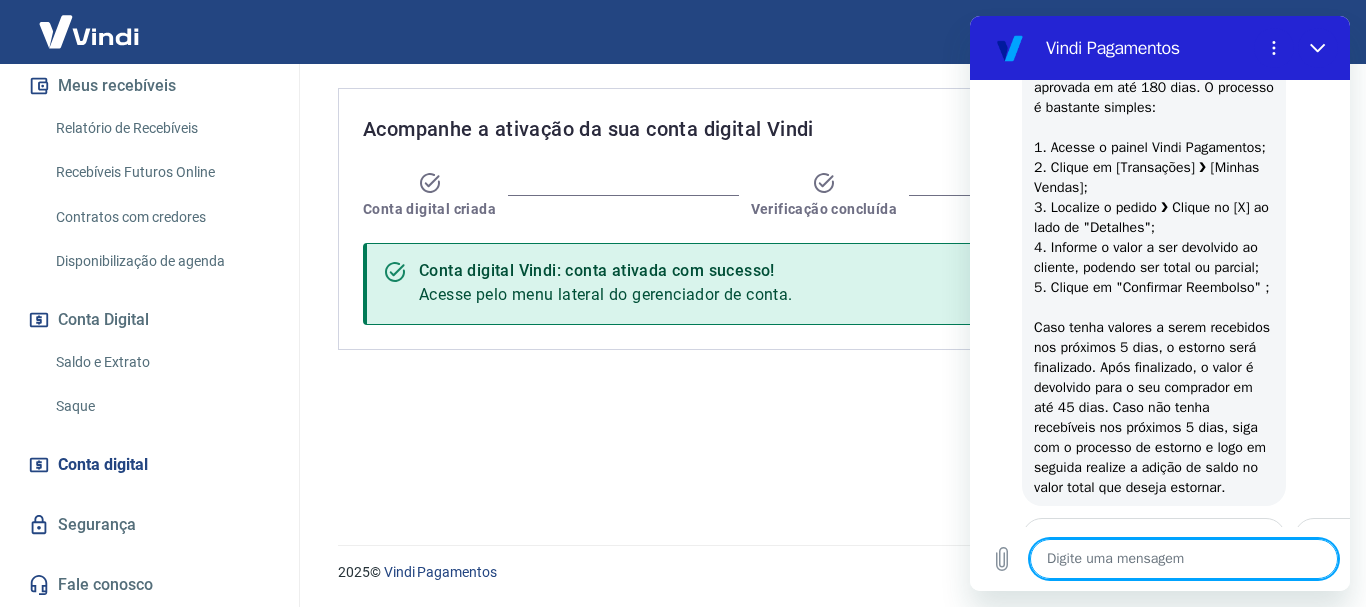 click on "Segurança" at bounding box center [149, 525] 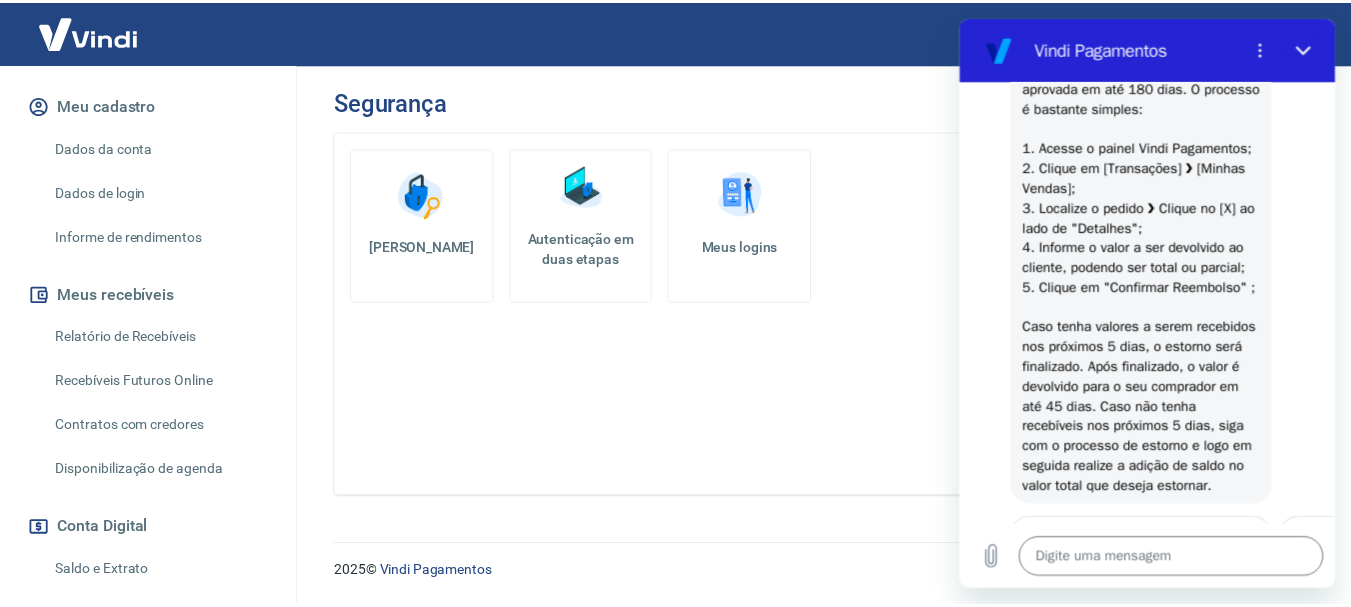 scroll, scrollTop: 0, scrollLeft: 0, axis: both 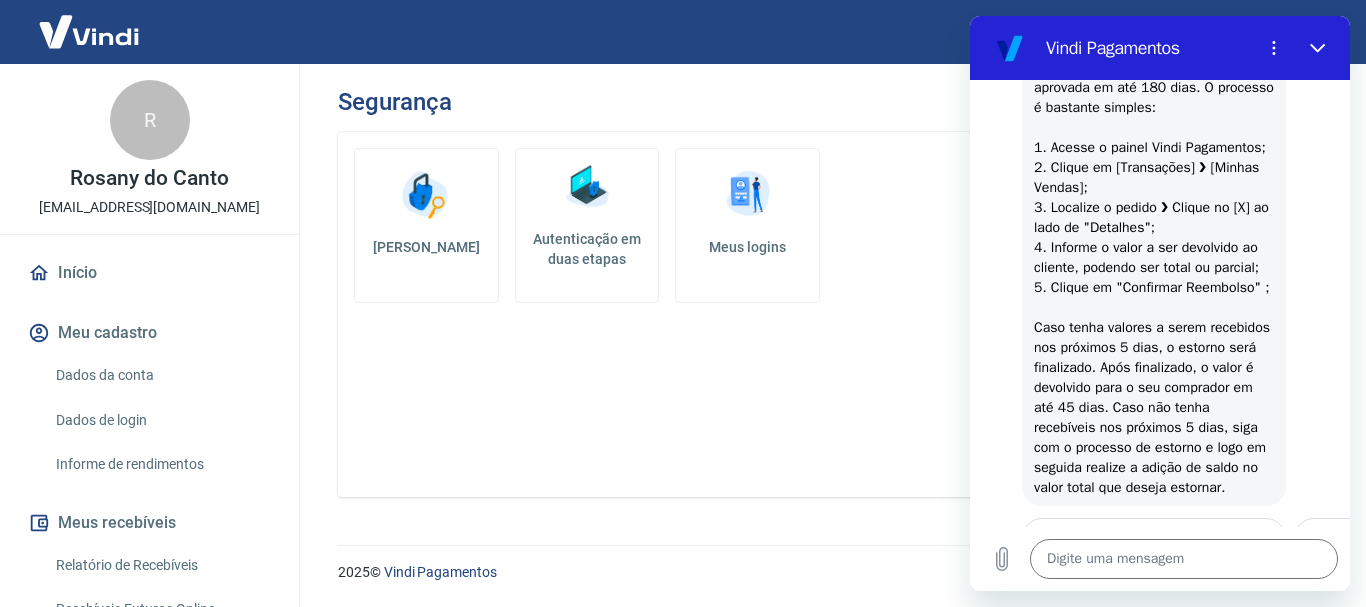 click on "Início" at bounding box center [149, 273] 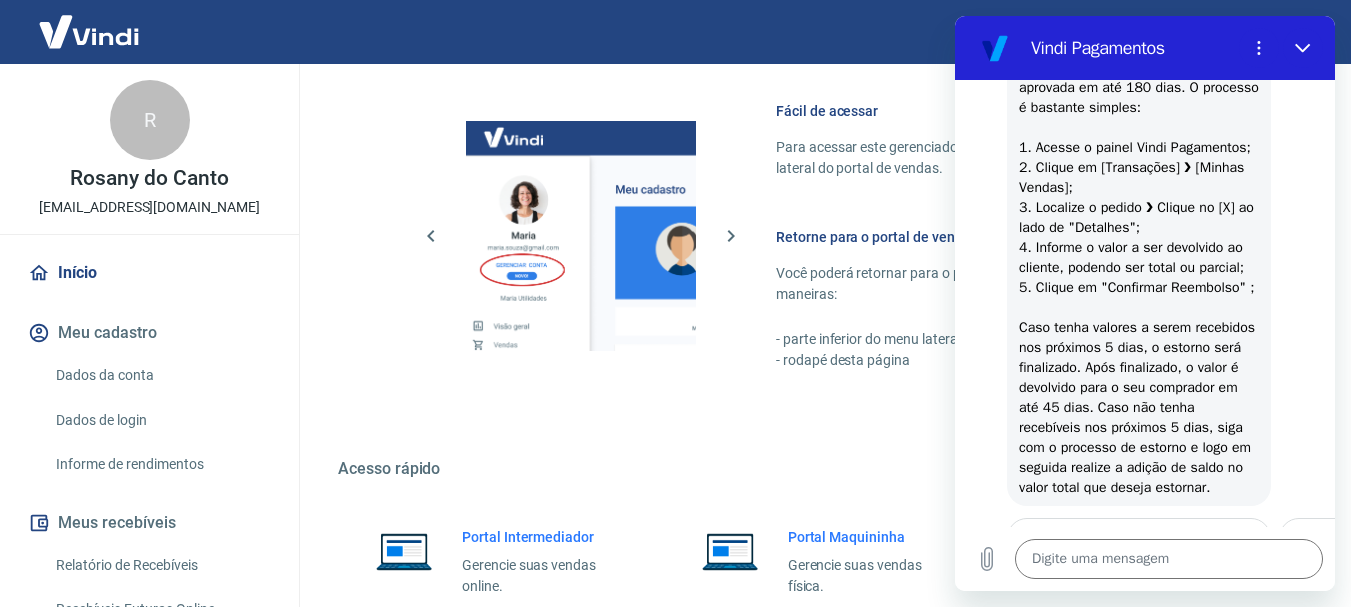 scroll, scrollTop: 1034, scrollLeft: 0, axis: vertical 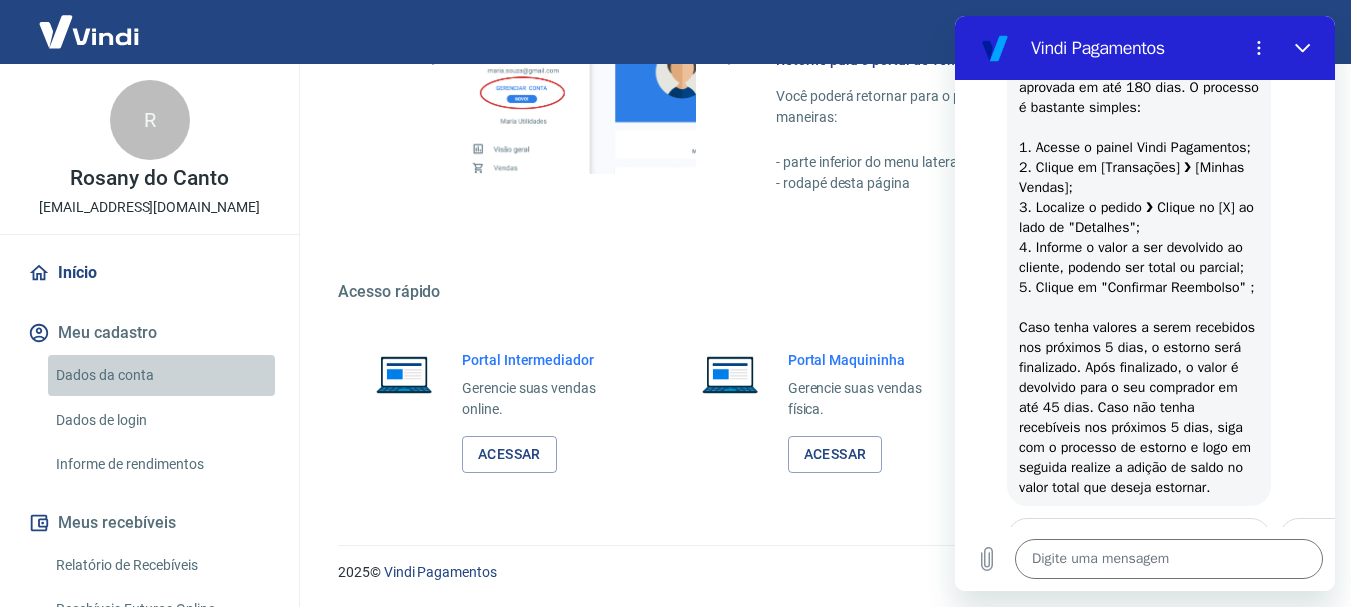 click on "Dados da conta" at bounding box center (161, 375) 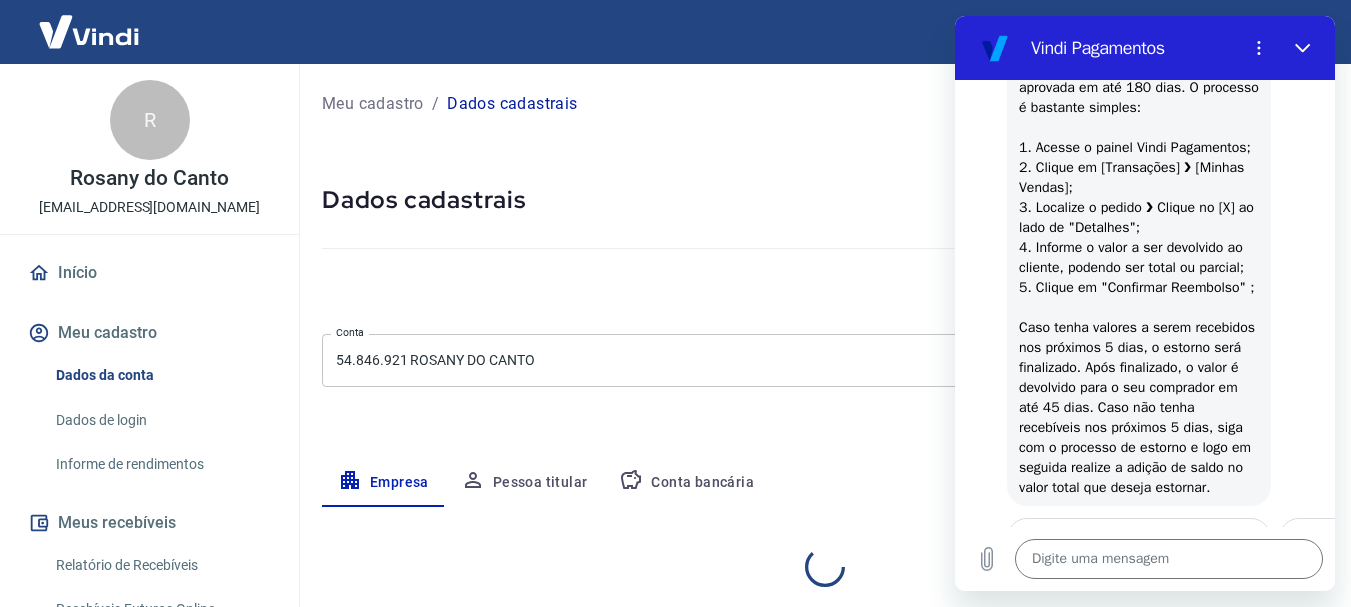 select on "SC" 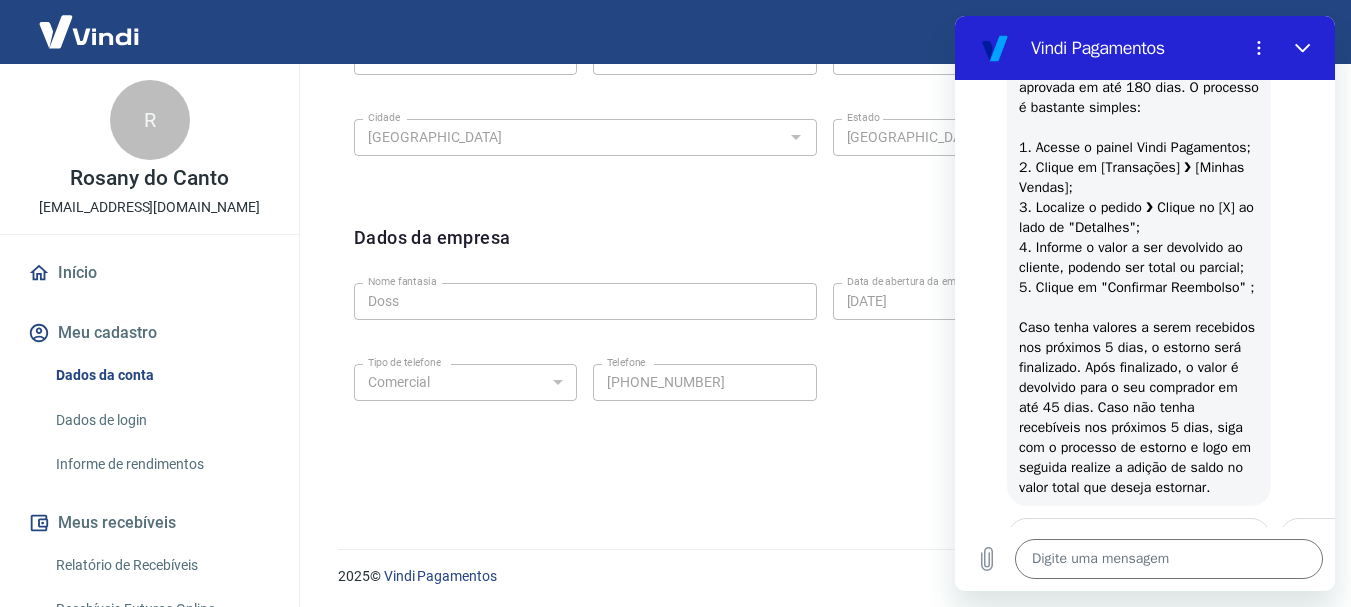 scroll, scrollTop: 835, scrollLeft: 0, axis: vertical 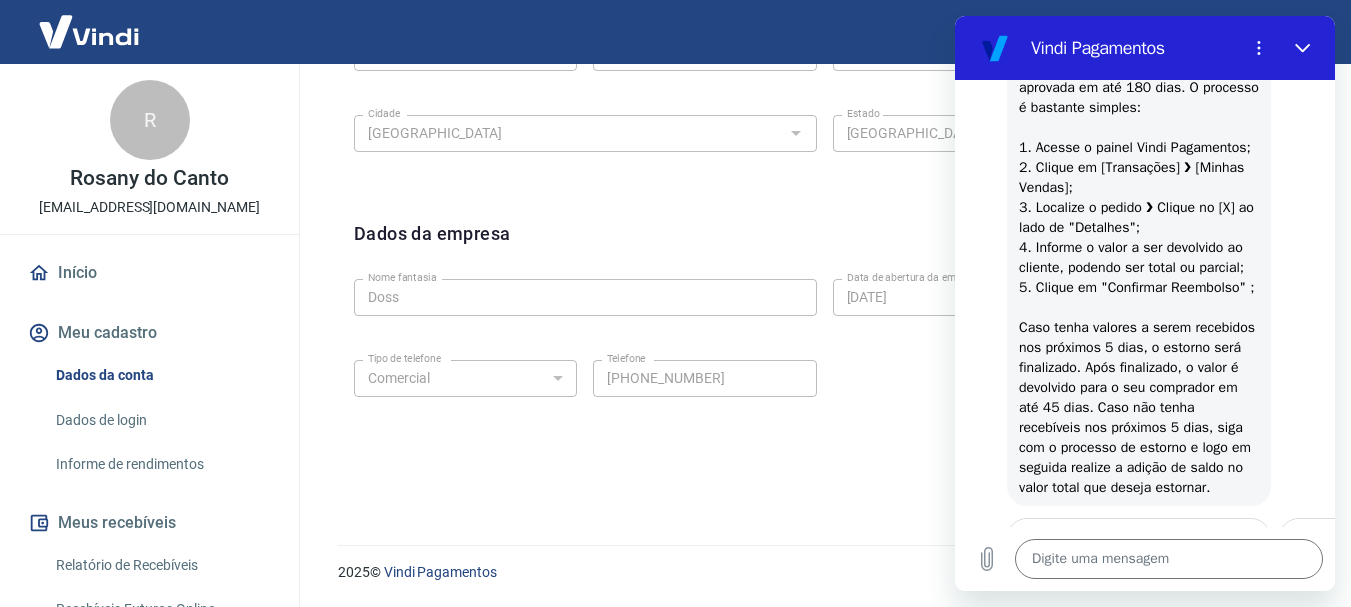 click on "Informe de rendimentos" at bounding box center [161, 464] 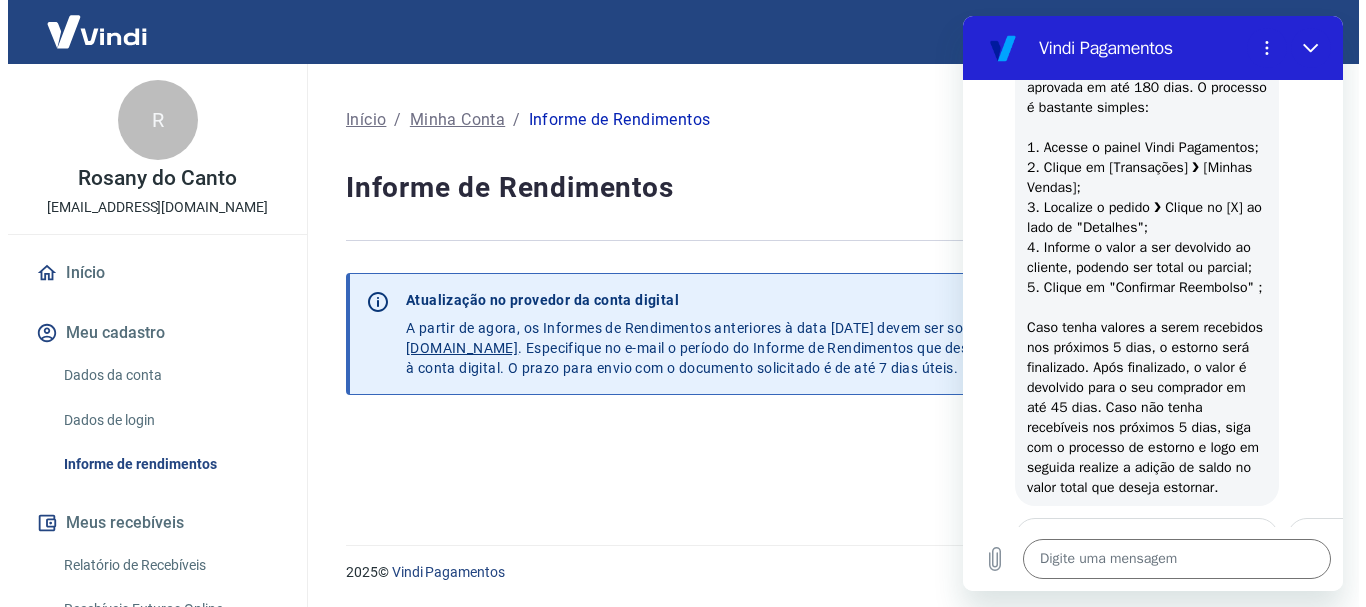 scroll, scrollTop: 0, scrollLeft: 0, axis: both 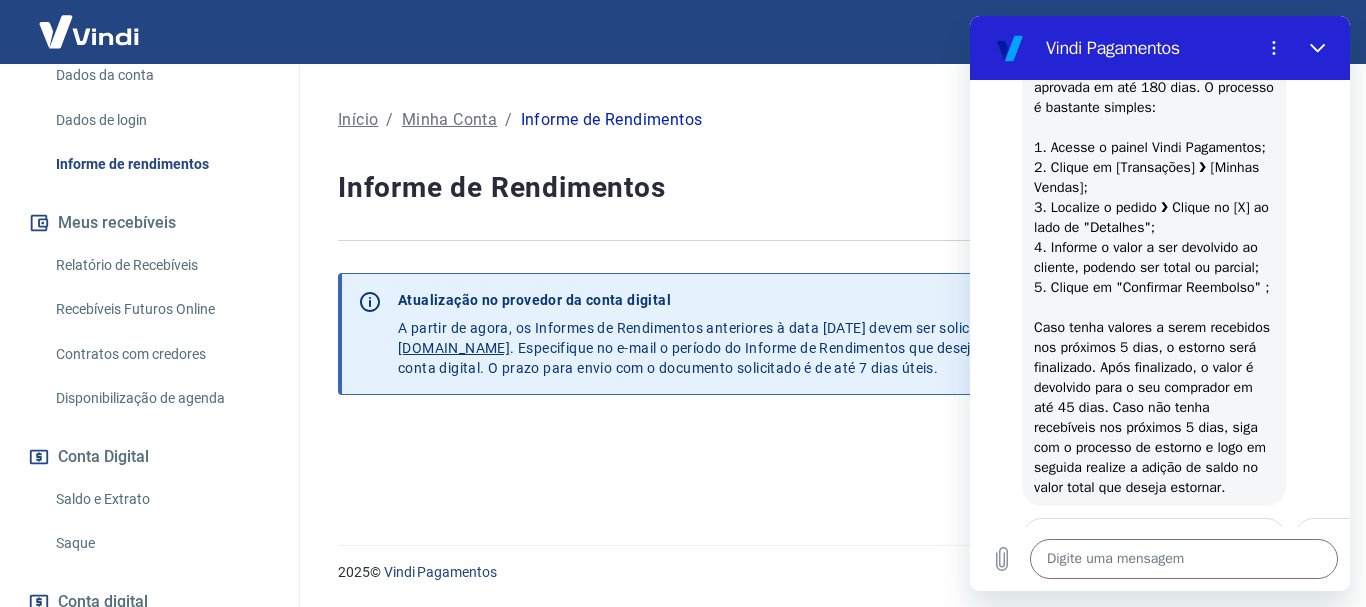 click on "Relatório de Recebíveis" at bounding box center (161, 265) 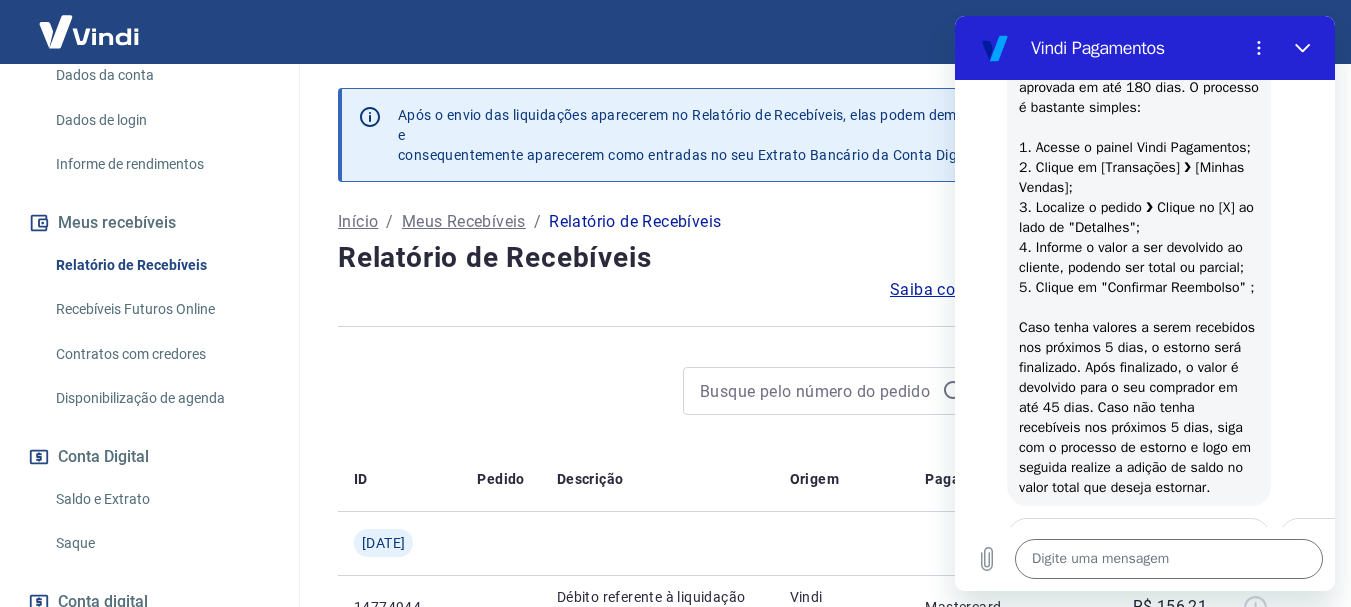 click on "Recebíveis Futuros Online" at bounding box center [161, 309] 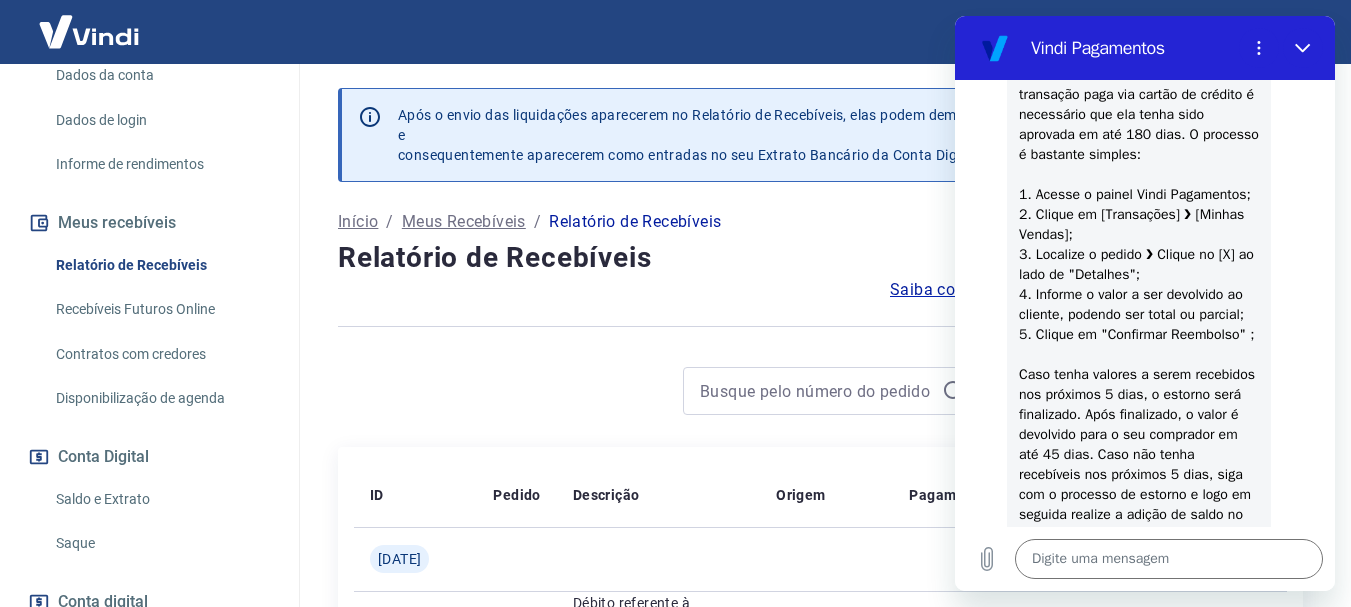 scroll, scrollTop: 618, scrollLeft: 0, axis: vertical 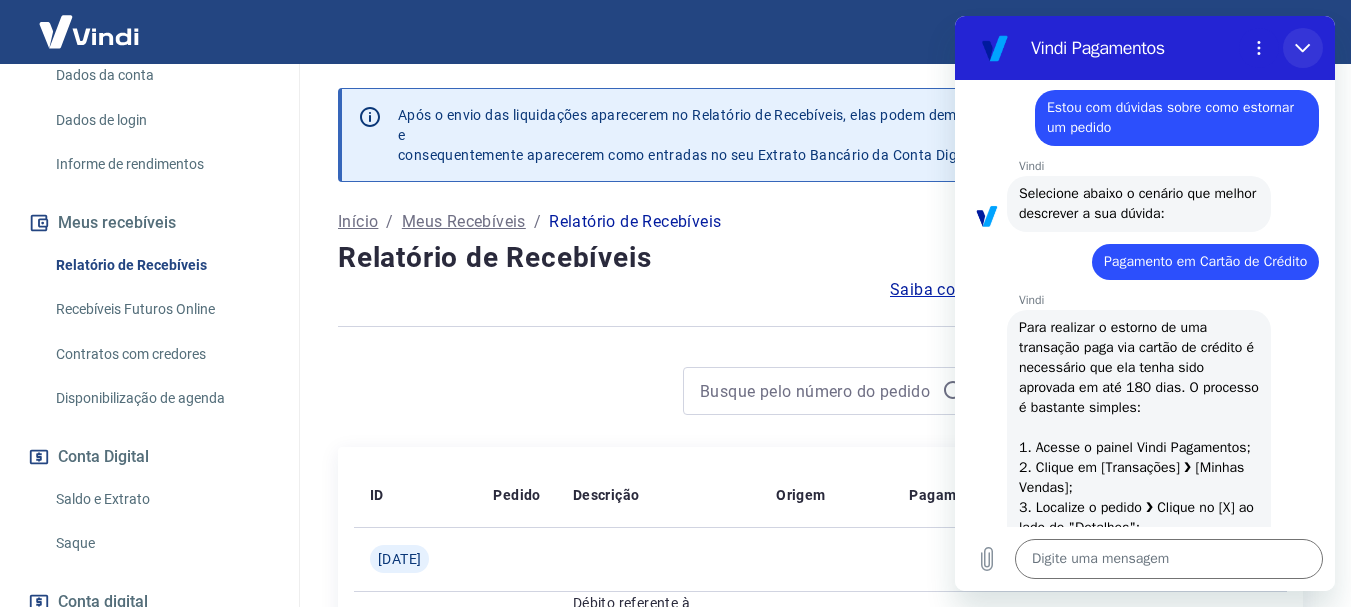 click 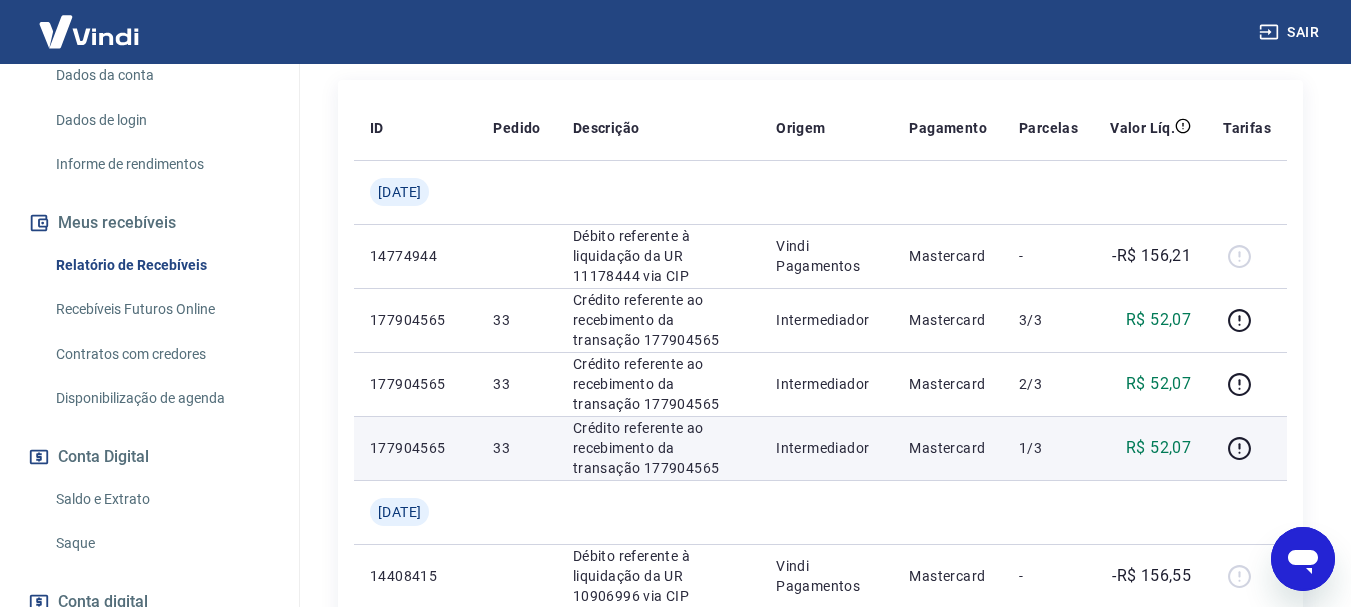 scroll, scrollTop: 400, scrollLeft: 0, axis: vertical 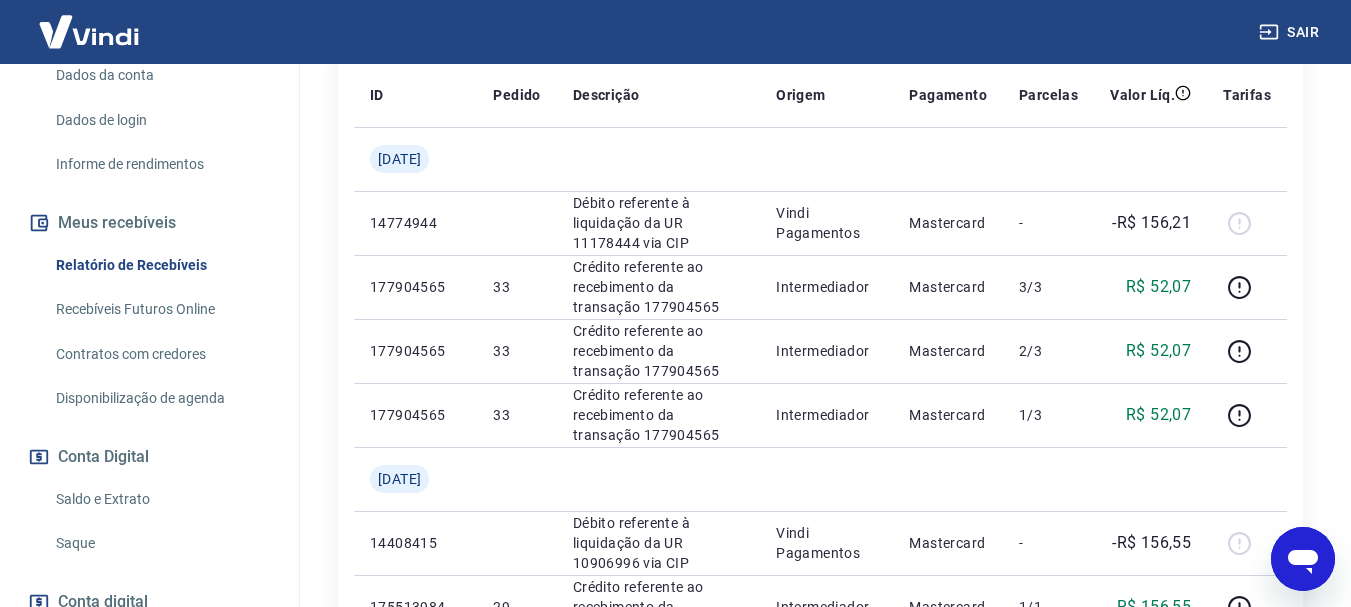 click 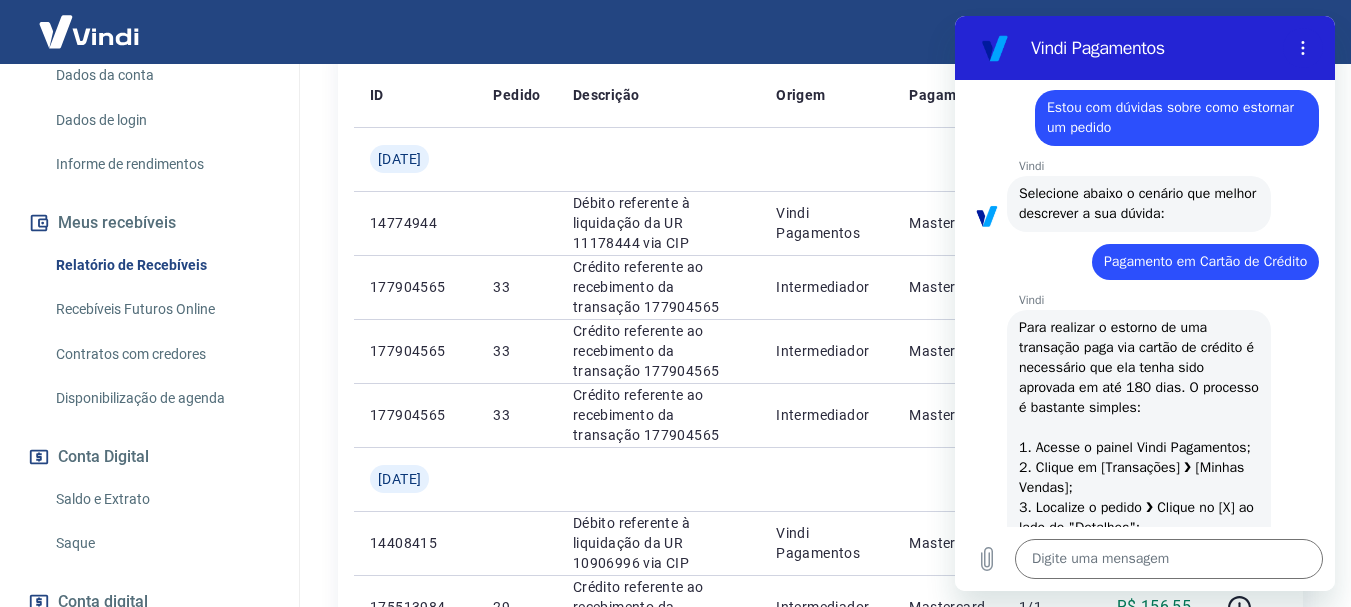type on "x" 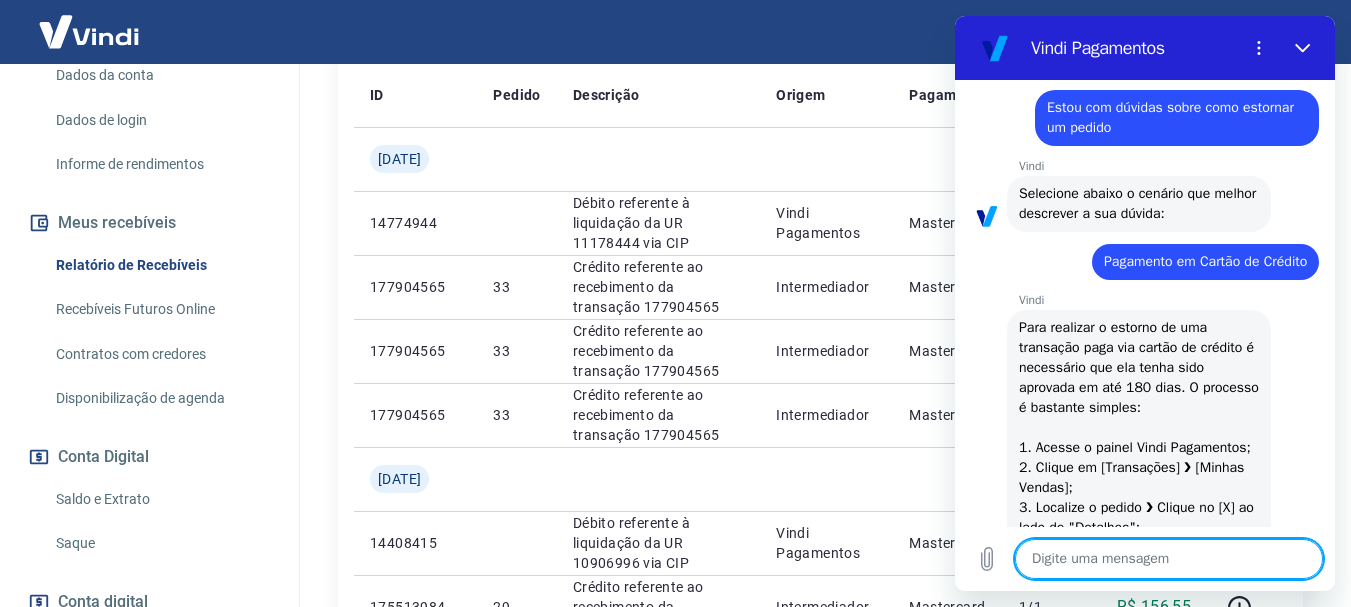 click at bounding box center [1169, 559] 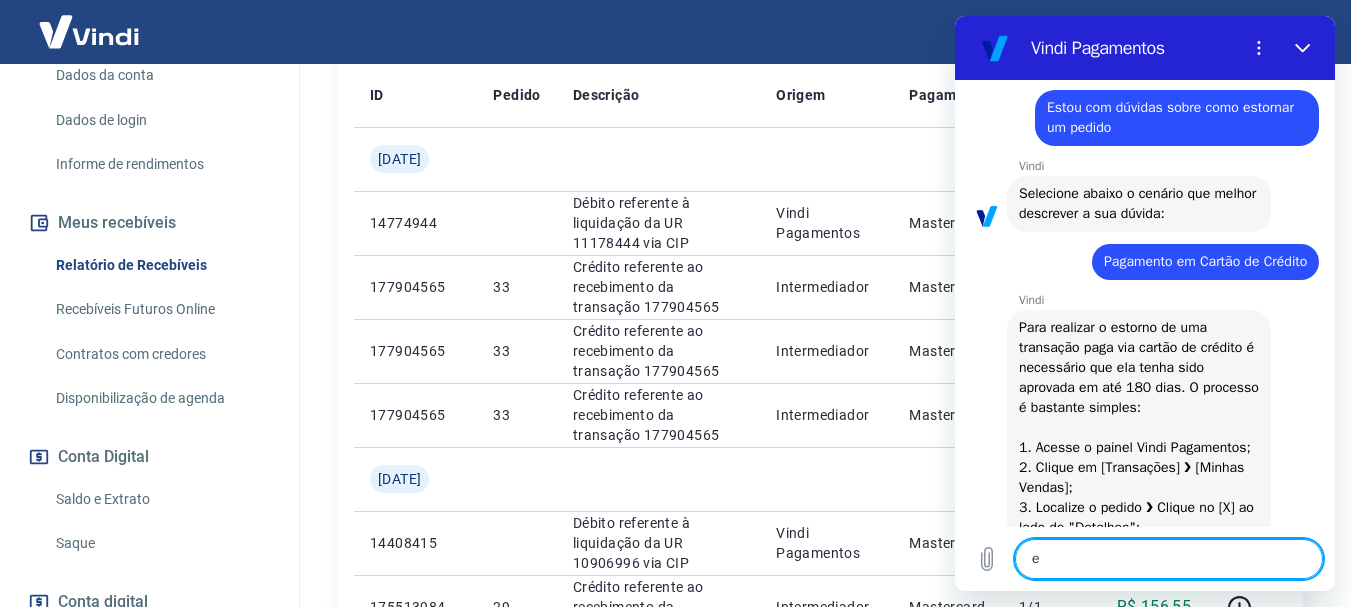 type on "eu" 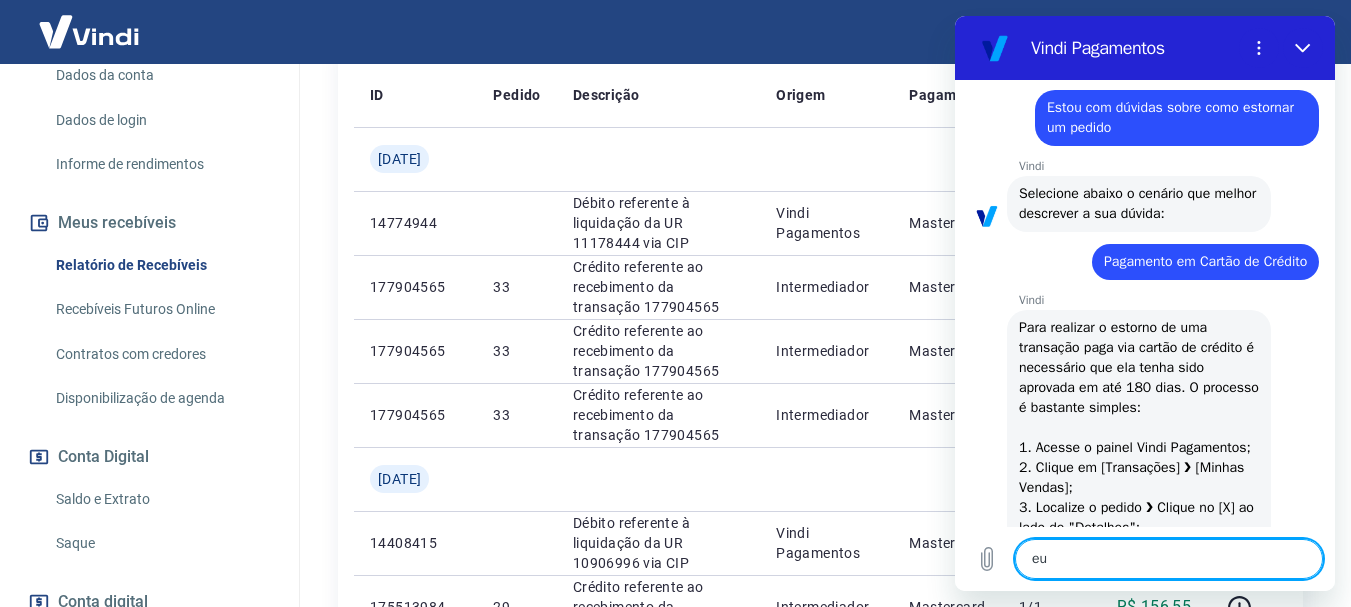 type on "eu" 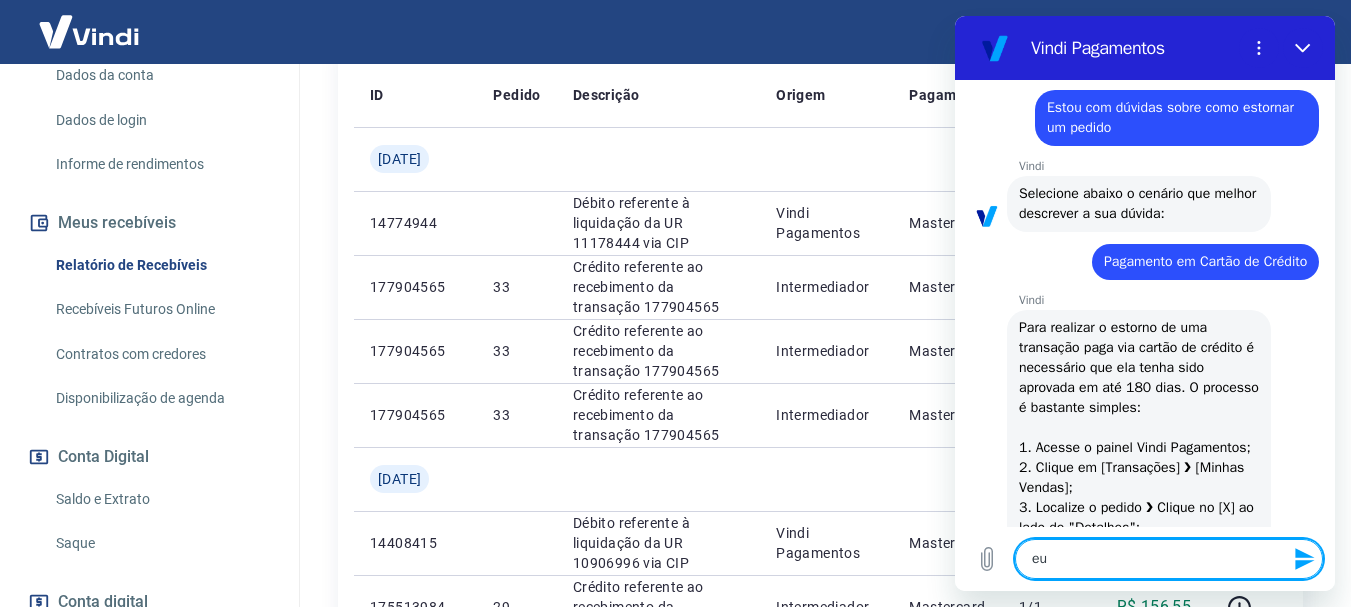 type on "eu q" 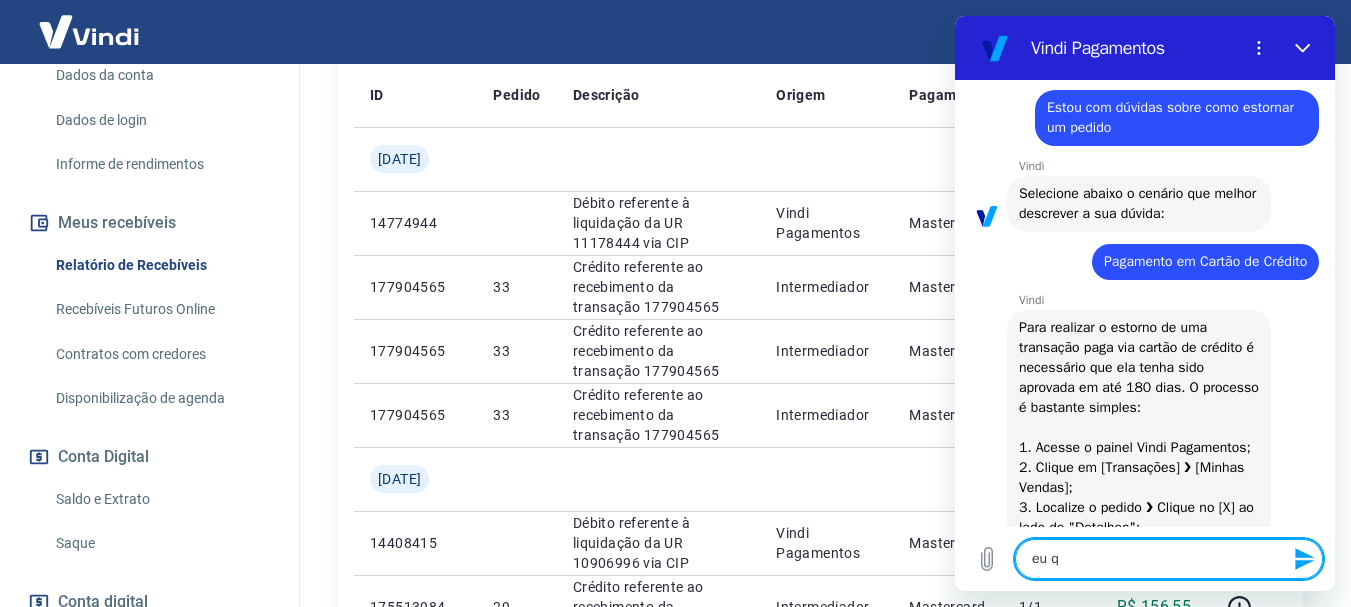 type on "eu qu" 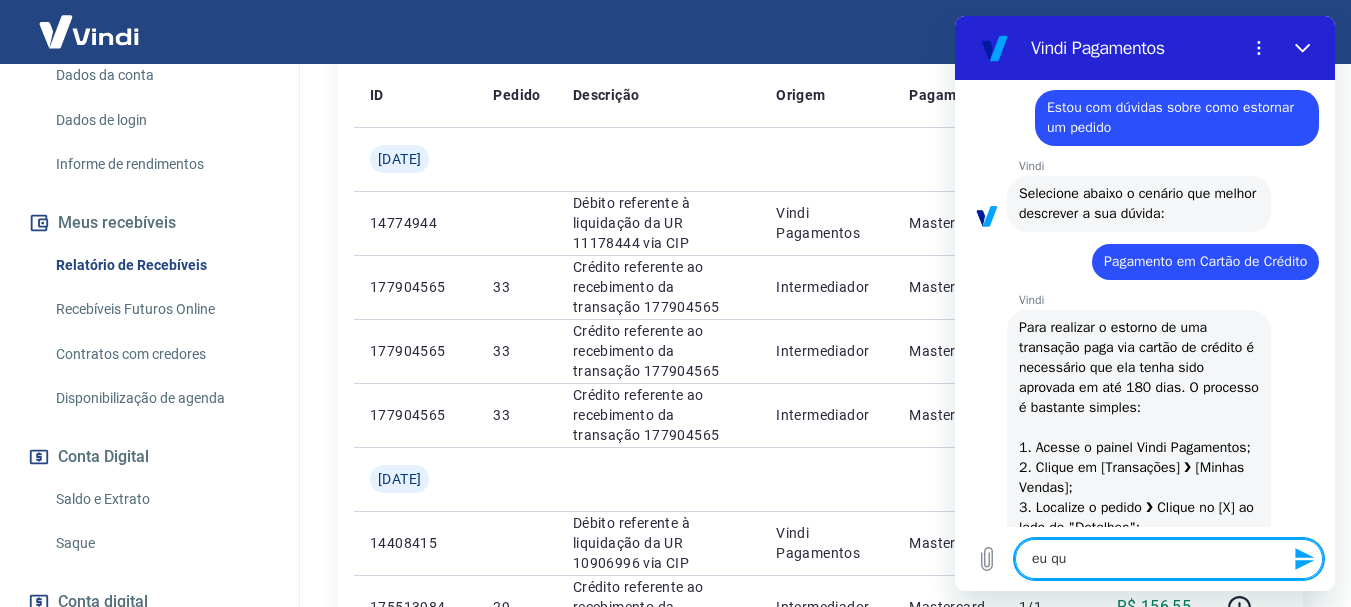 type on "eu que" 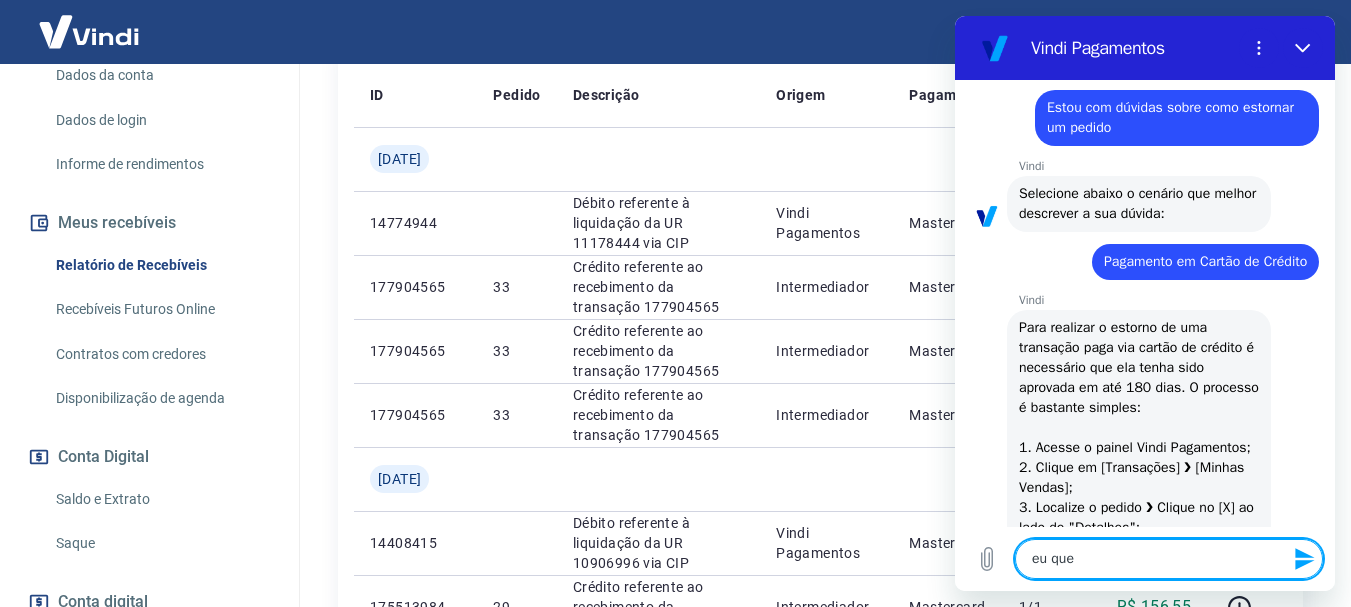 type on "eu quee" 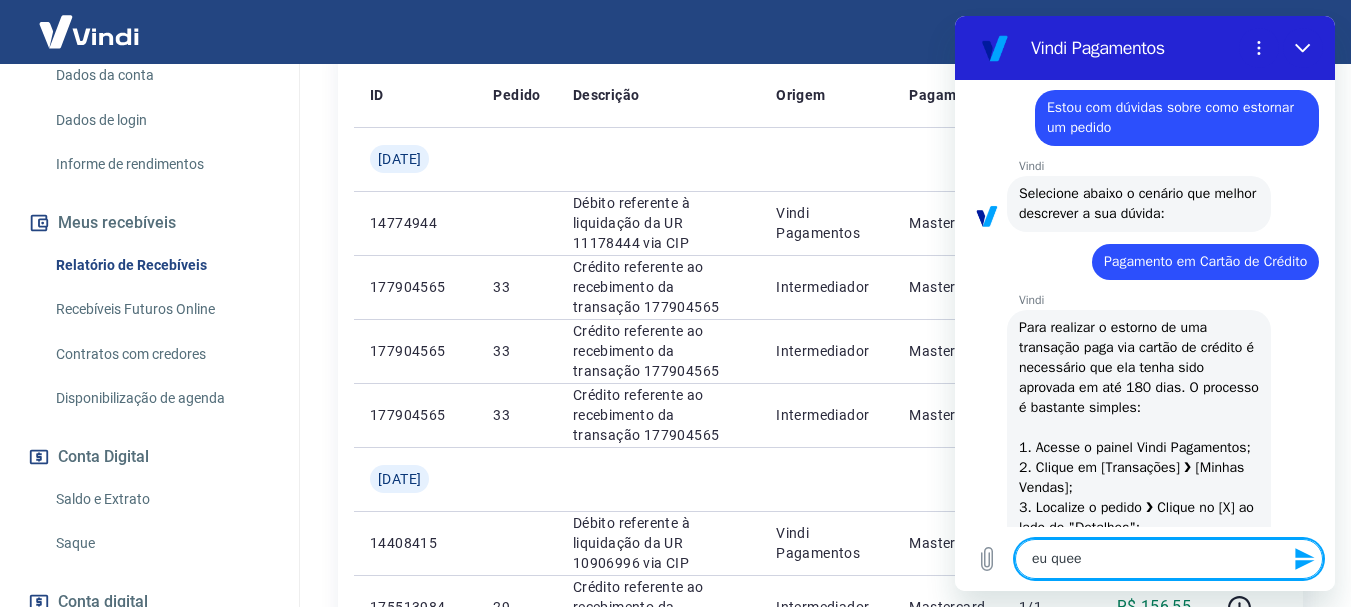 type on "x" 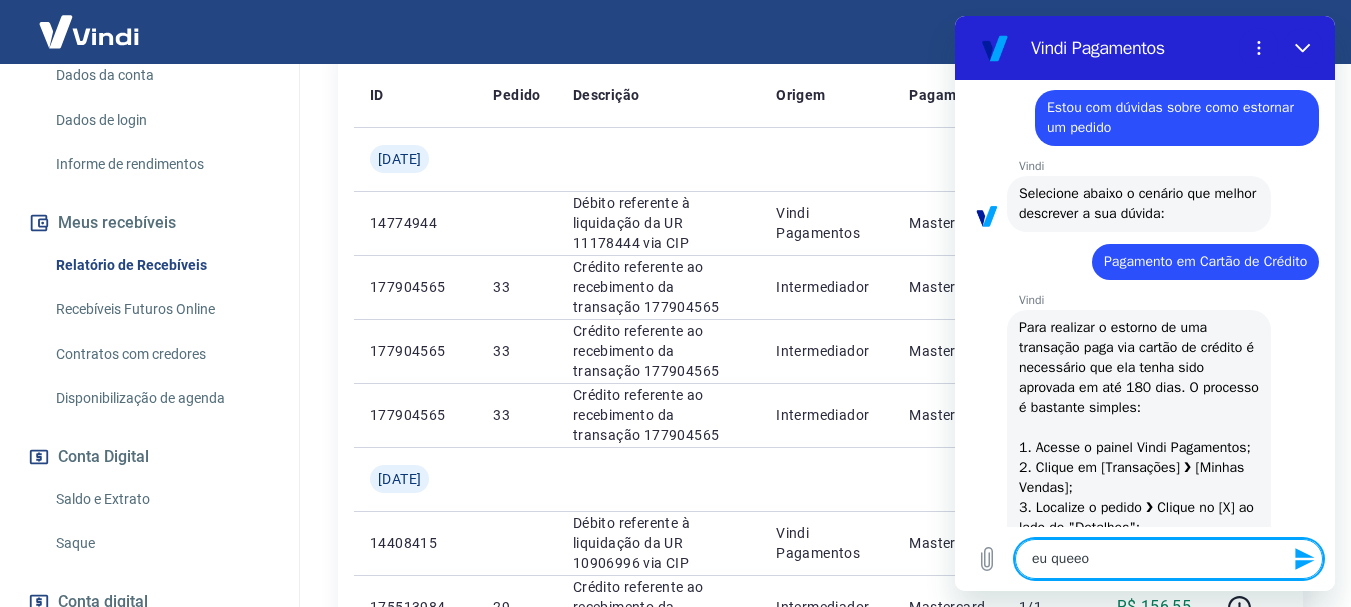 type on "eu queeo" 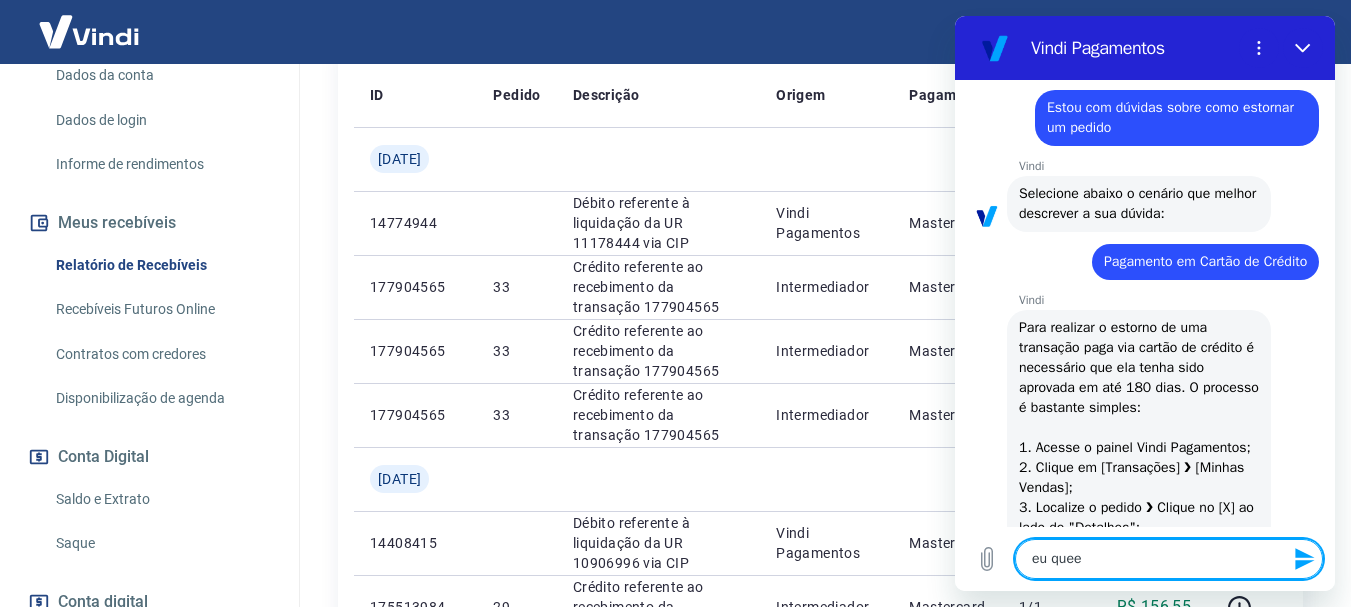 type on "eu que" 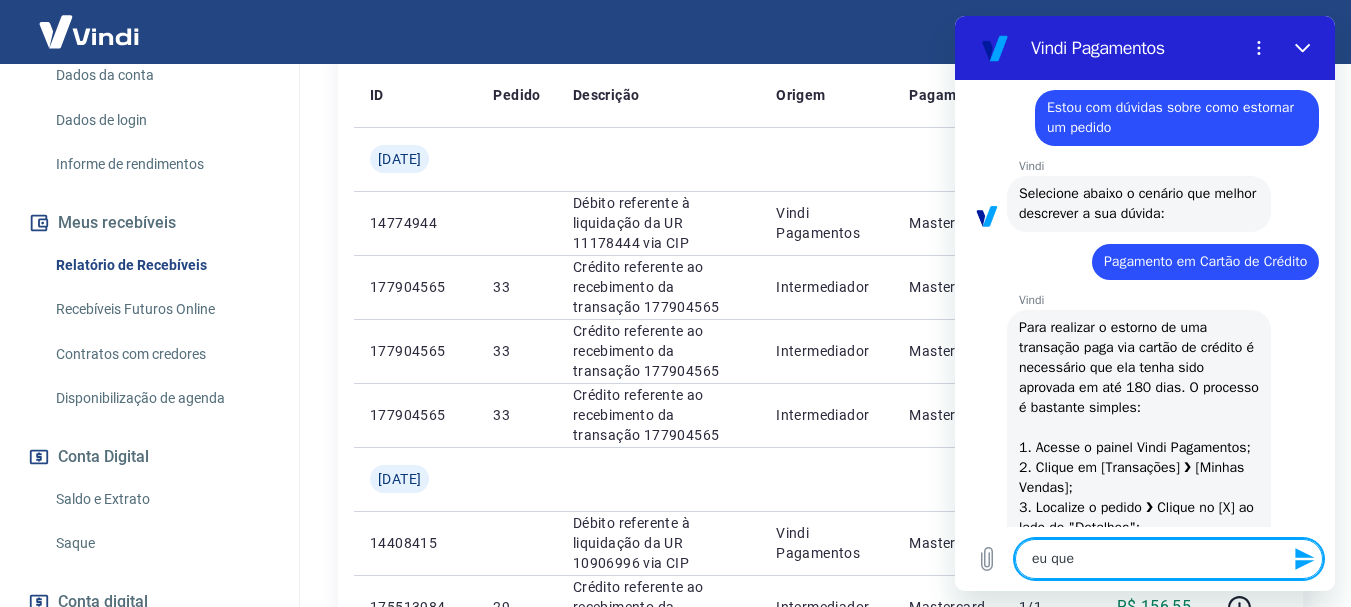type on "eu quer" 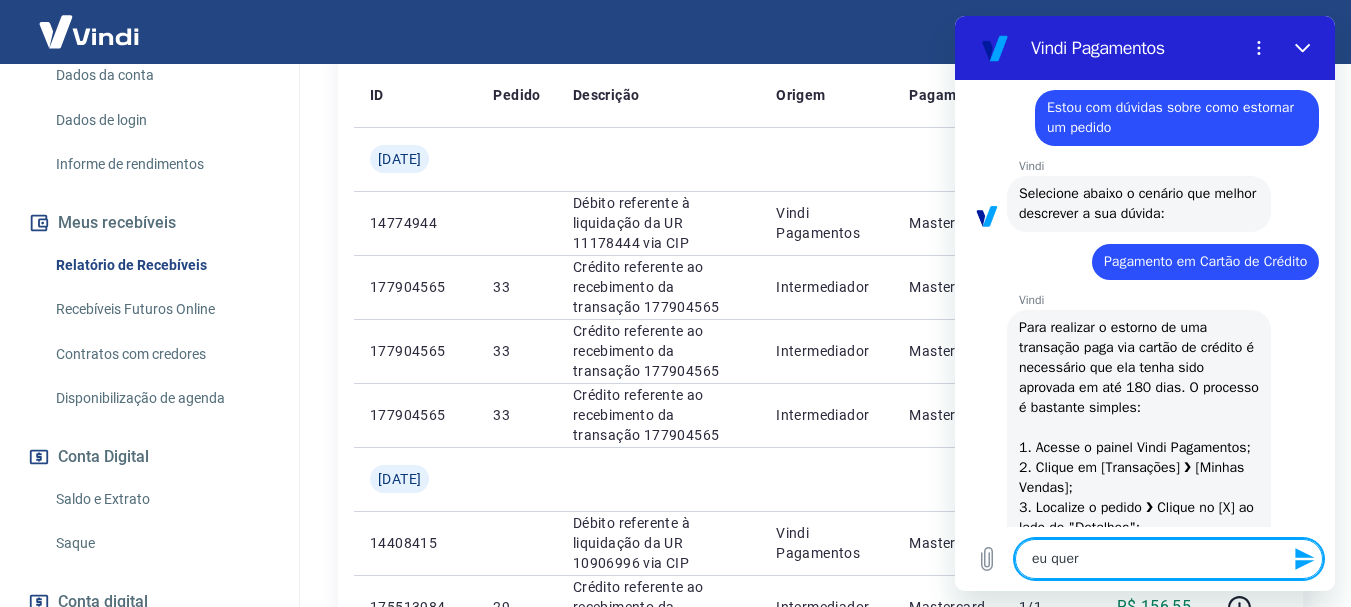 type on "eu quero" 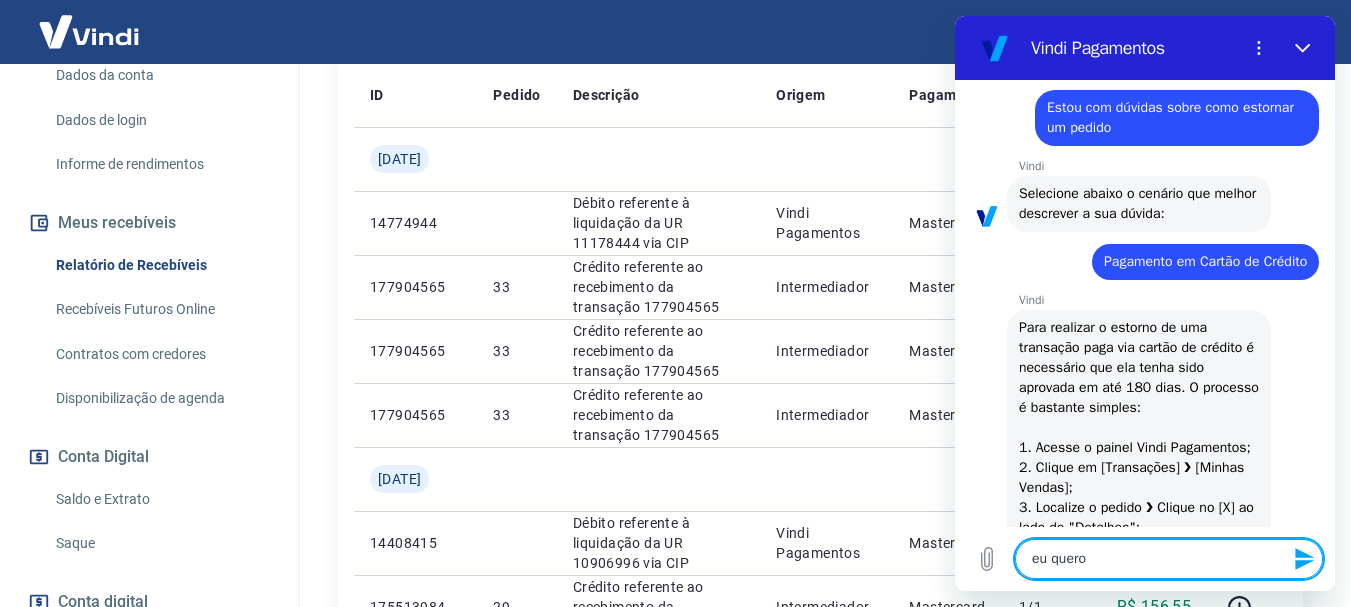 type on "eu quero" 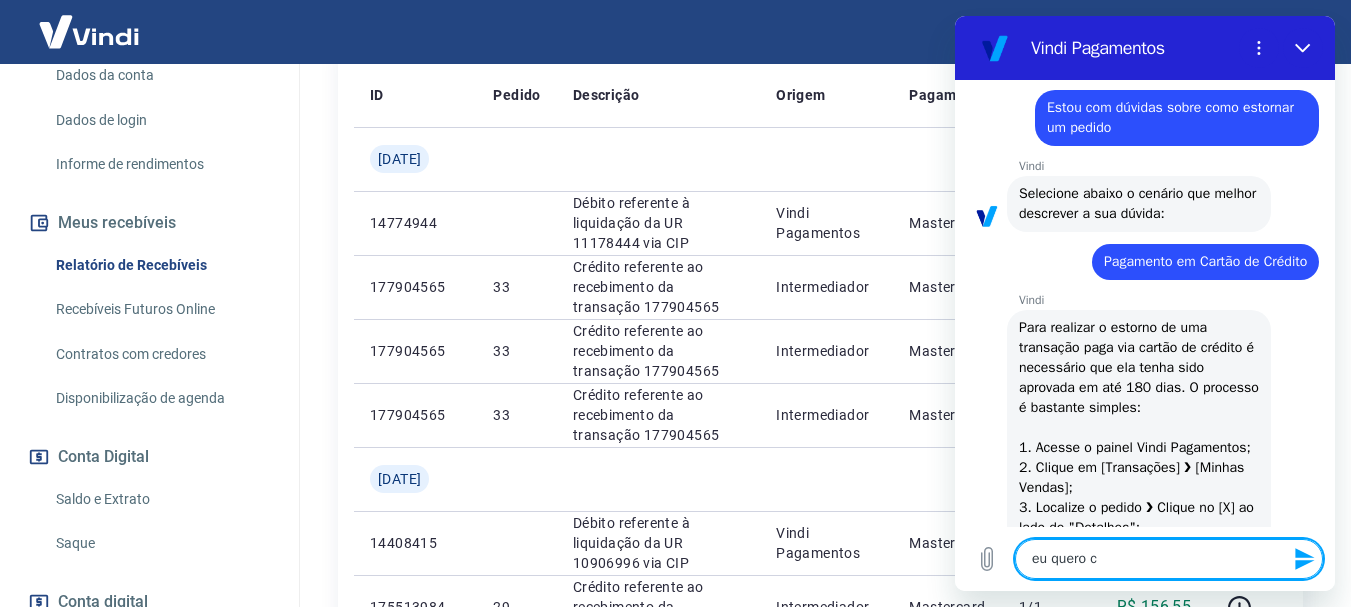 type on "eu quero ca" 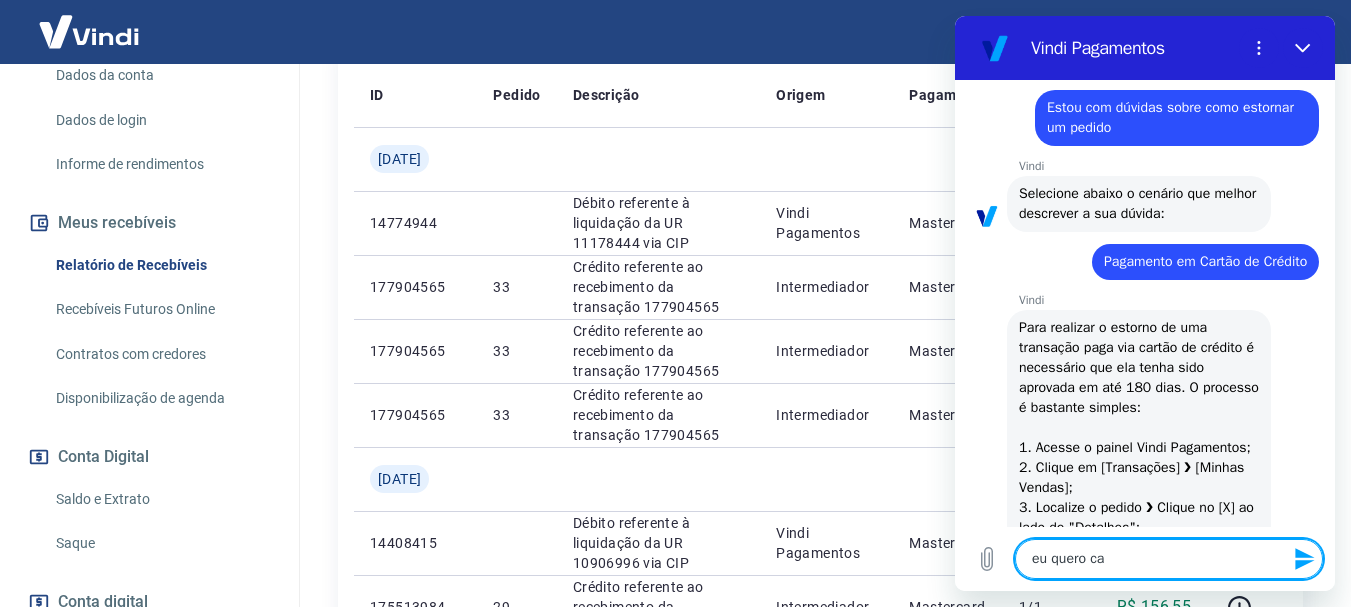 type on "x" 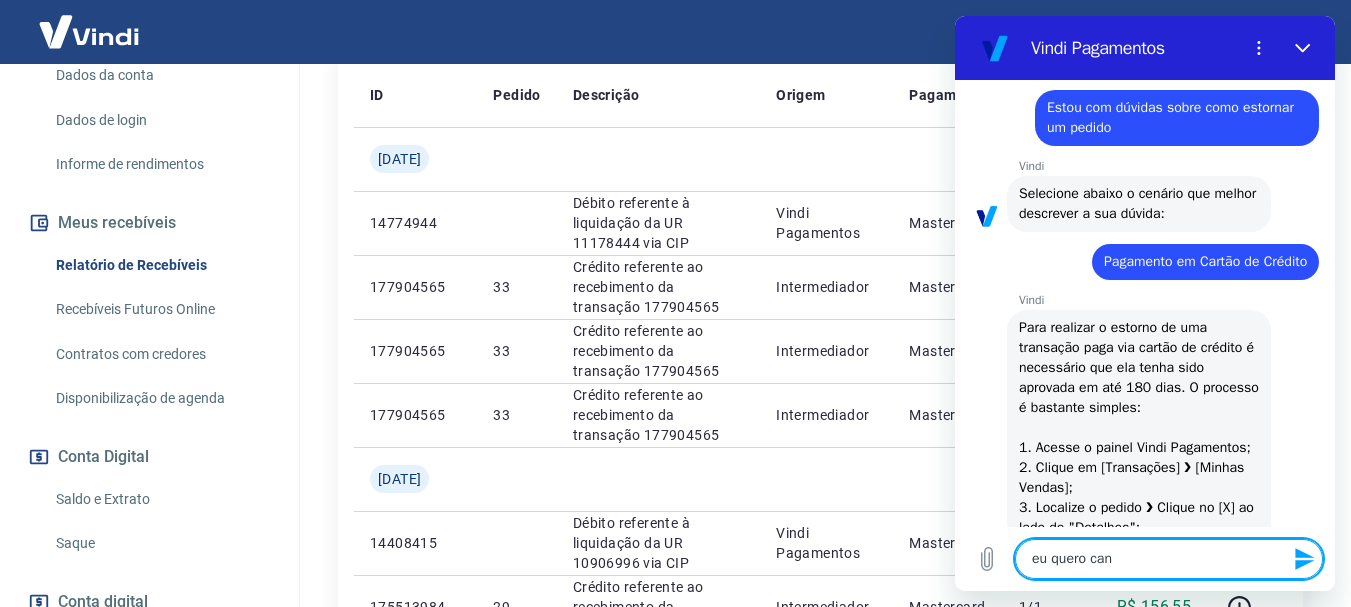 type on "eu quero canc" 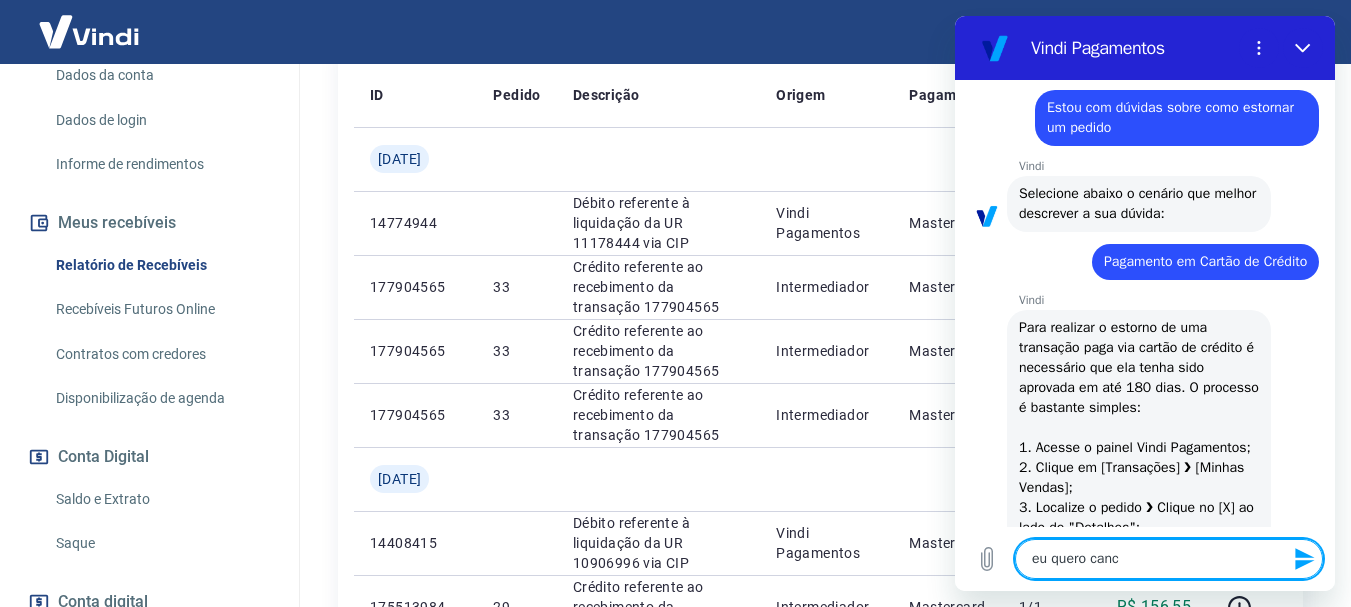 type on "x" 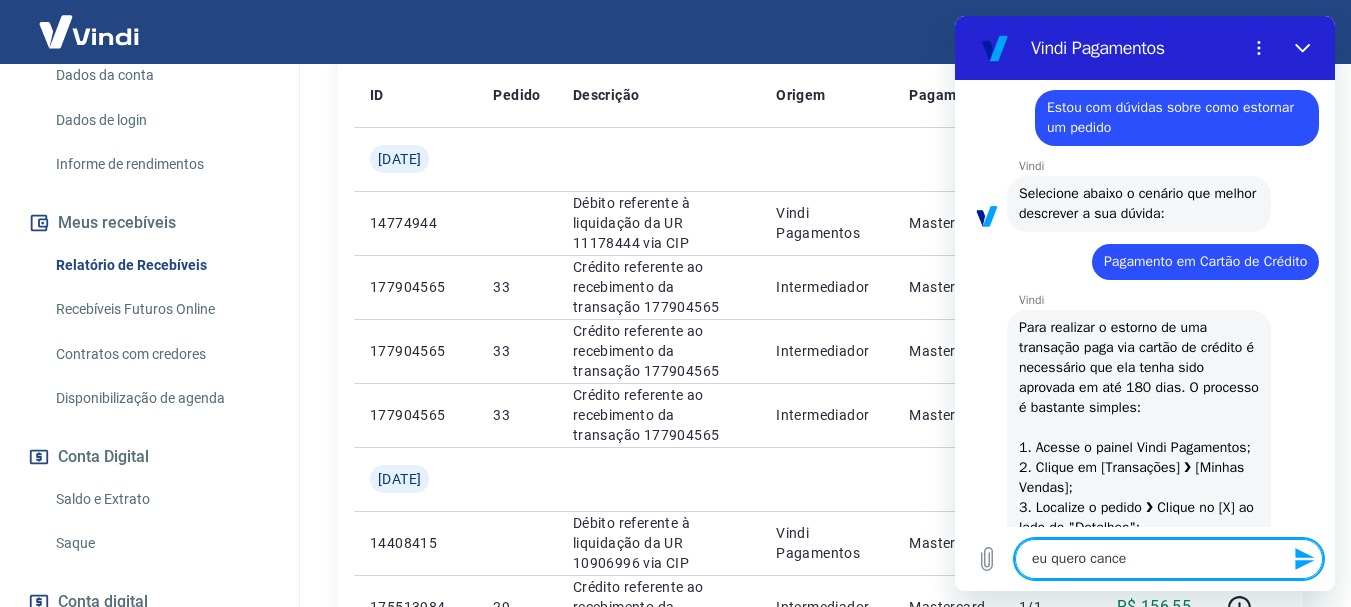 type on "eu quero cancel" 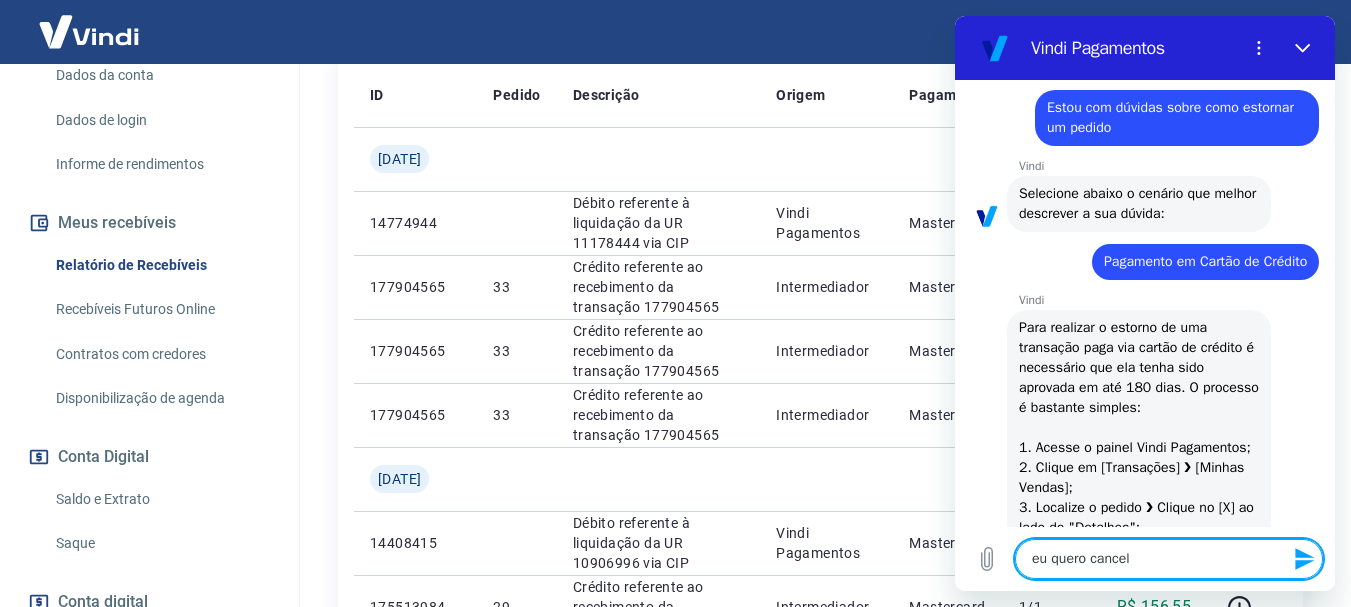 type on "eu quero cancela" 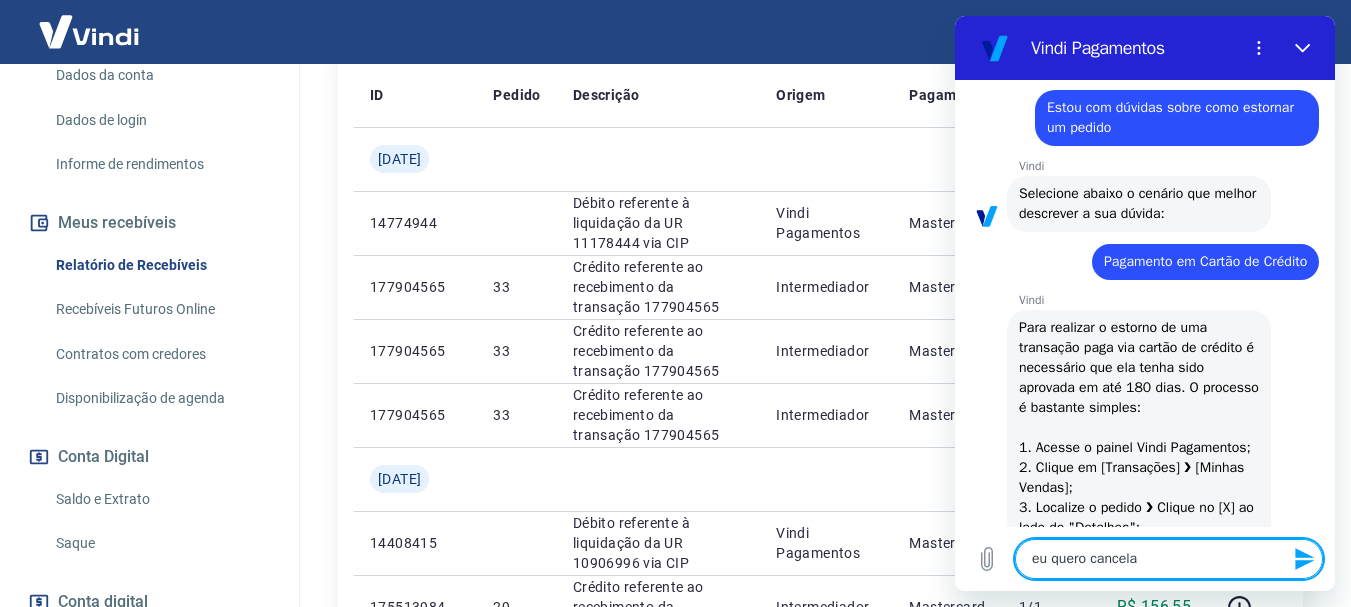 type on "eu quero cancelar" 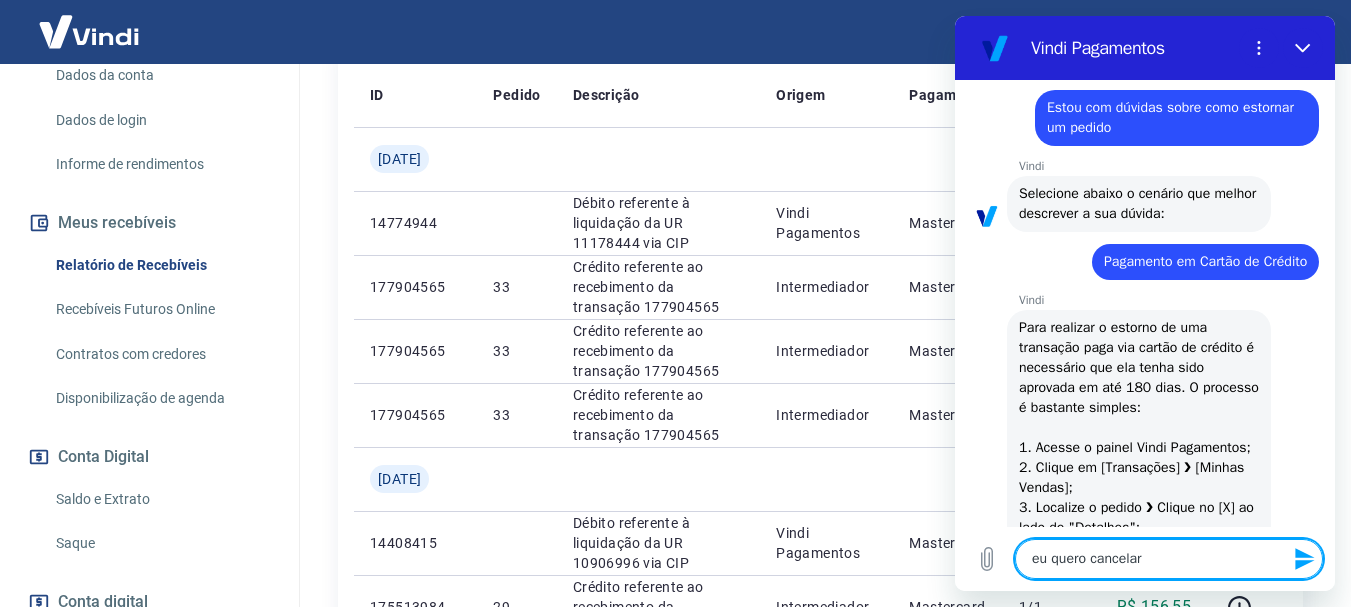 type on "eu quero cancelar" 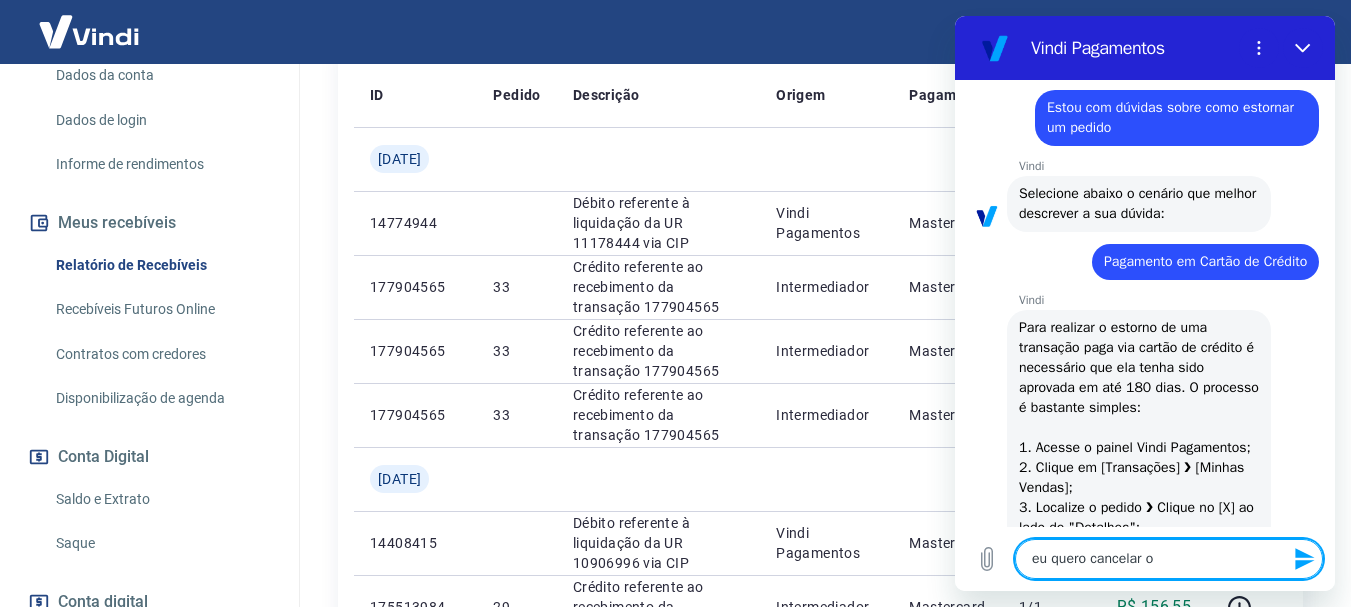 type on "eu quero cancelar o" 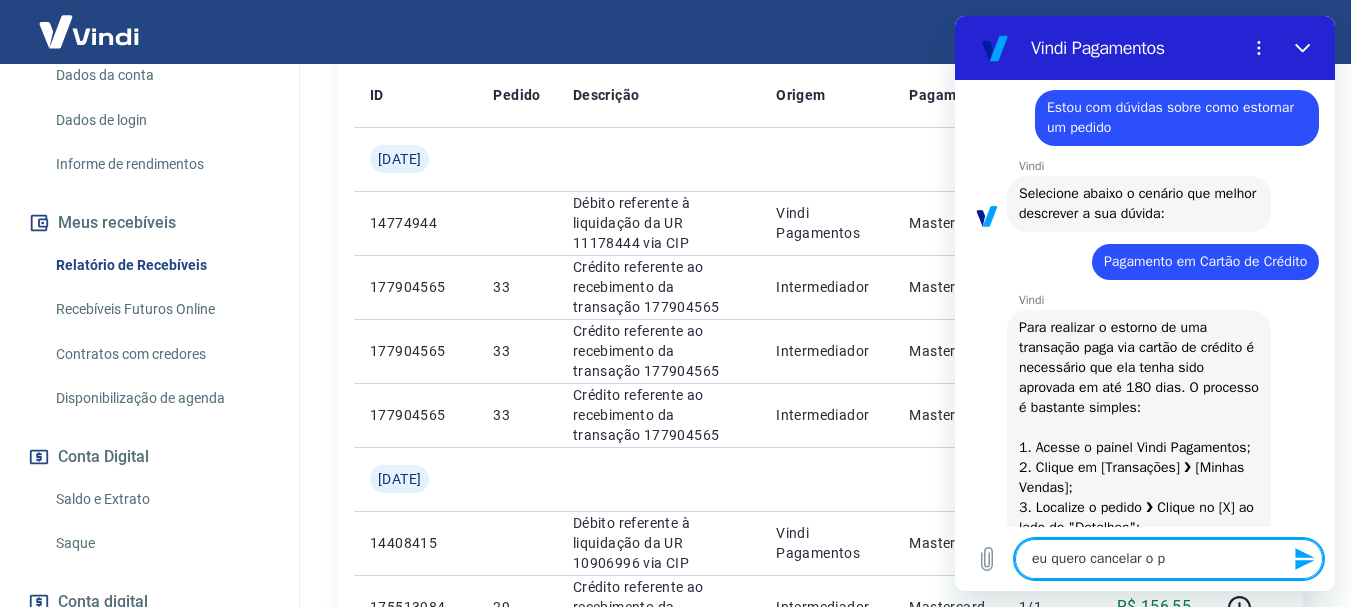 type on "eu quero cancelar o pl" 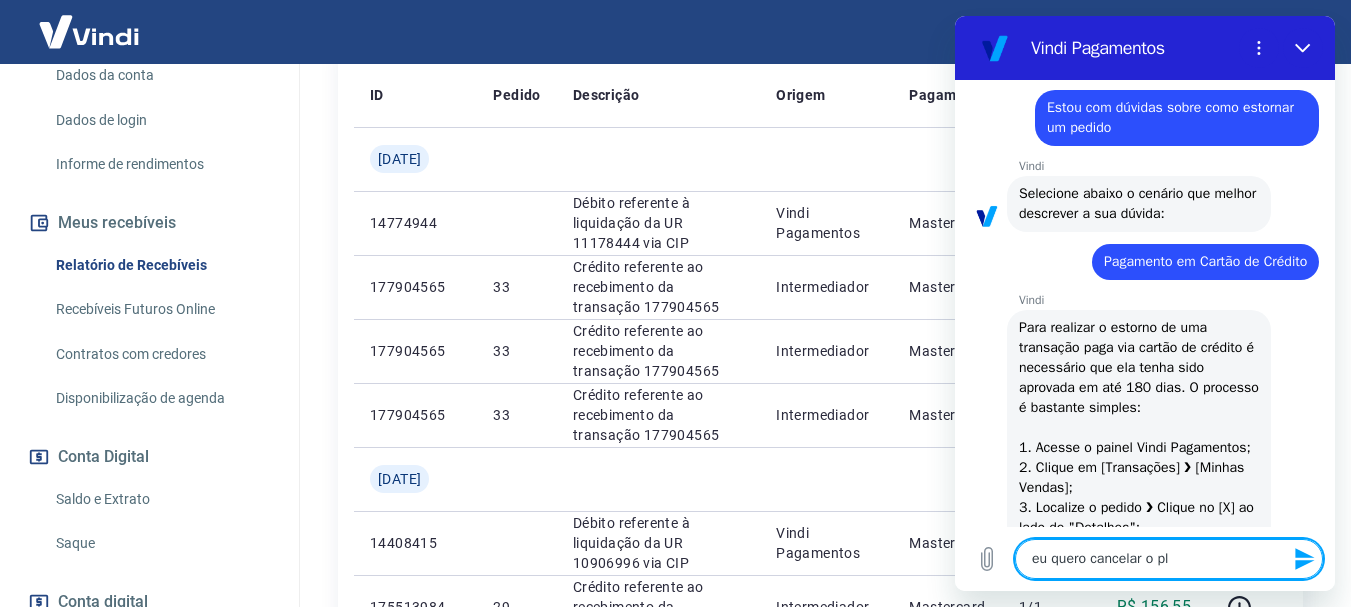 type on "eu quero cancelar o pla" 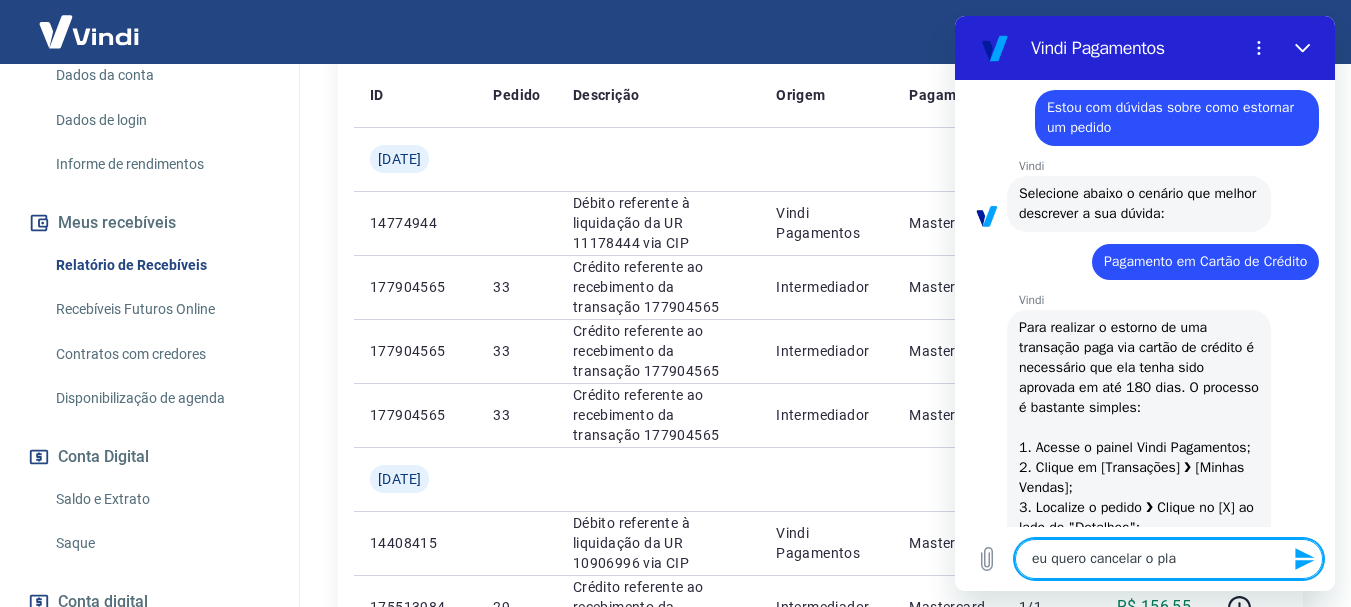 type on "eu quero cancelar o plan" 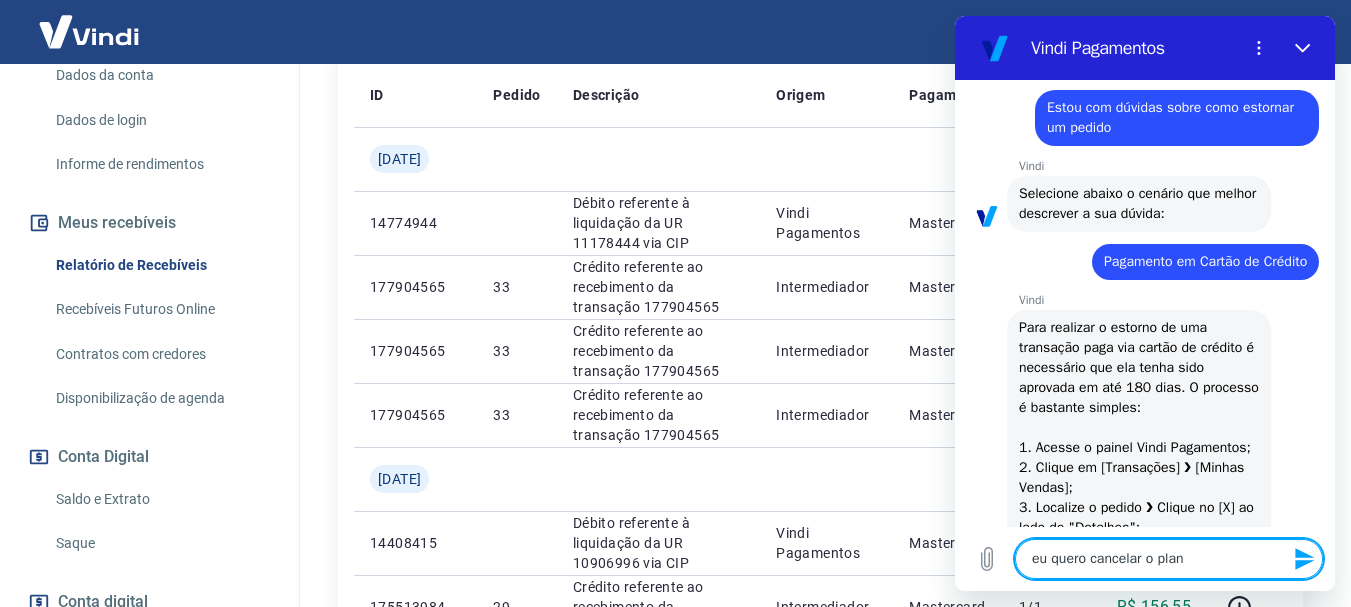 type on "x" 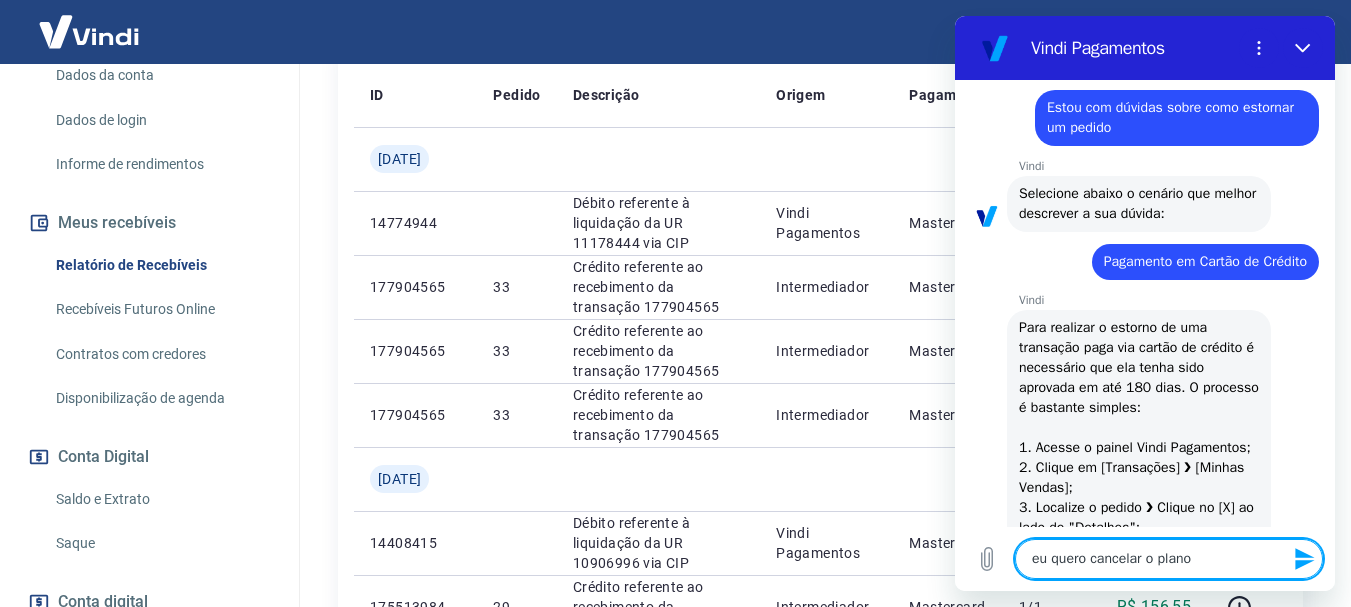 type 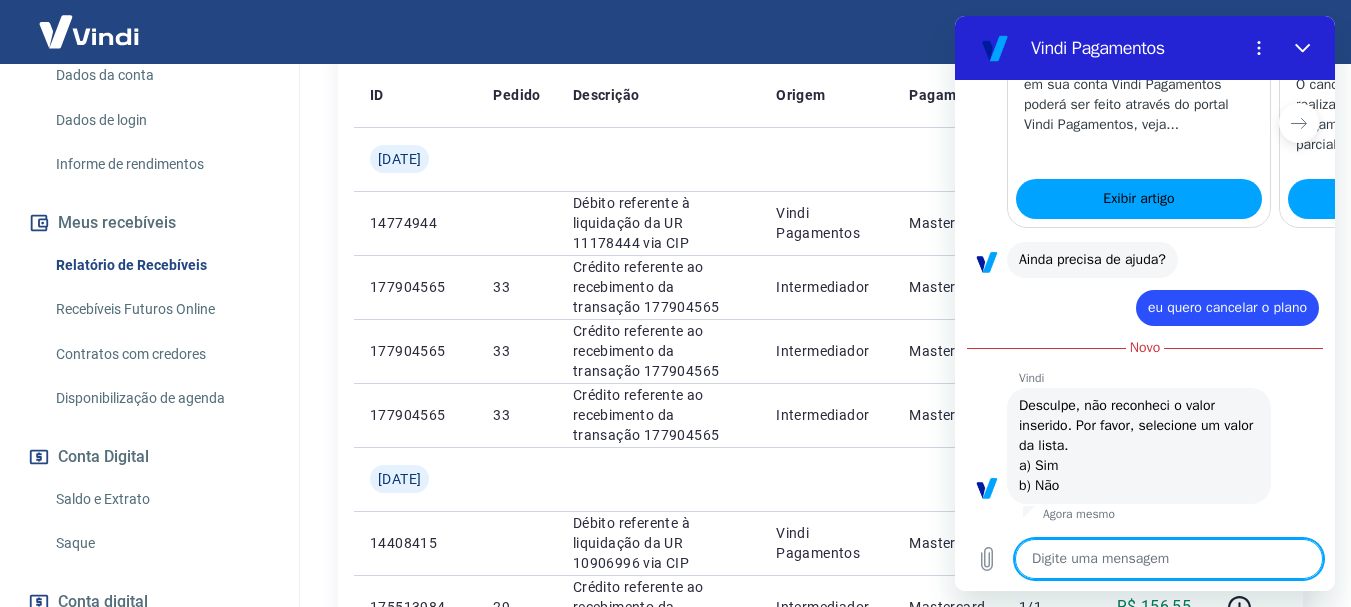 scroll, scrollTop: 1198, scrollLeft: 0, axis: vertical 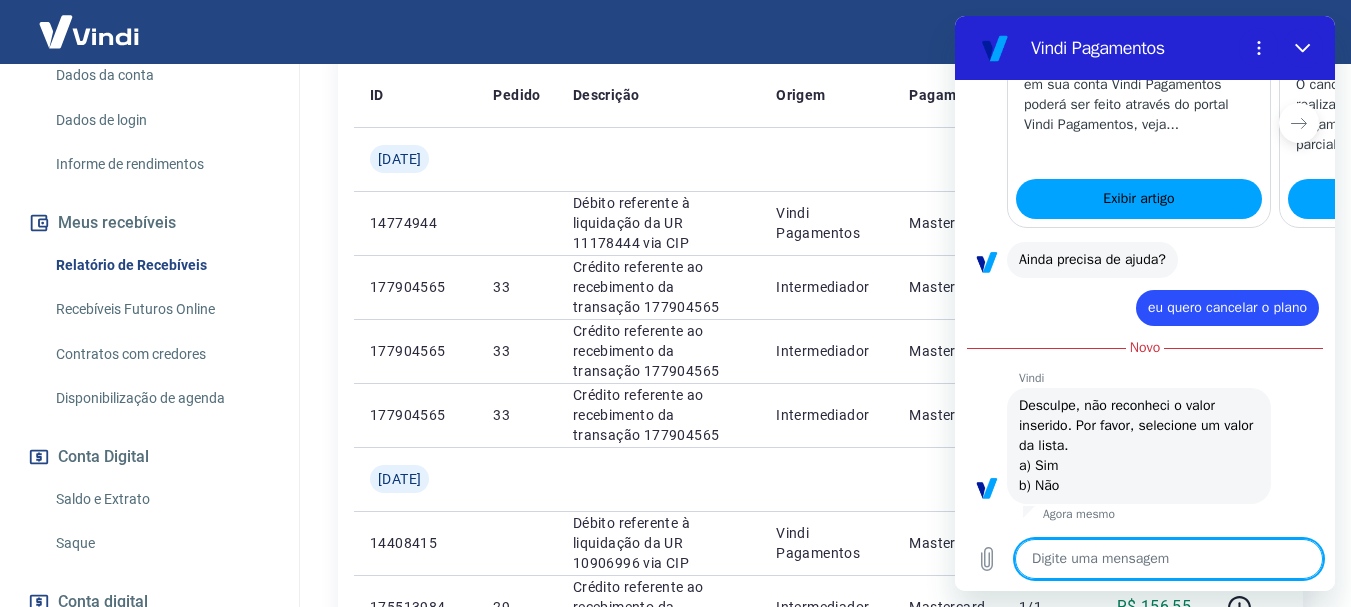 click at bounding box center (1169, 559) 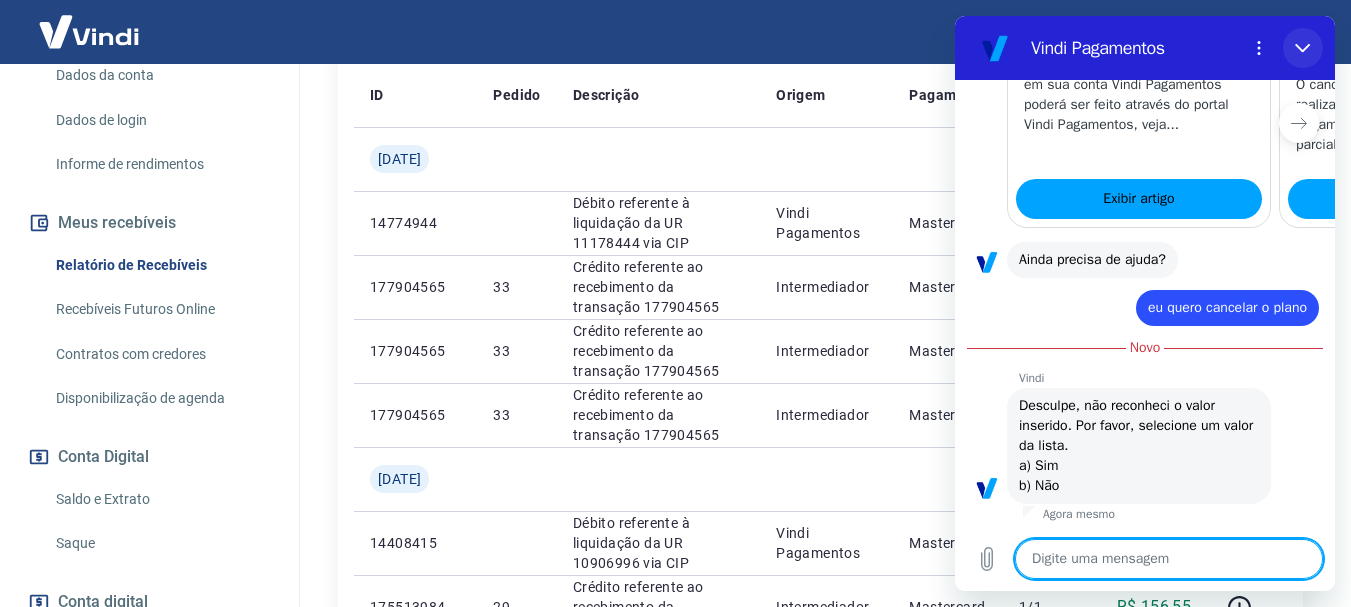 click at bounding box center [1303, 48] 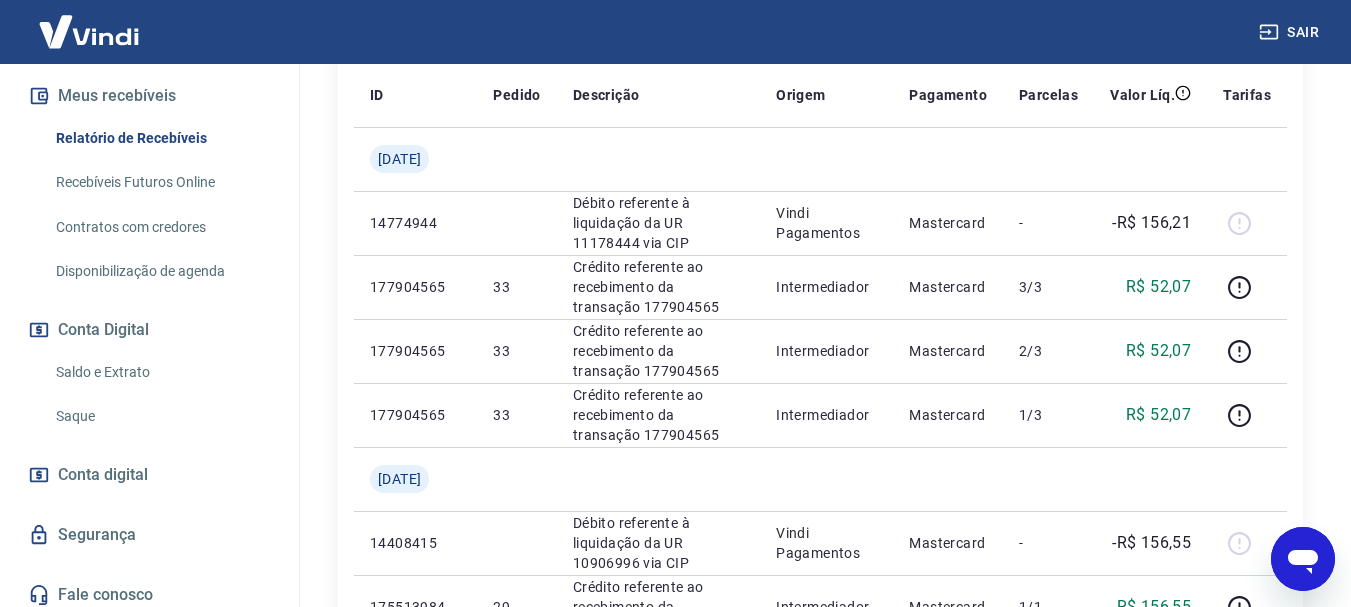 scroll, scrollTop: 437, scrollLeft: 0, axis: vertical 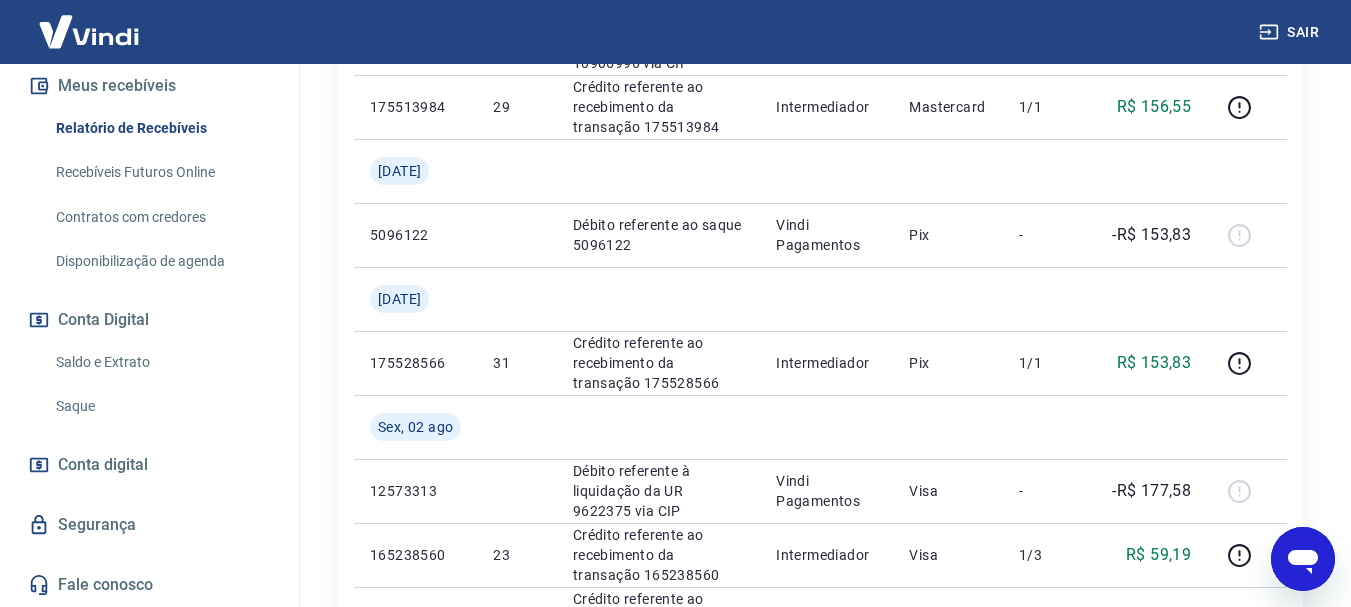 type on "x" 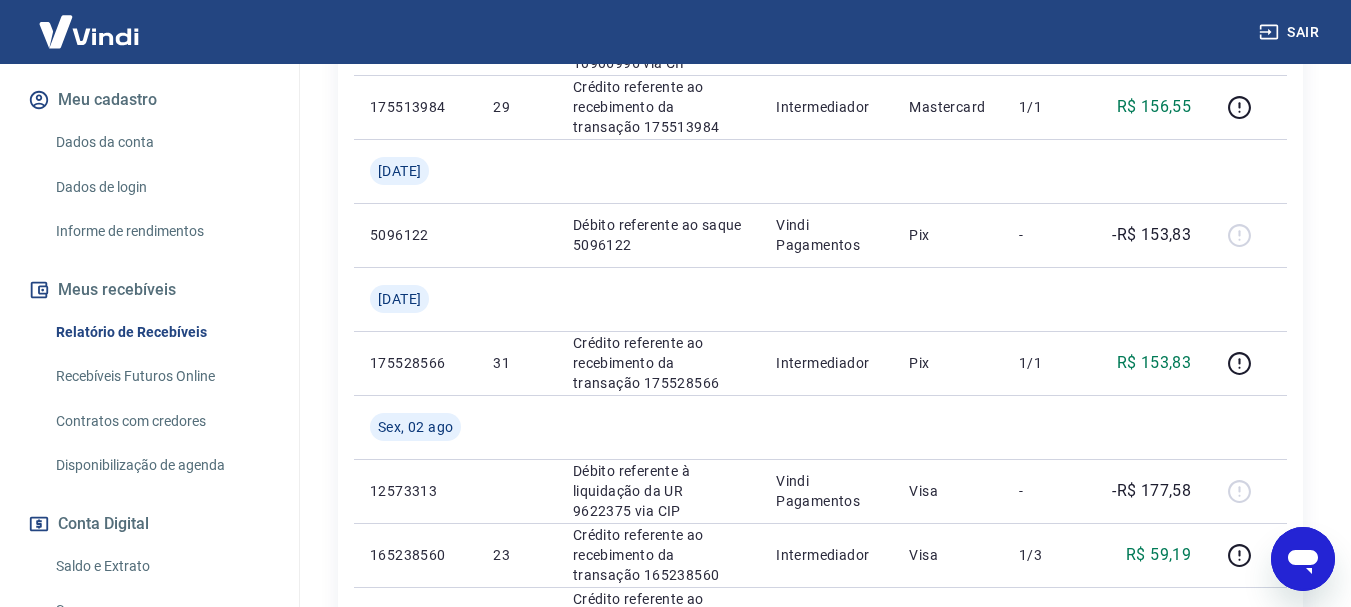scroll, scrollTop: 0, scrollLeft: 0, axis: both 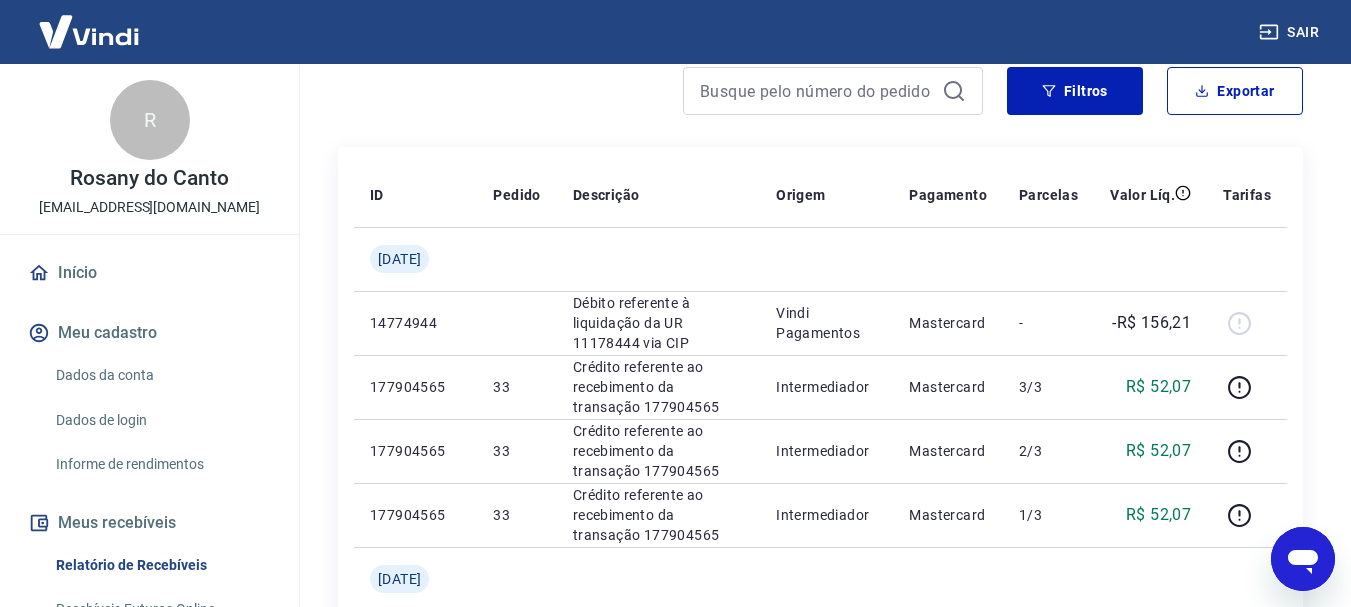 click on "Meu cadastro" at bounding box center (149, 333) 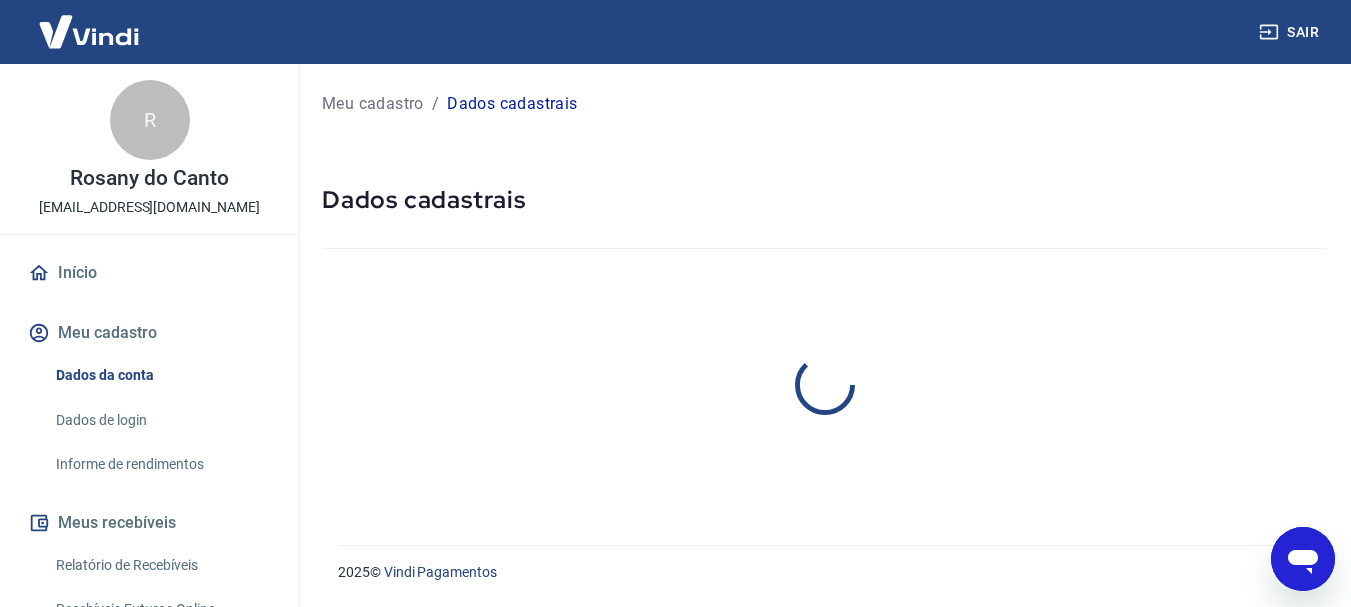 scroll, scrollTop: 0, scrollLeft: 0, axis: both 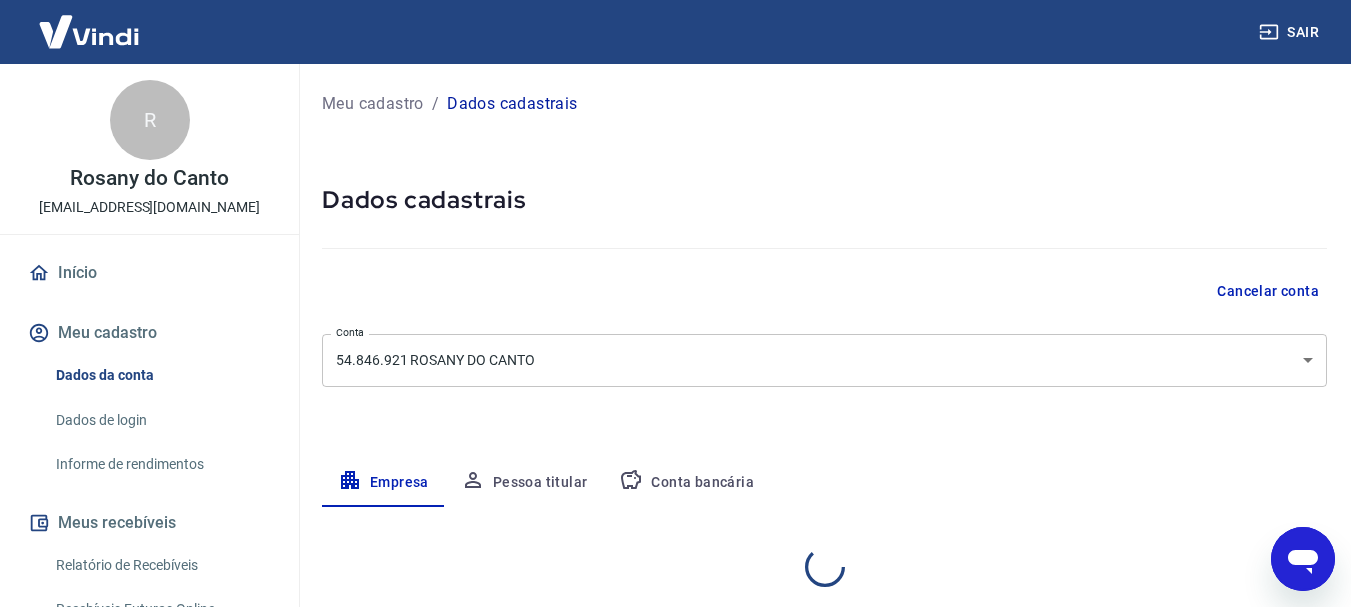 select on "SC" 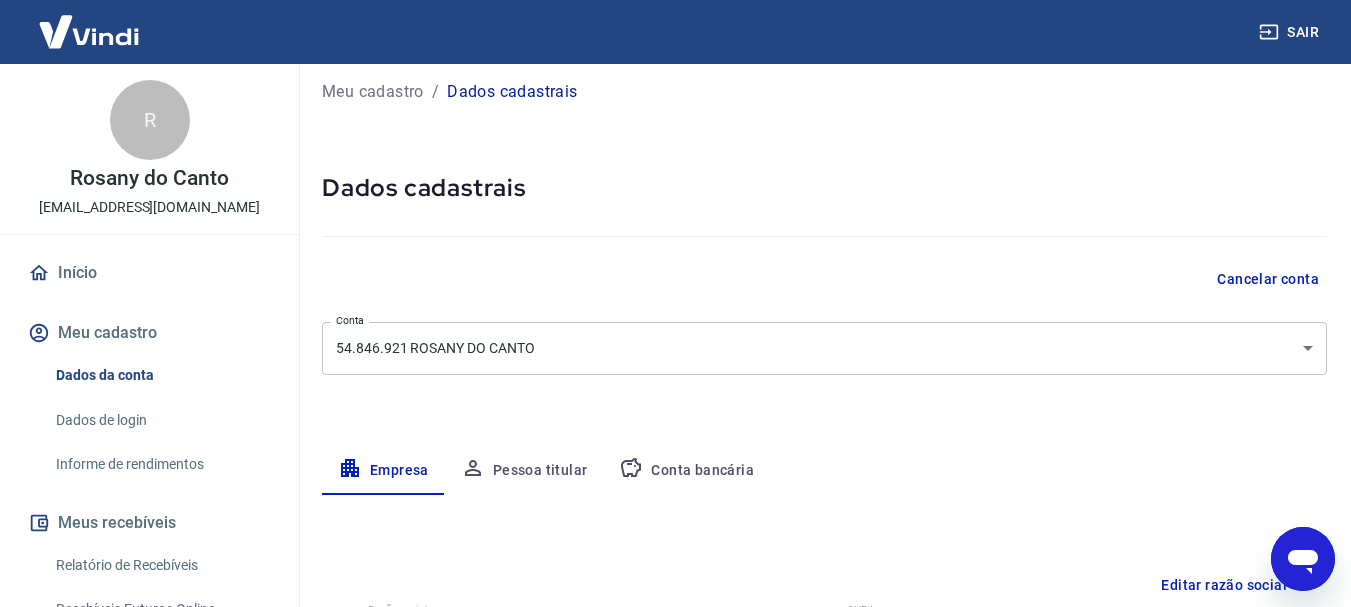 scroll, scrollTop: 0, scrollLeft: 0, axis: both 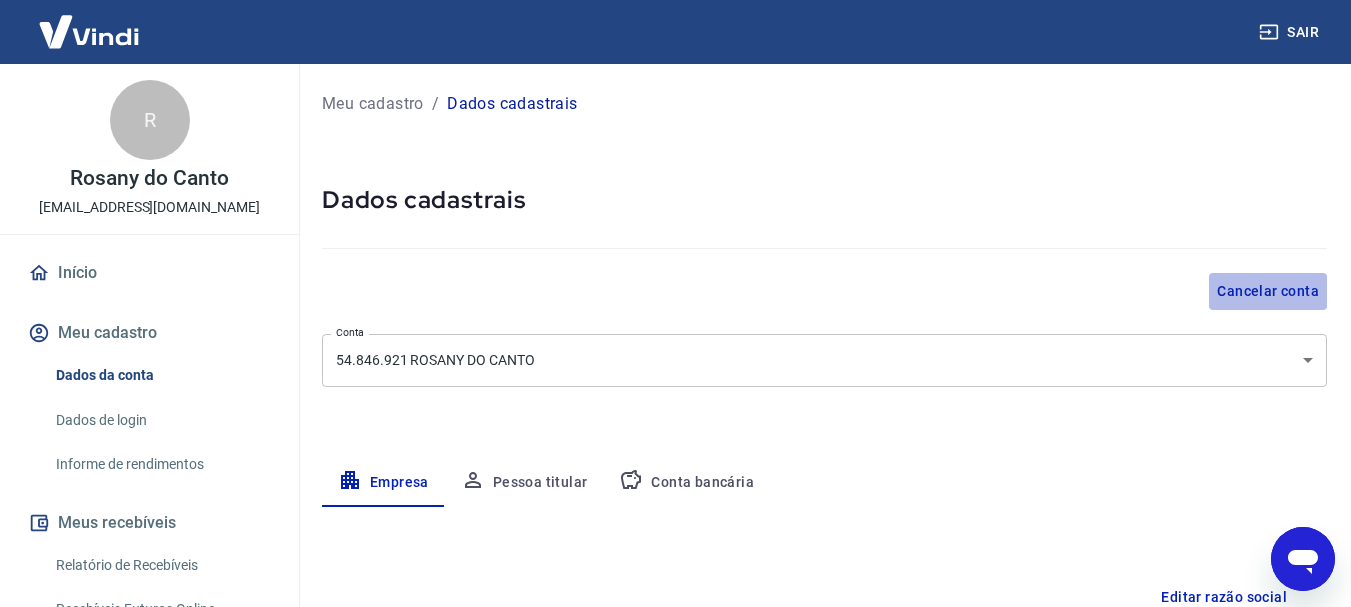 click on "Cancelar conta" at bounding box center (1268, 291) 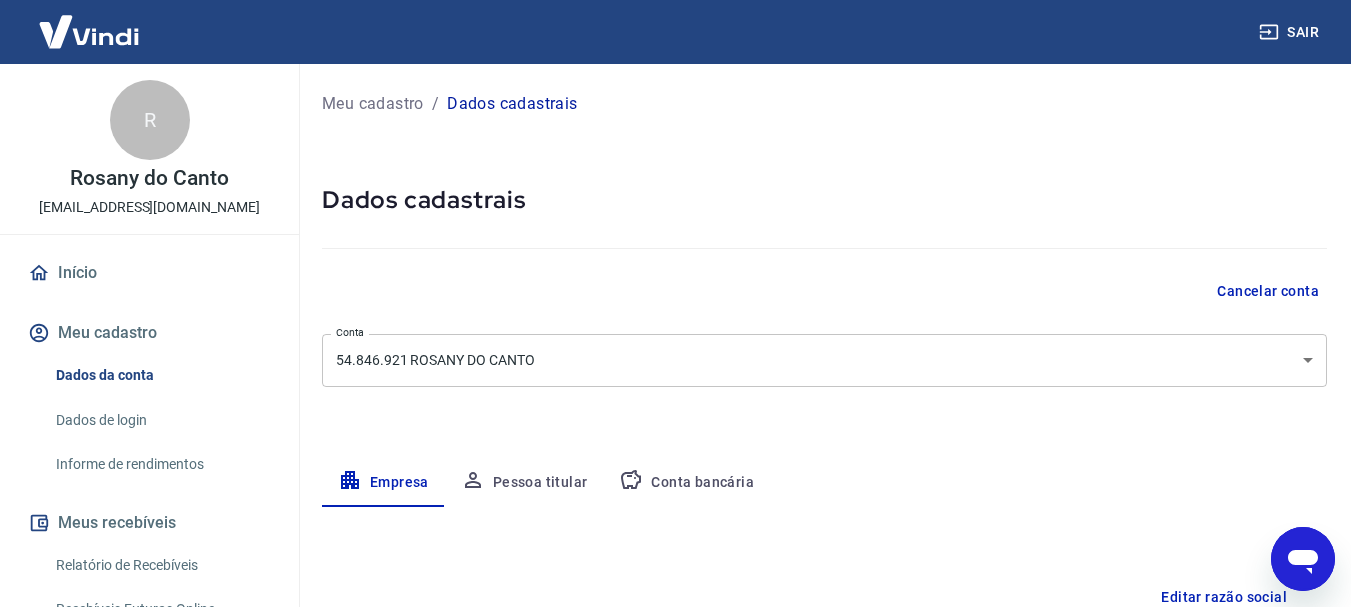 click on "Cancelar conta" at bounding box center (1268, 291) 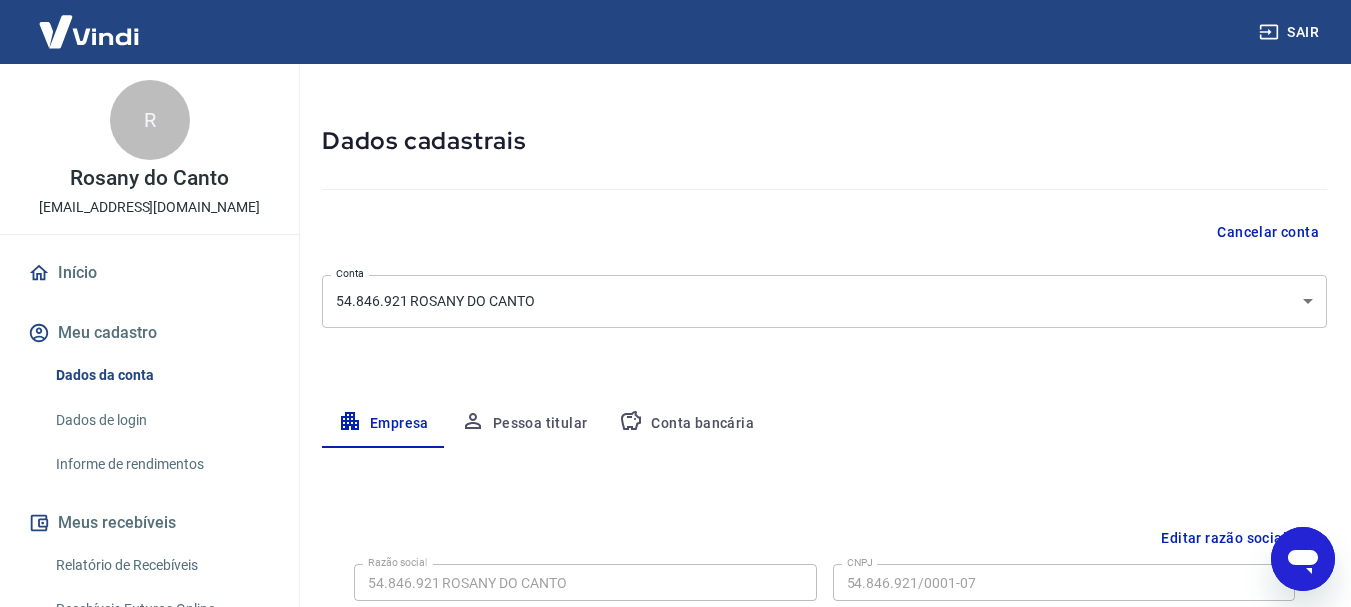 scroll, scrollTop: 0, scrollLeft: 0, axis: both 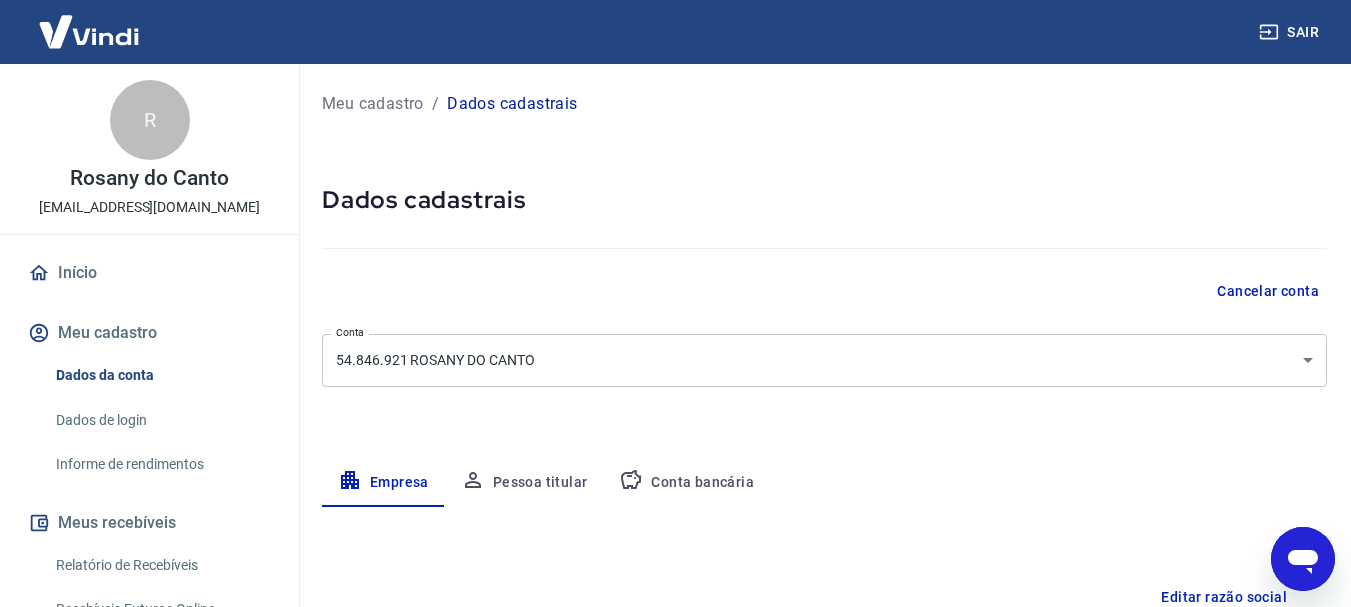 click on "Cancelar conta" at bounding box center [1268, 291] 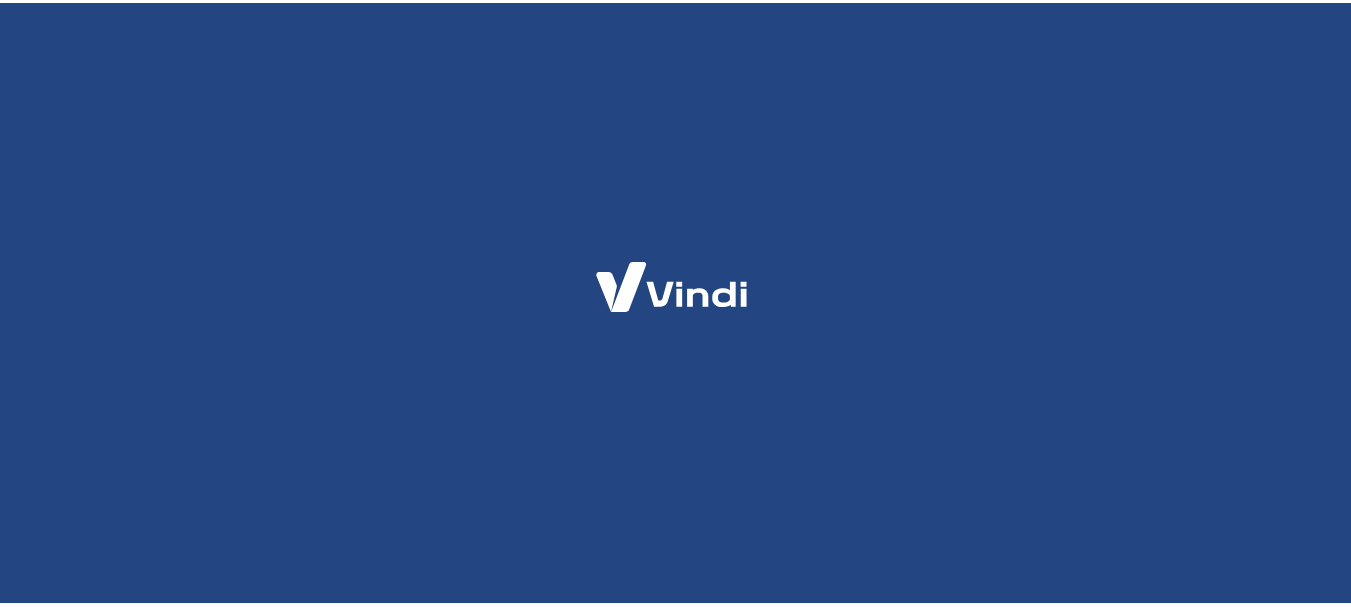 scroll, scrollTop: 0, scrollLeft: 0, axis: both 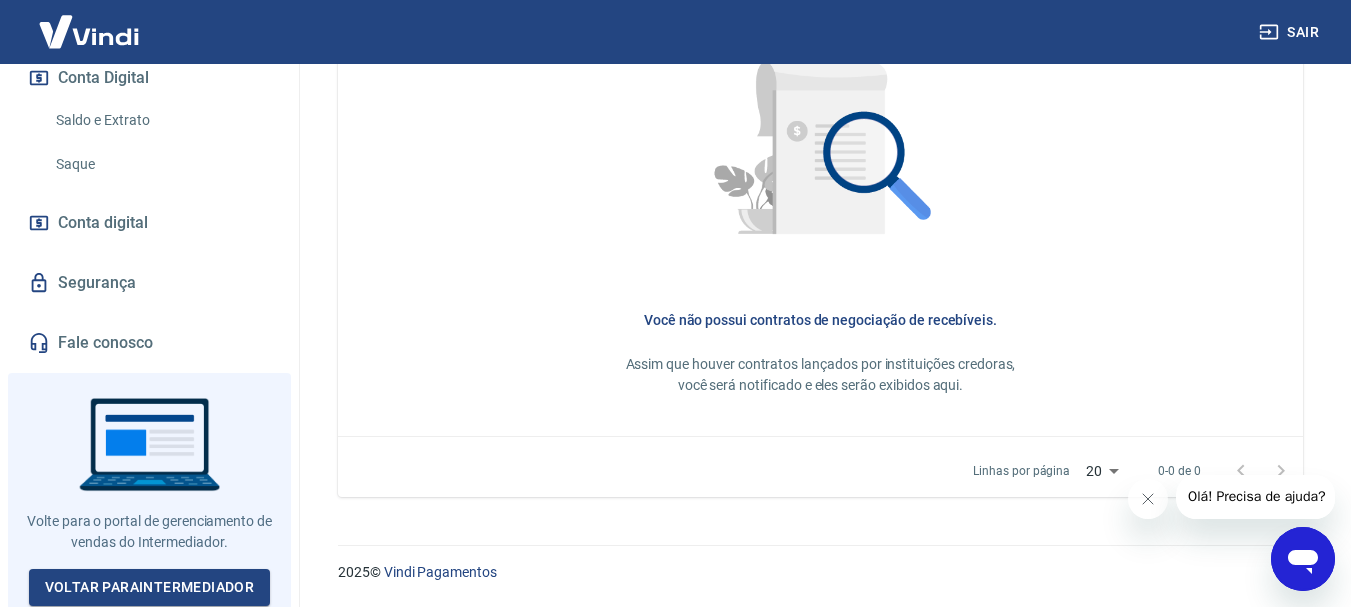 click on "Fale conosco" at bounding box center [149, 343] 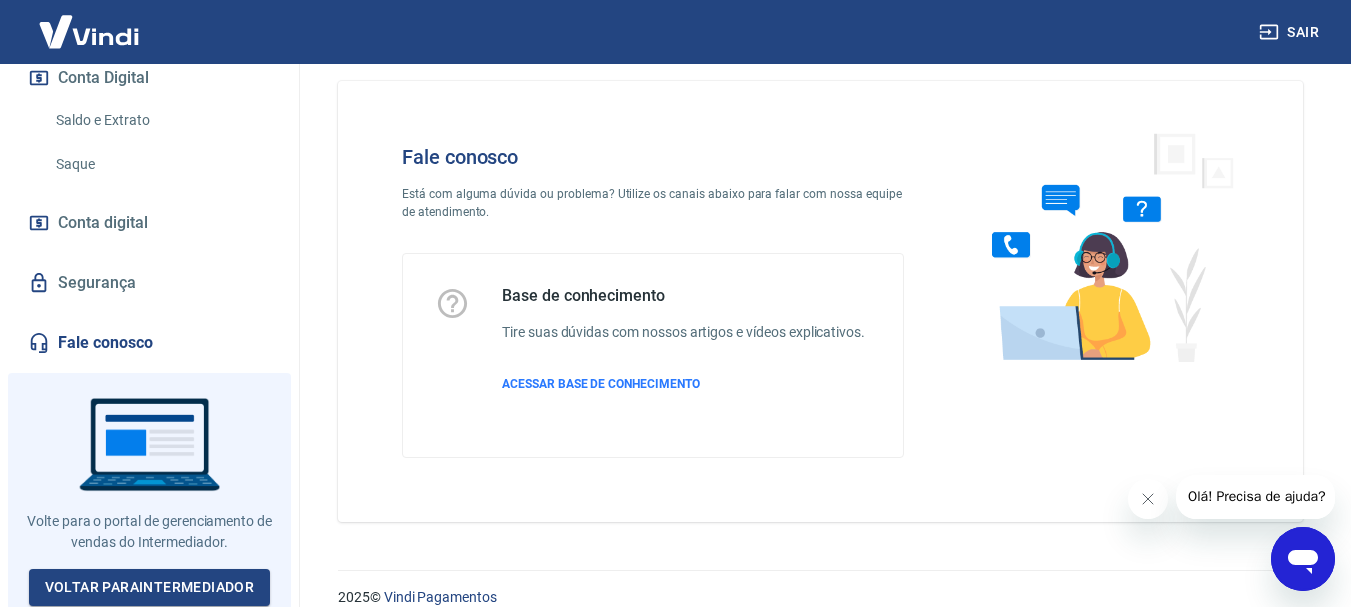scroll, scrollTop: 0, scrollLeft: 0, axis: both 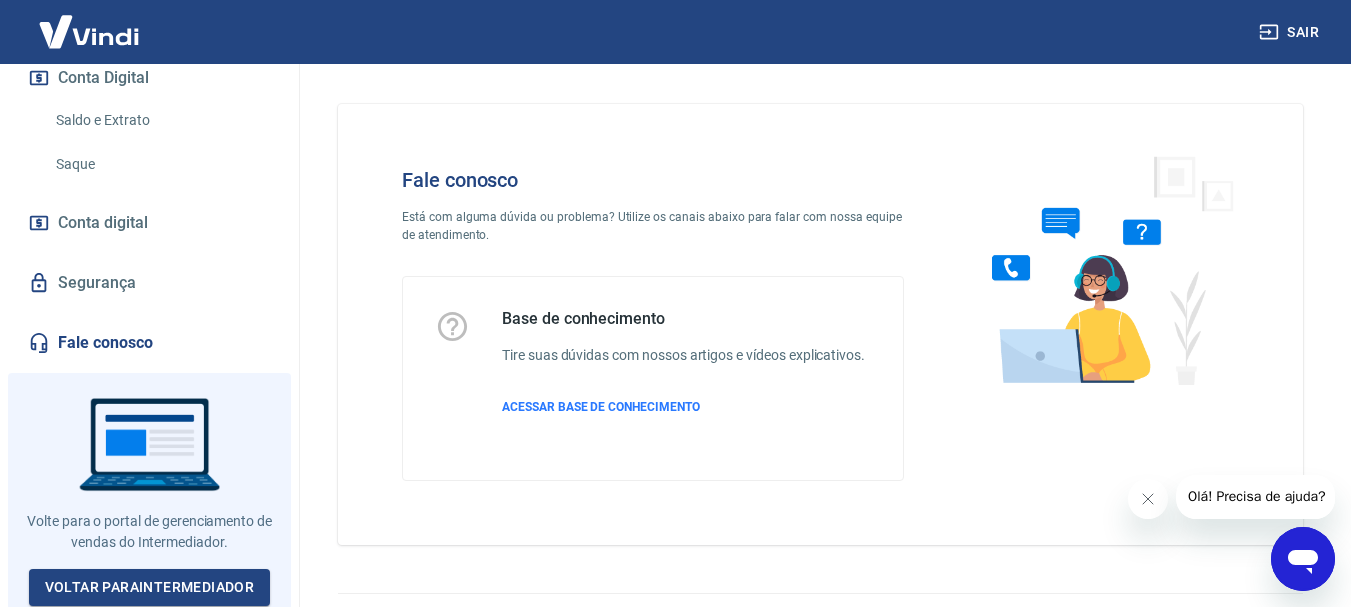 click on "Olá! Precisa de ajuda?" at bounding box center [1256, 496] 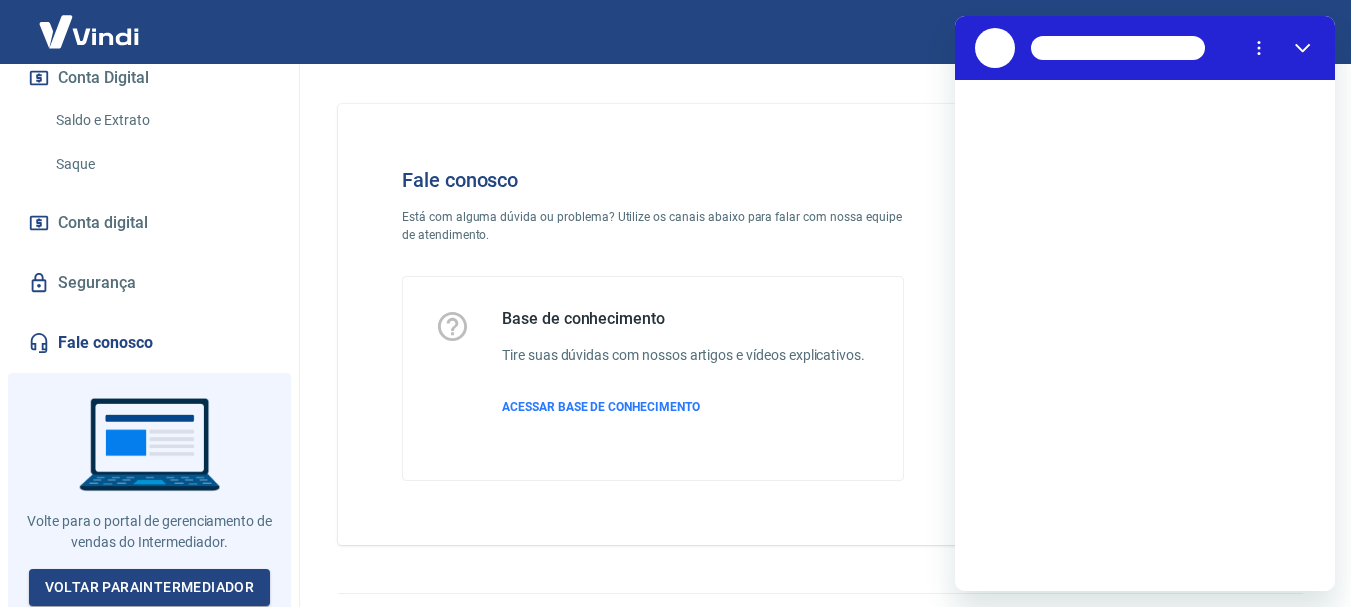 scroll, scrollTop: 0, scrollLeft: 0, axis: both 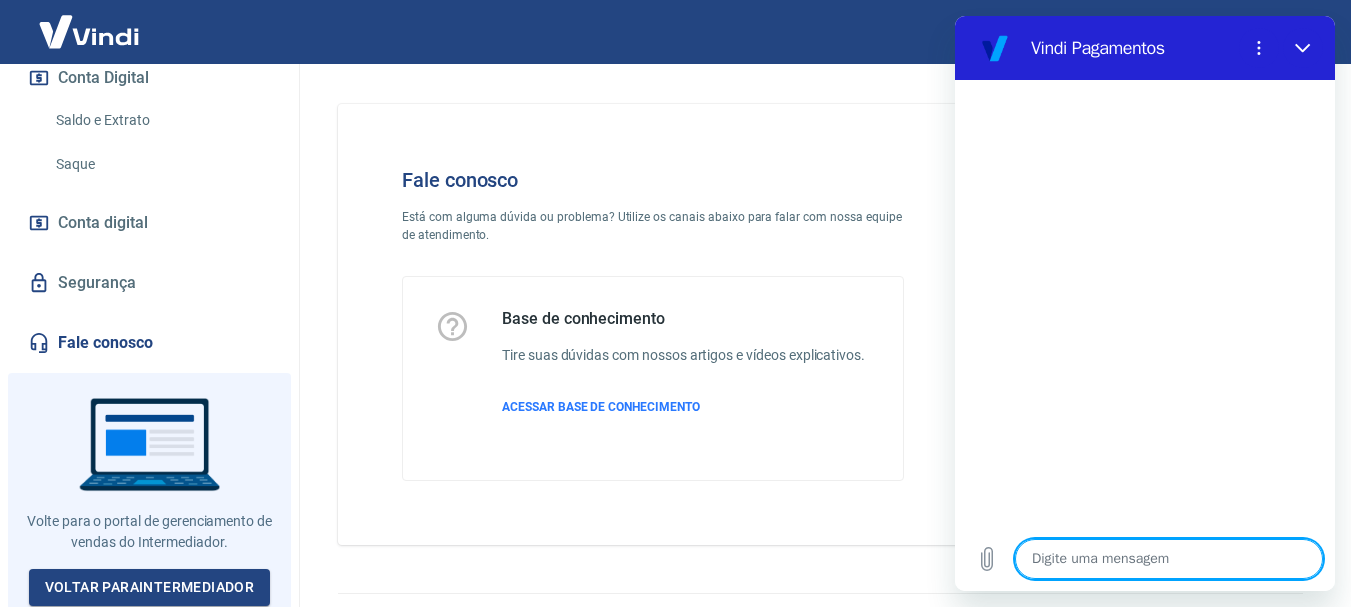 click at bounding box center [1169, 559] 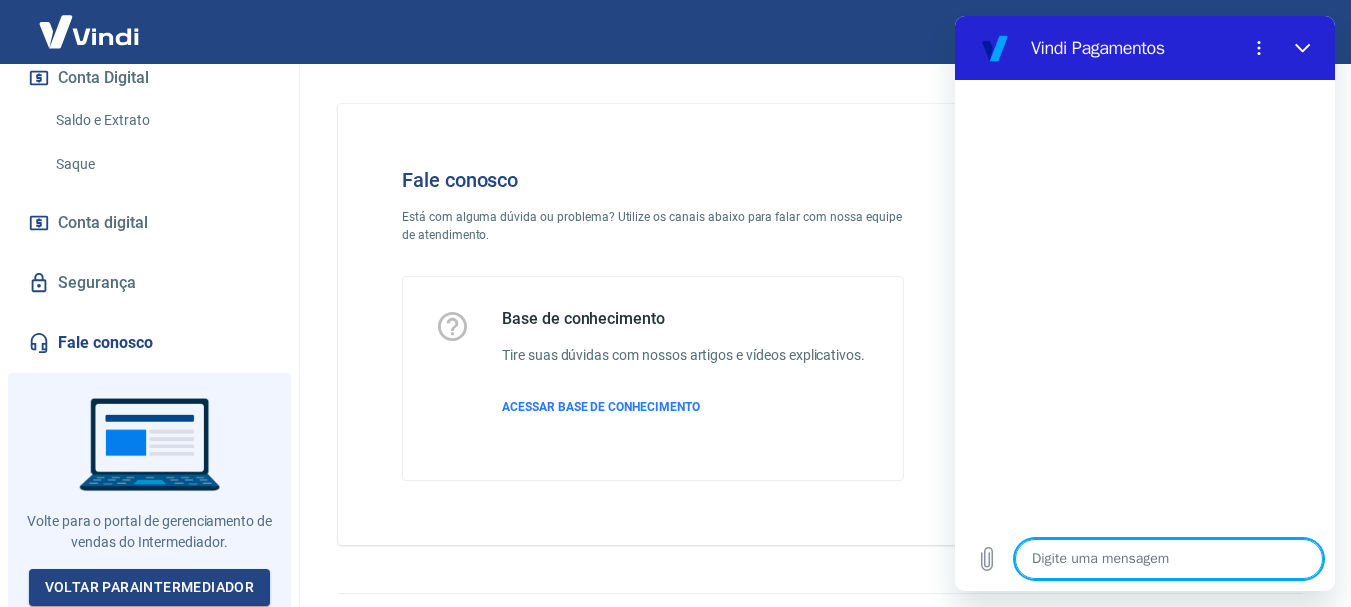 type on "c" 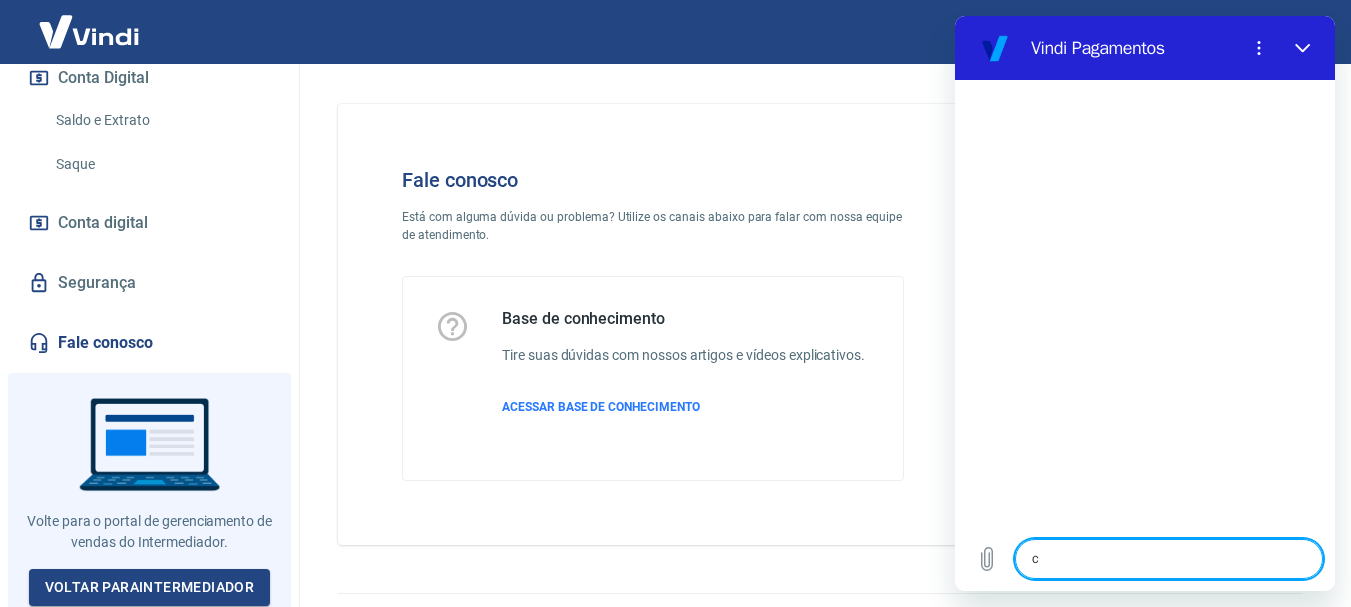 type on "ca" 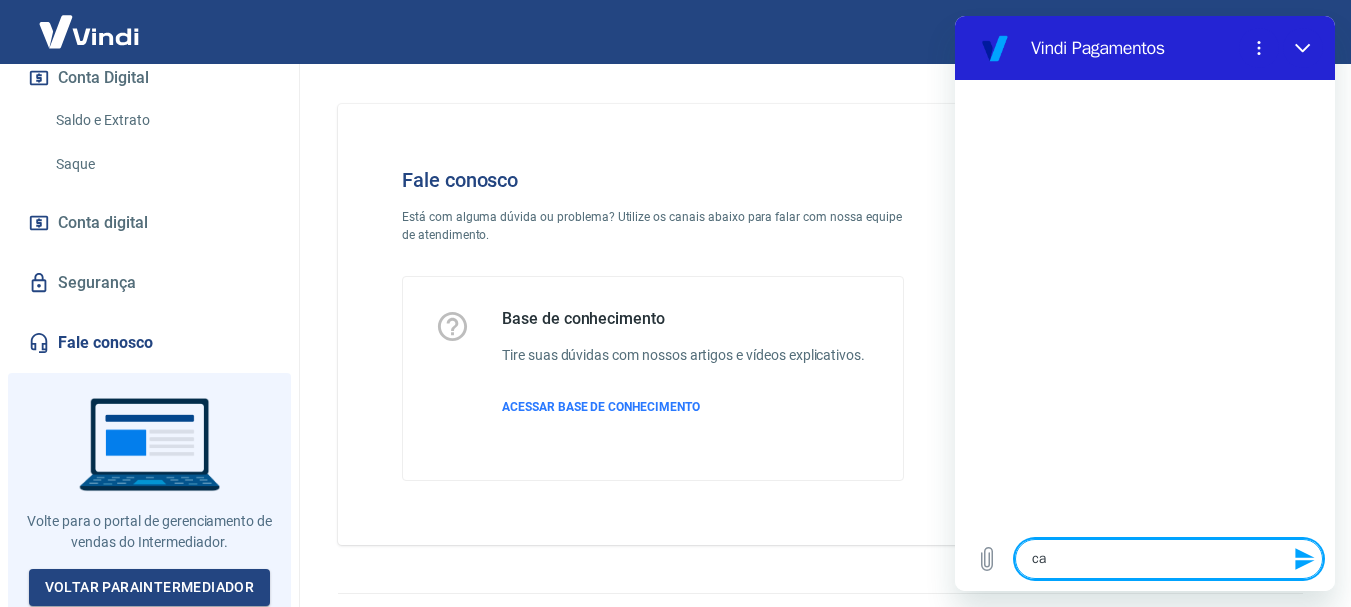 type on "can" 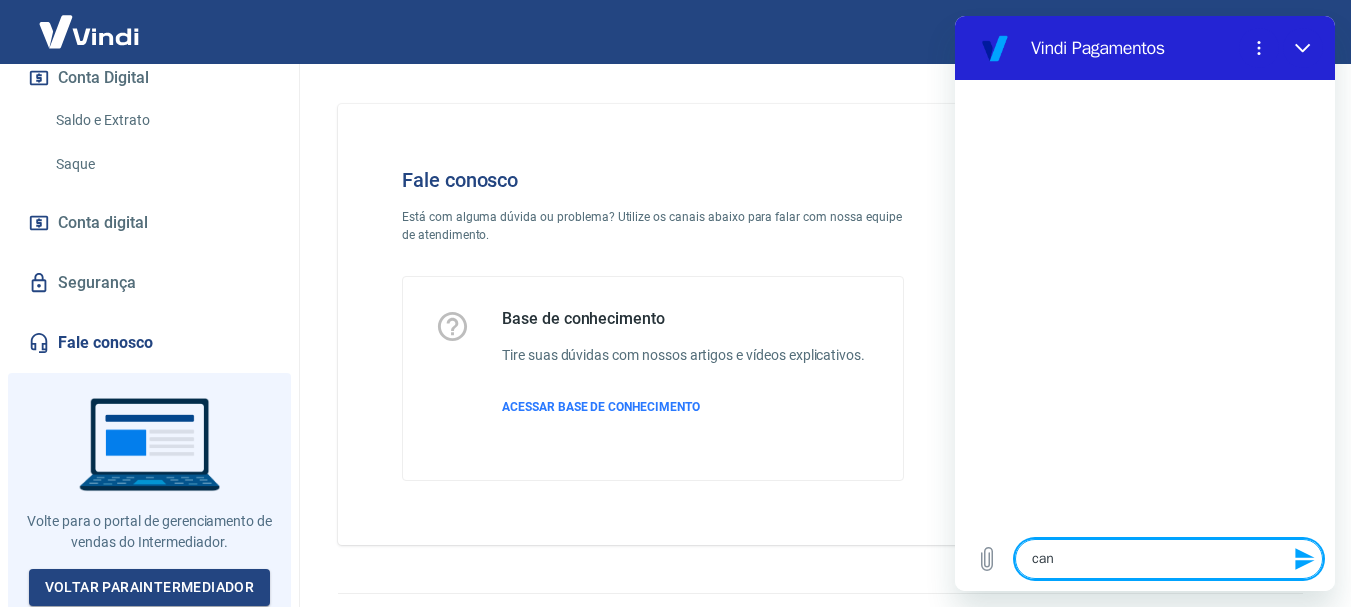 type on "canc" 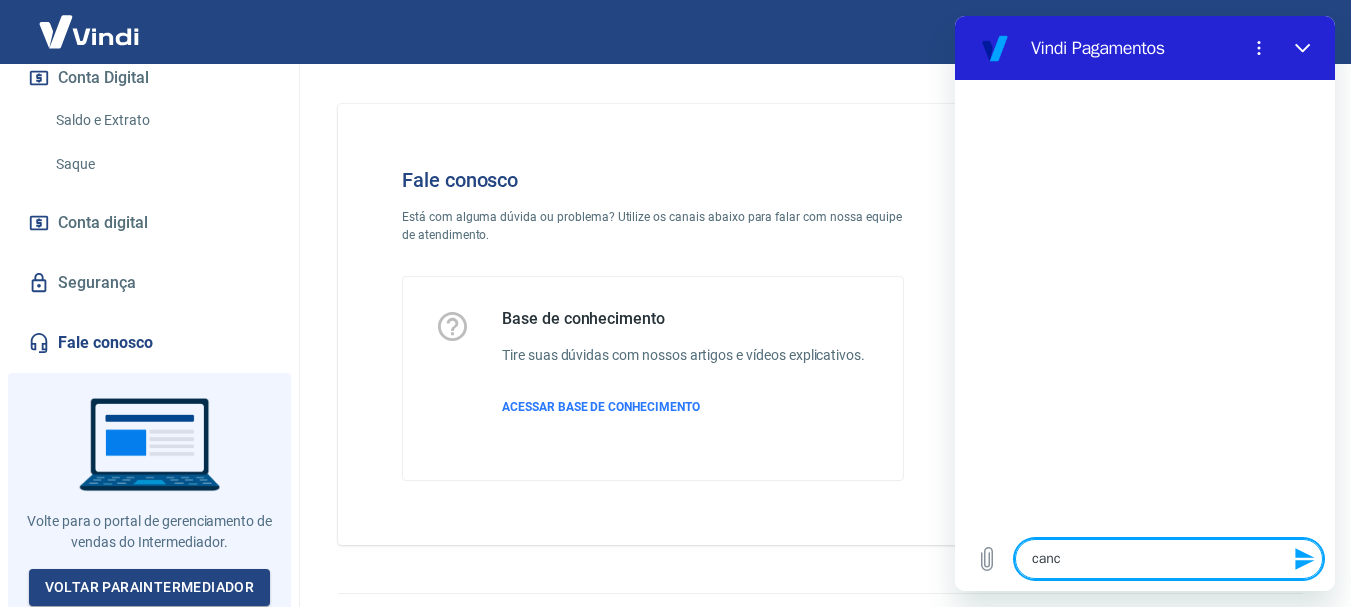 type on "x" 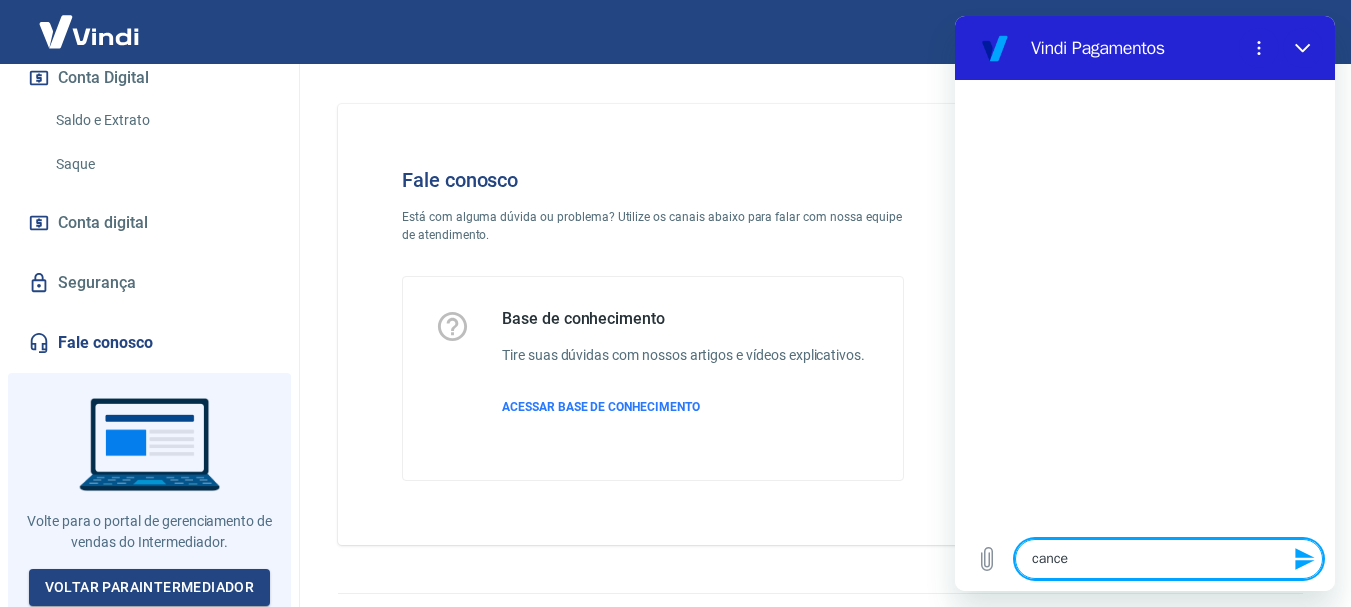 type on "cancel" 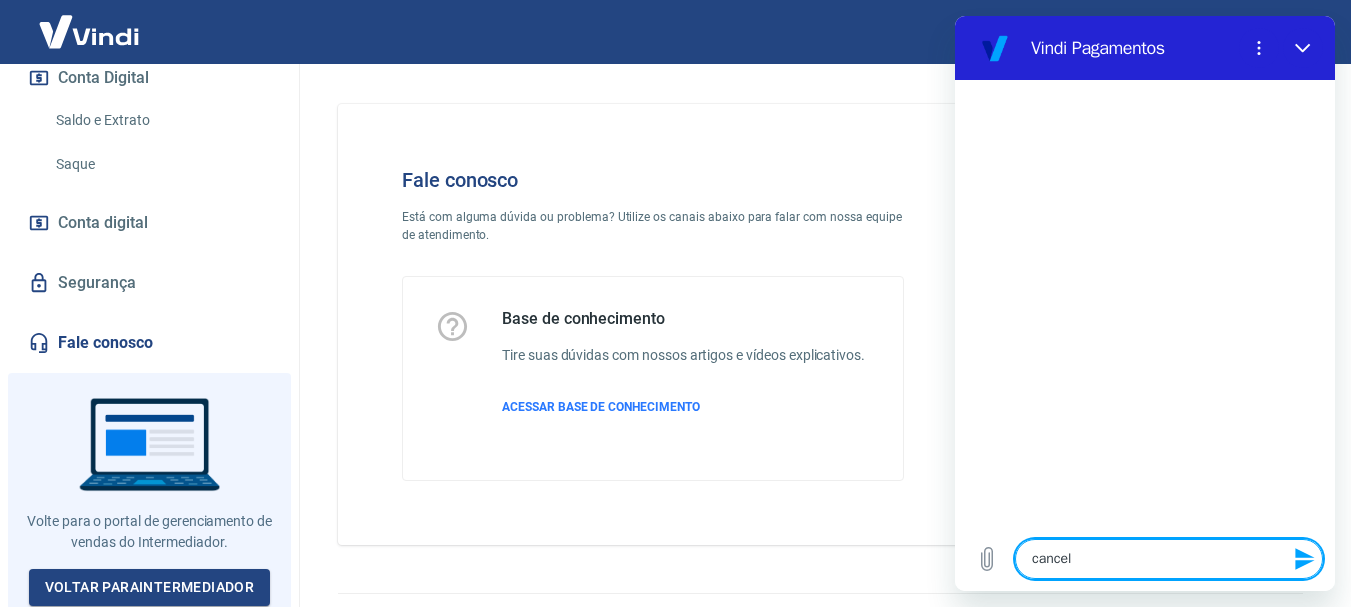 type on "cancelu" 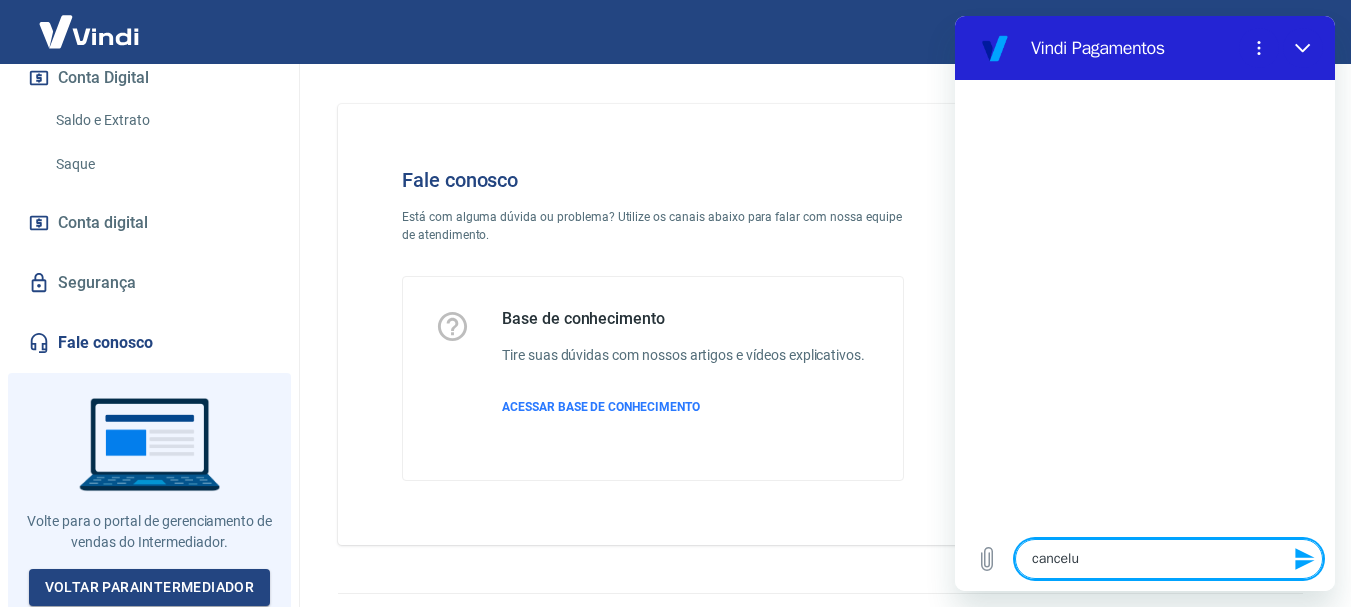 type on "cancelua" 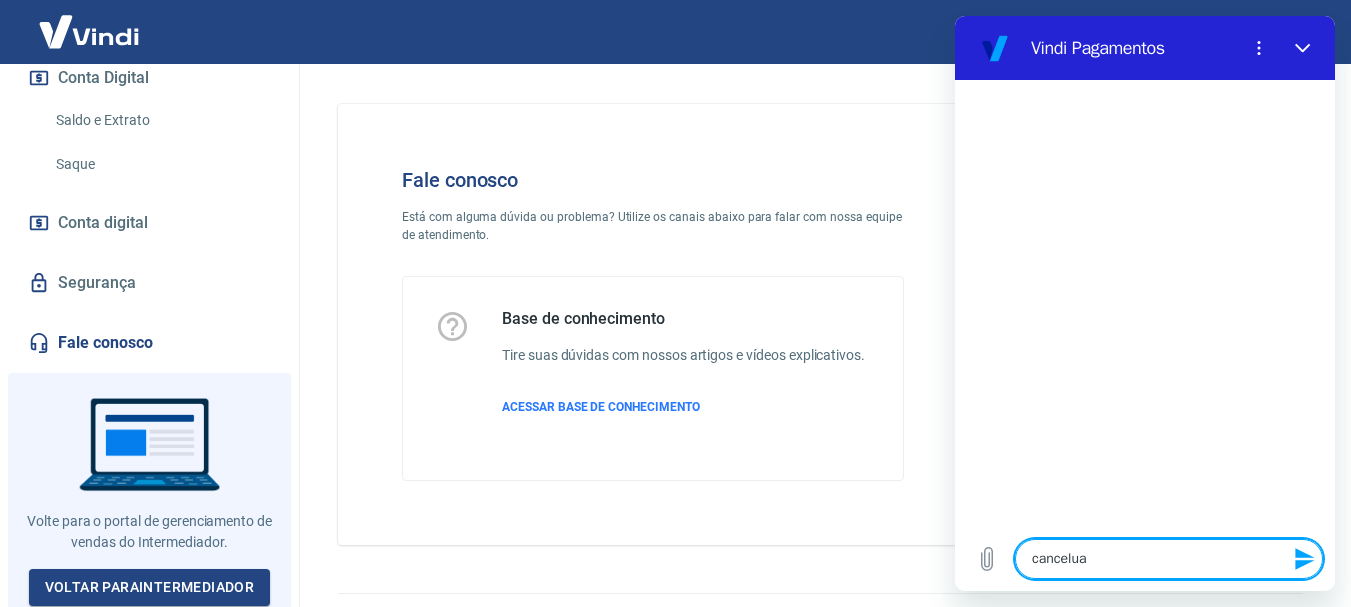 type on "canceluar" 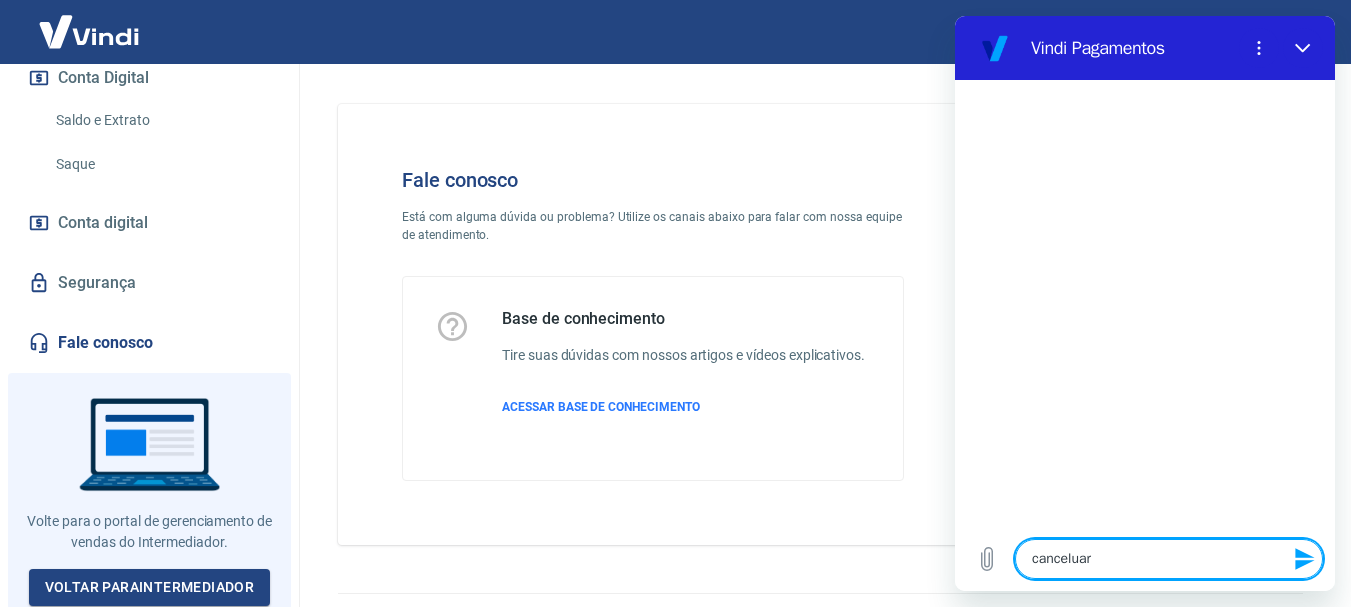 type on "cancelua" 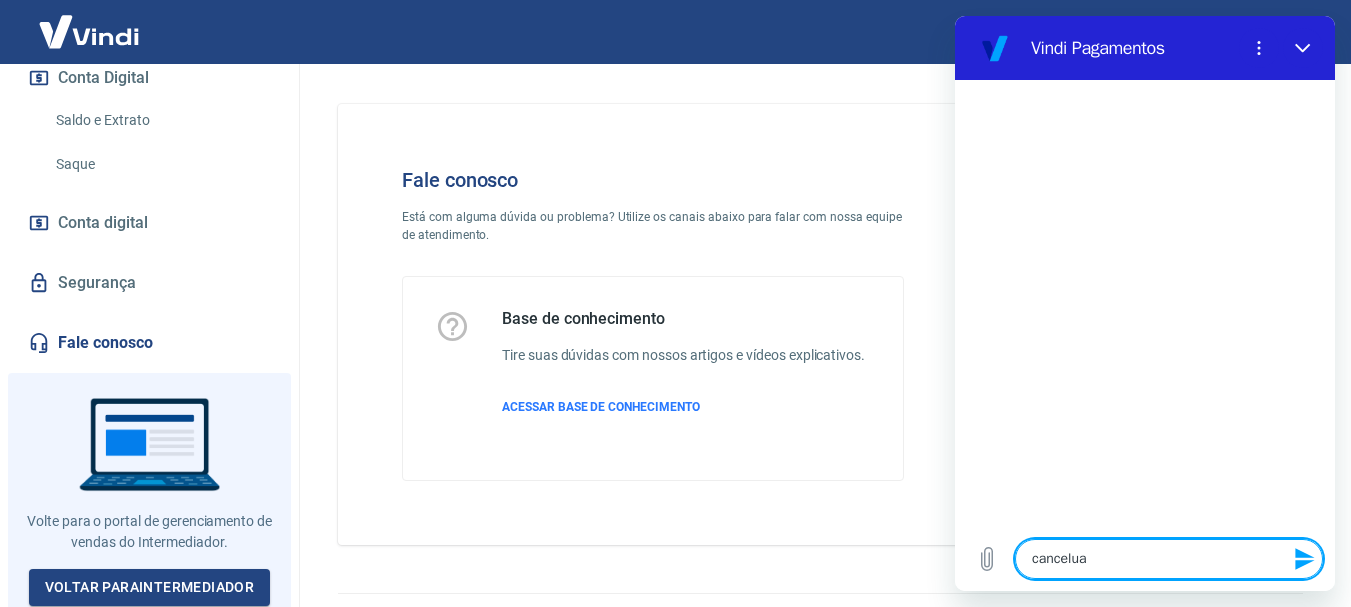 type on "cancelu" 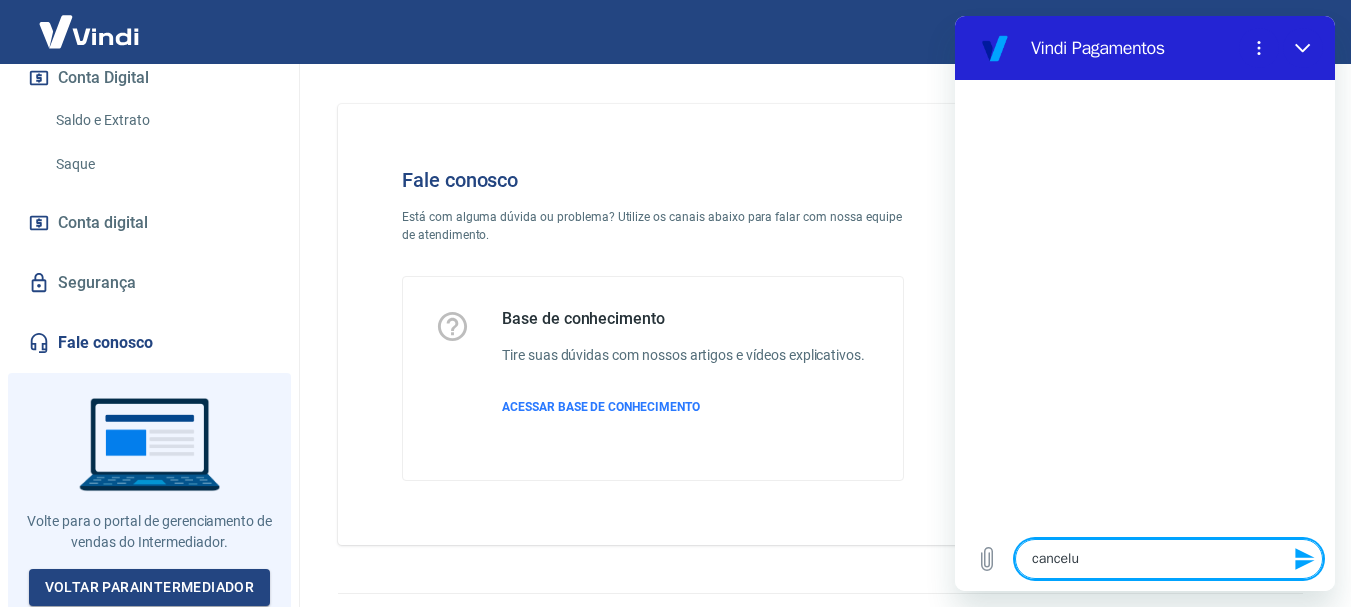 type on "cancel" 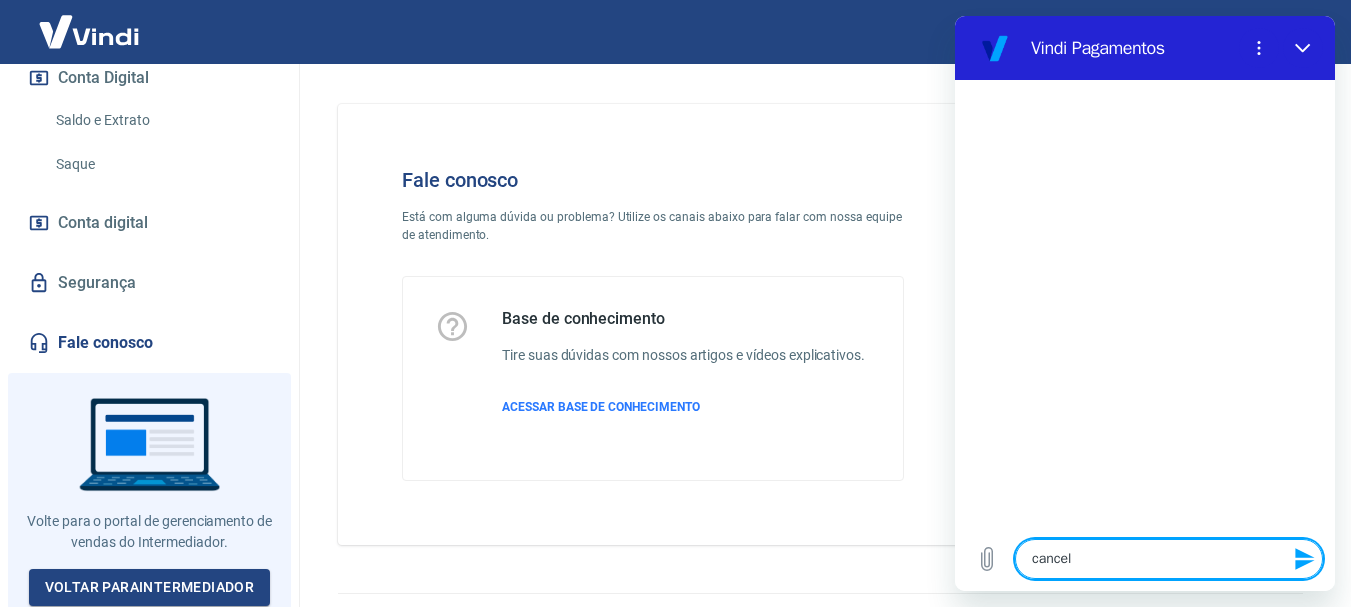 type on "cancela" 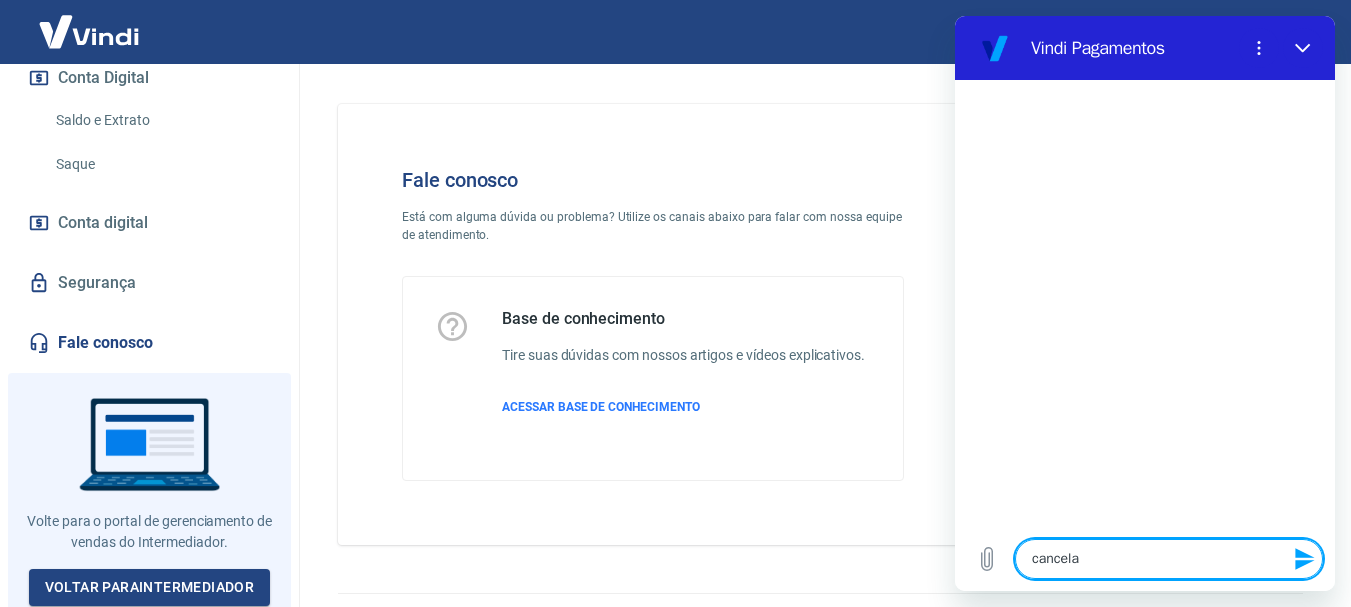 type on "cancelar" 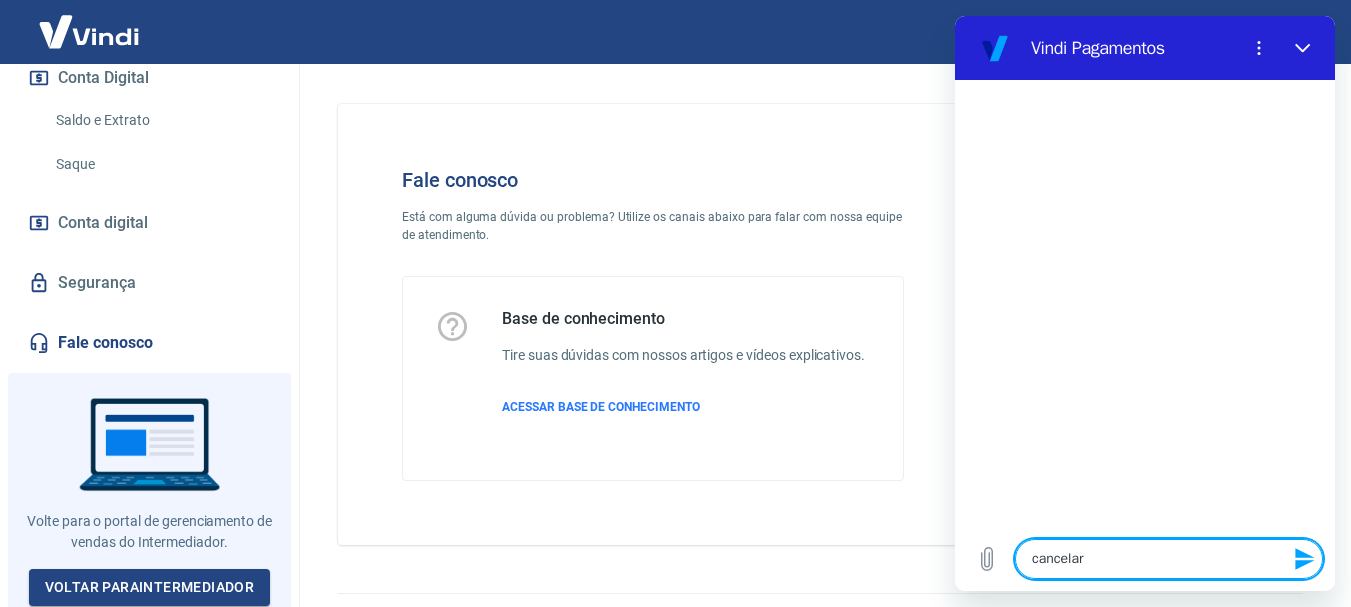 type on "cancelar" 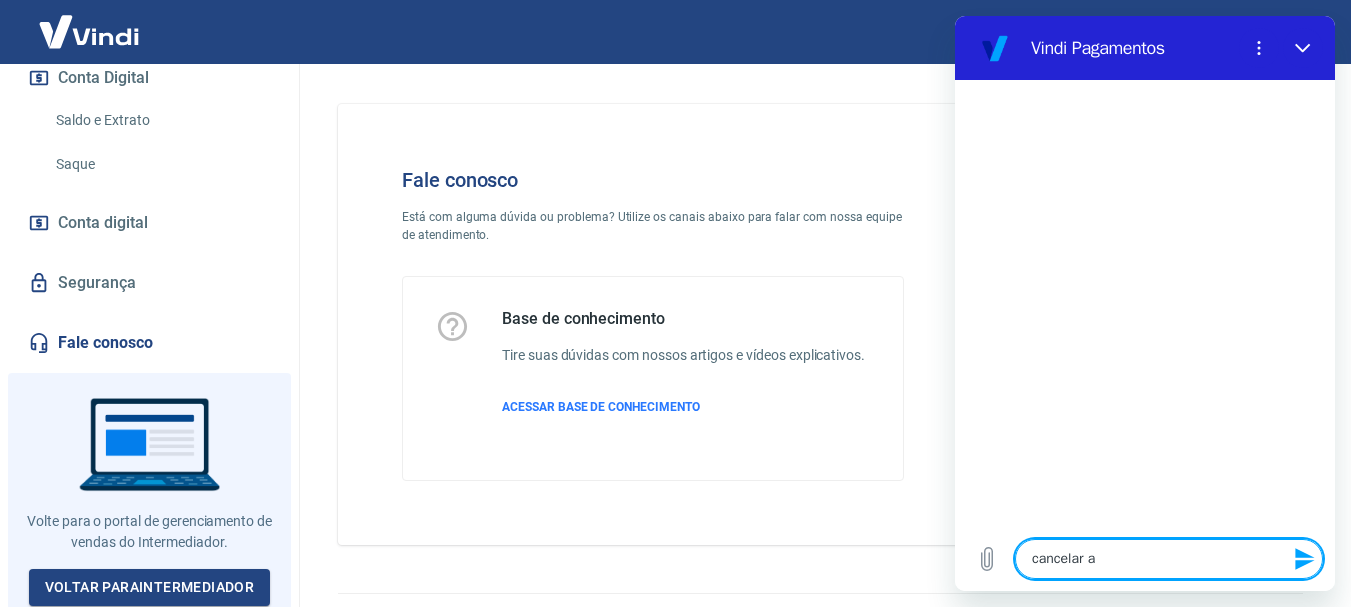 type on "cancelar ac" 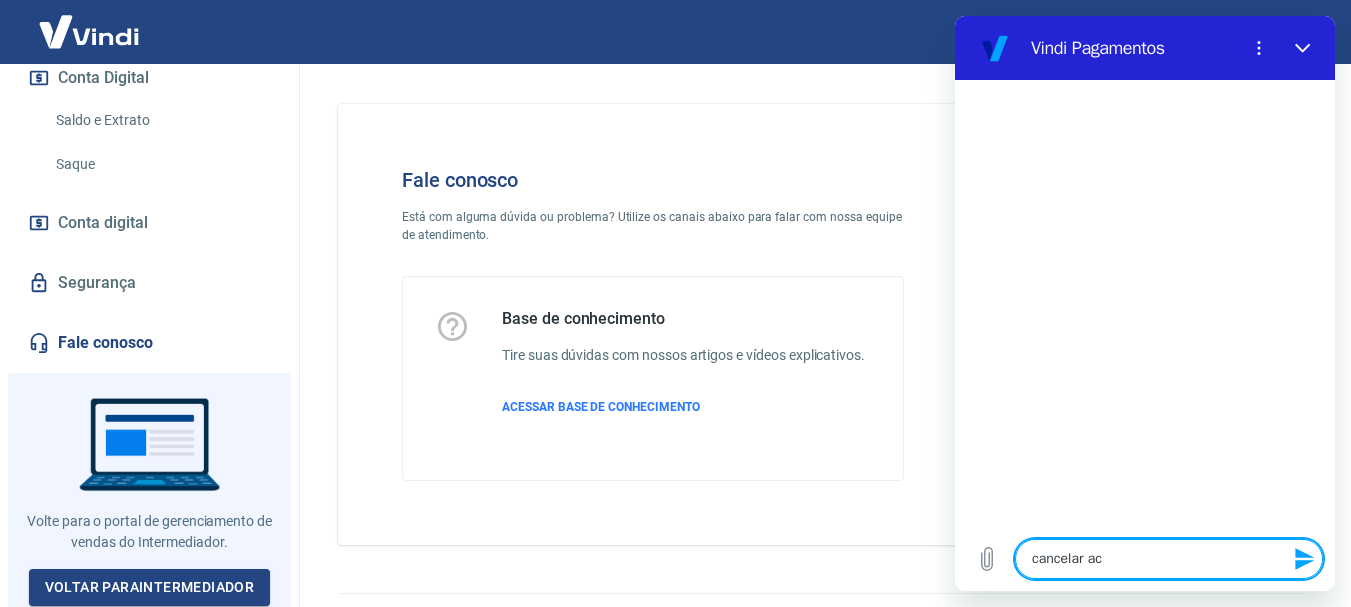 type on "x" 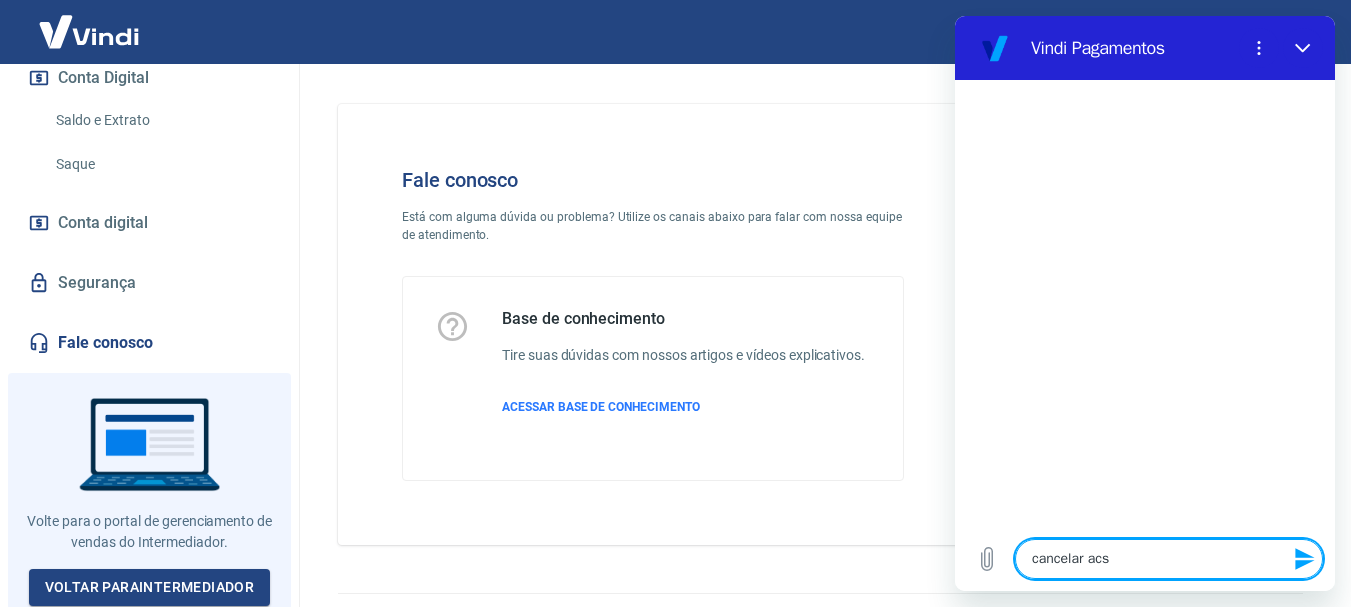 type on "cancelar ac" 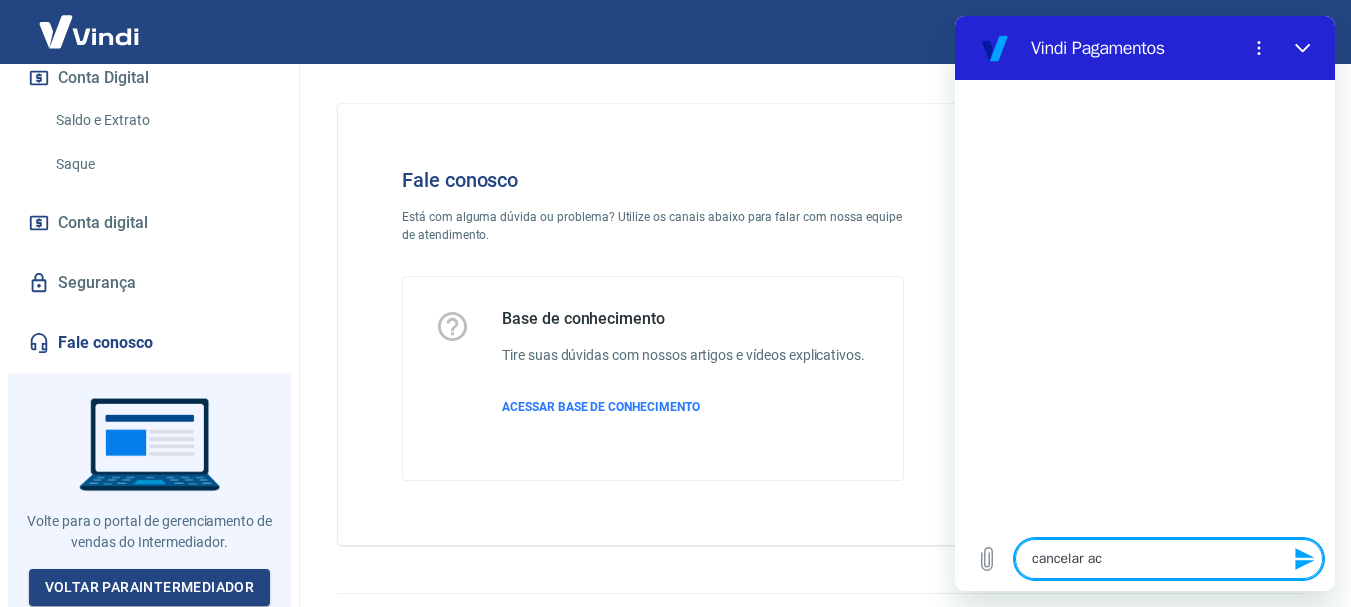 type on "cancelar a" 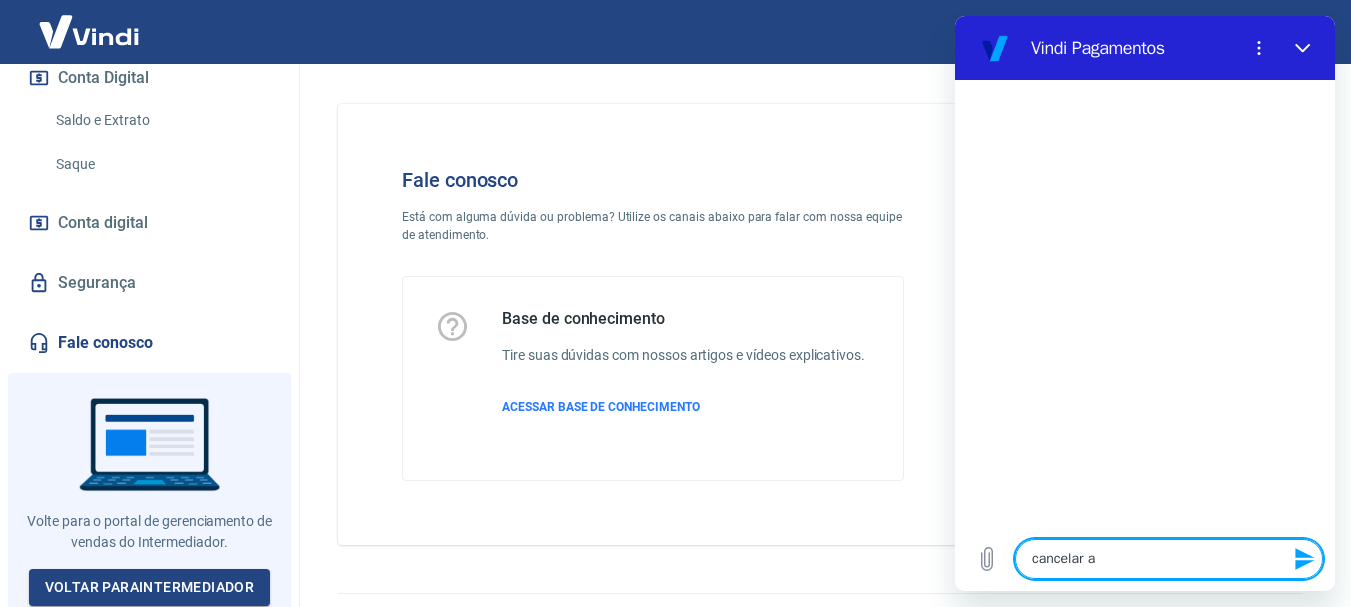 type on "cancelar as" 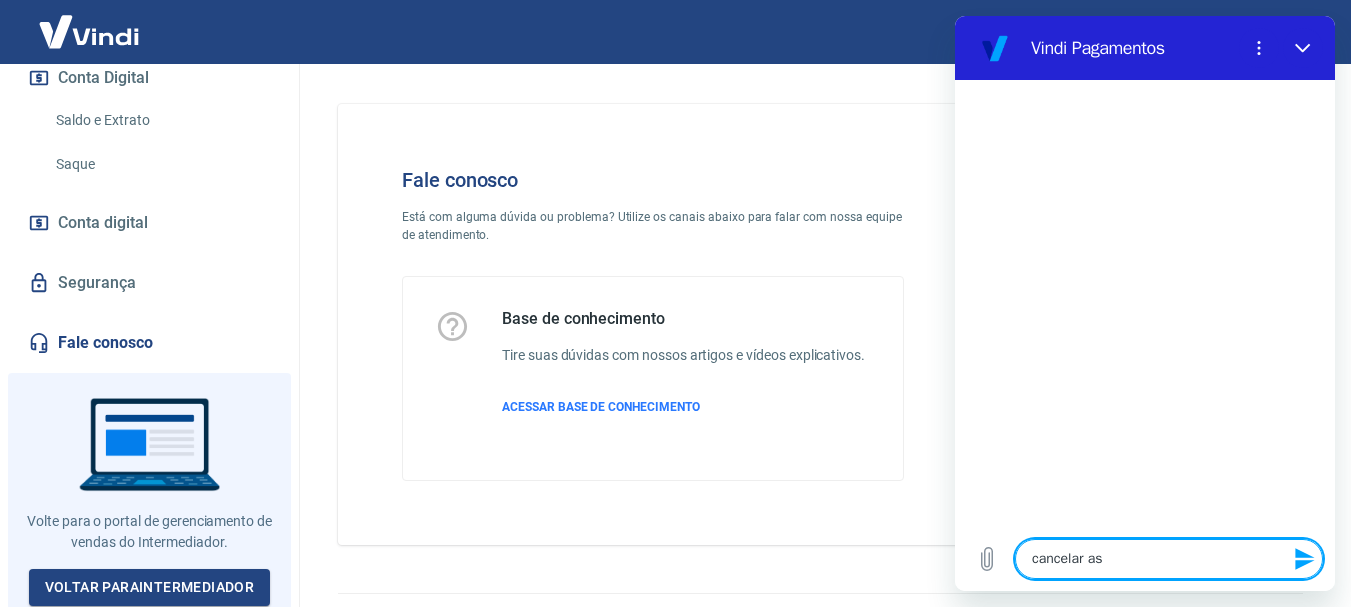 type on "cancelar ass" 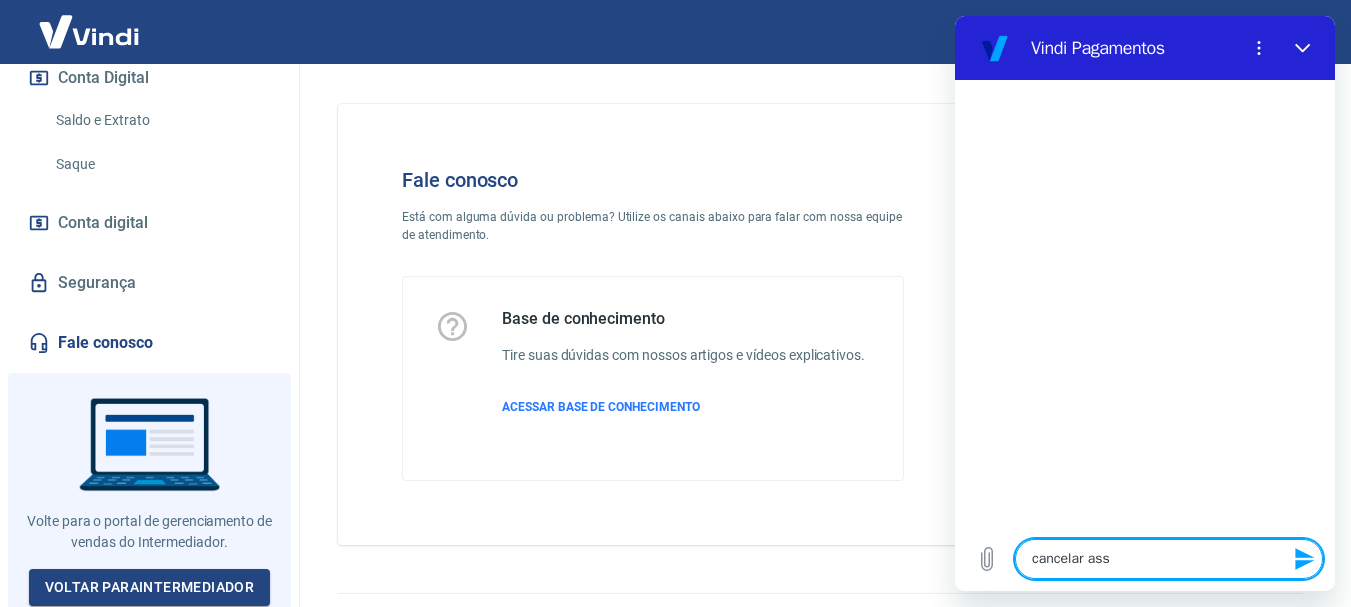 type on "cancelar assi" 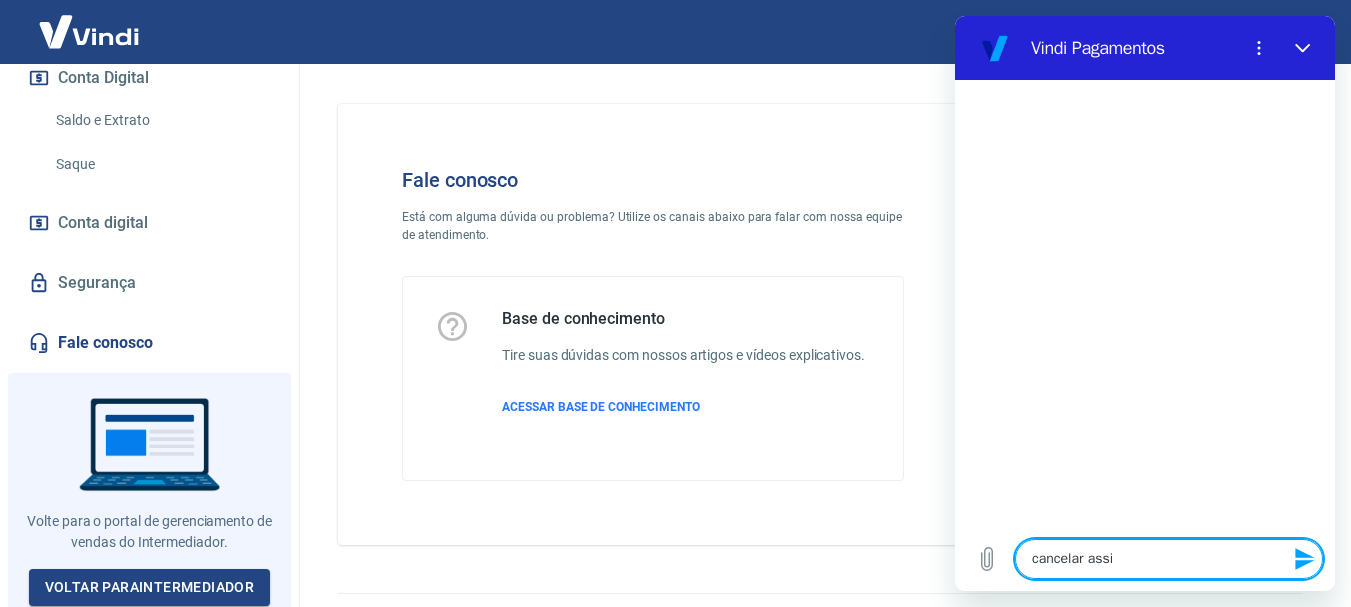 type on "cancelar assin" 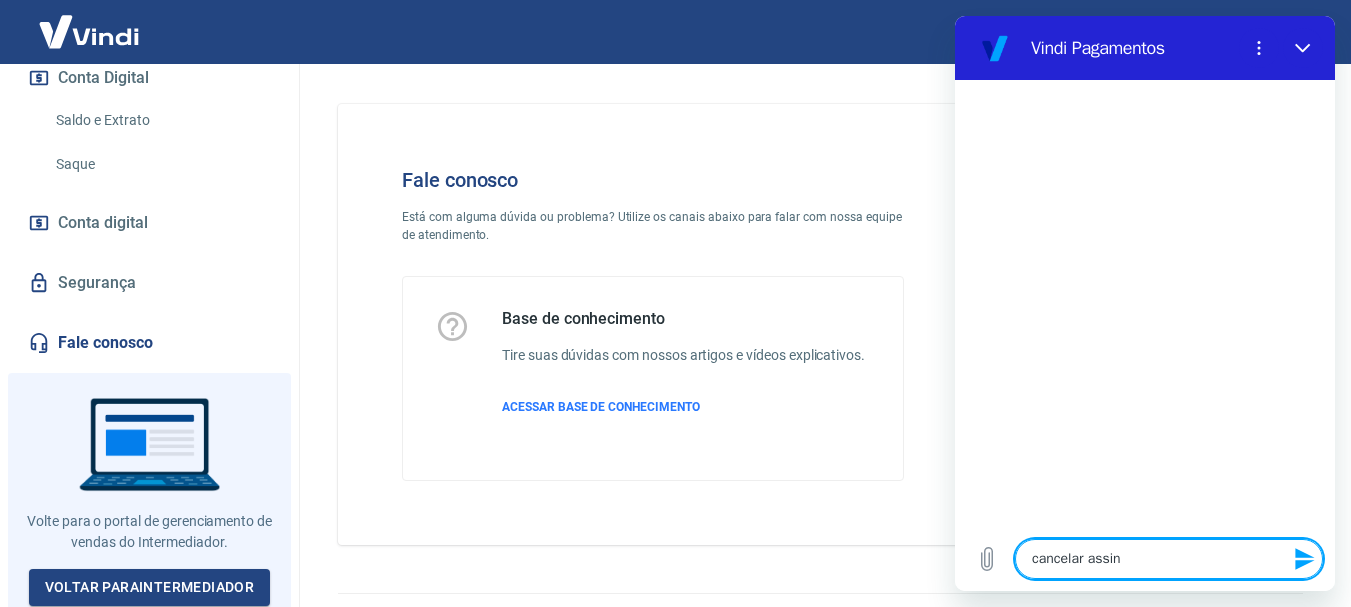 type on "cancelar assina" 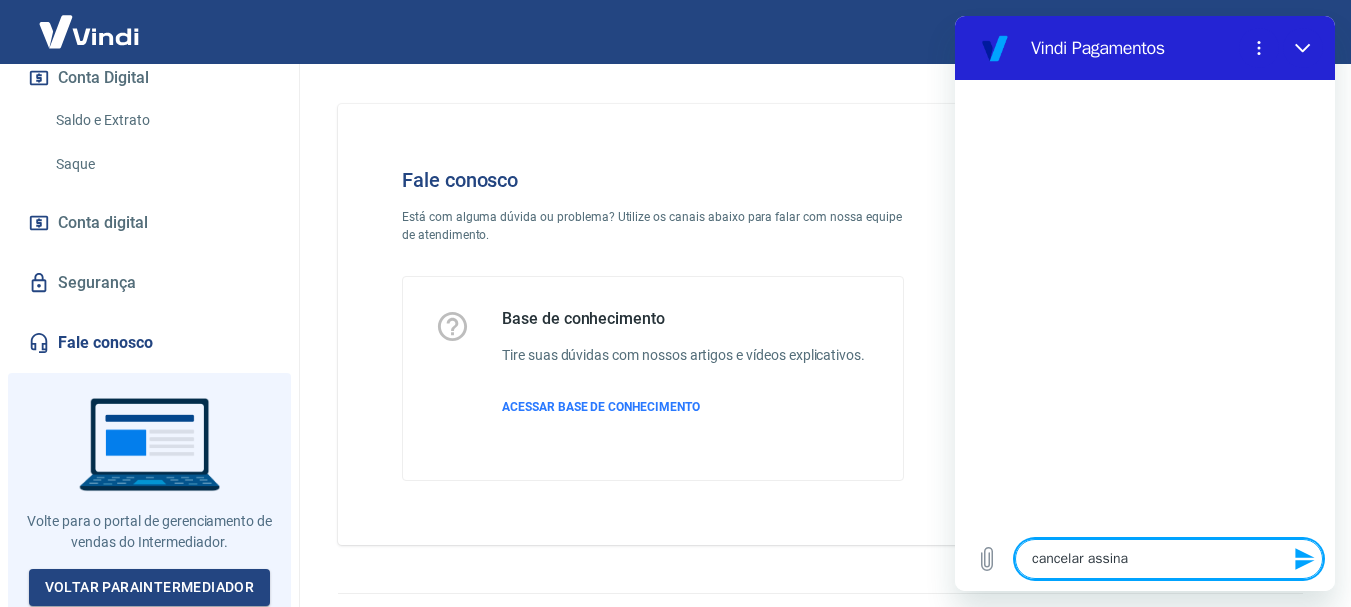 type on "cancelar assinat" 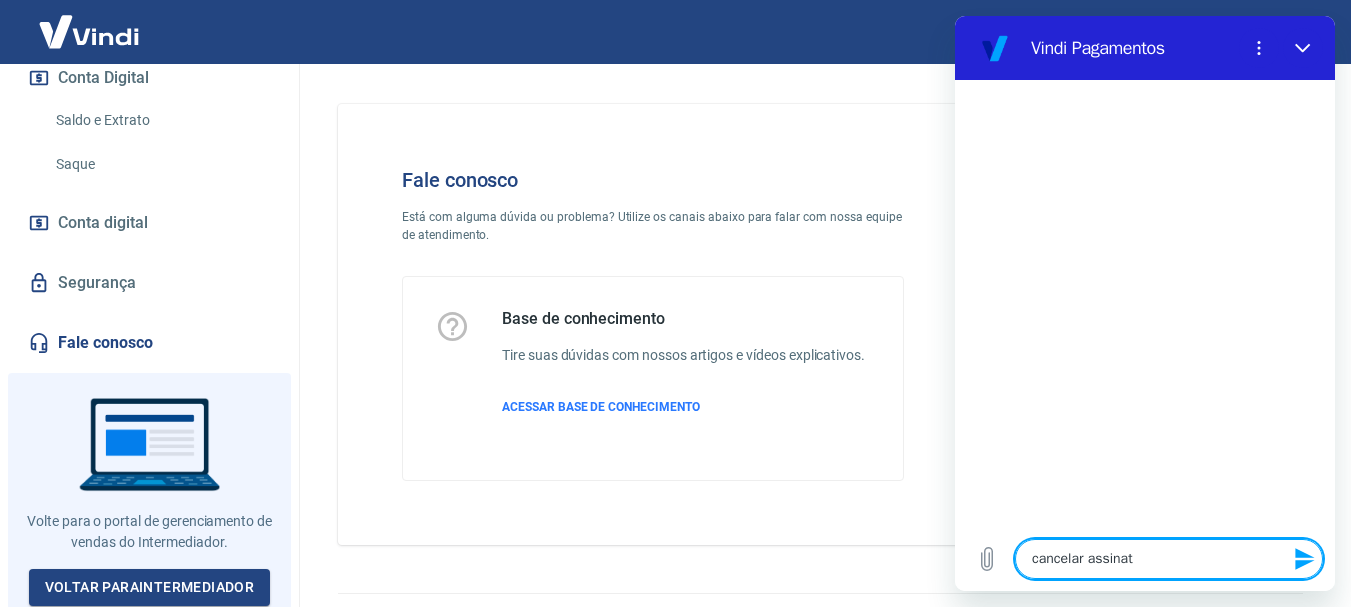 type on "cancelar assinatu" 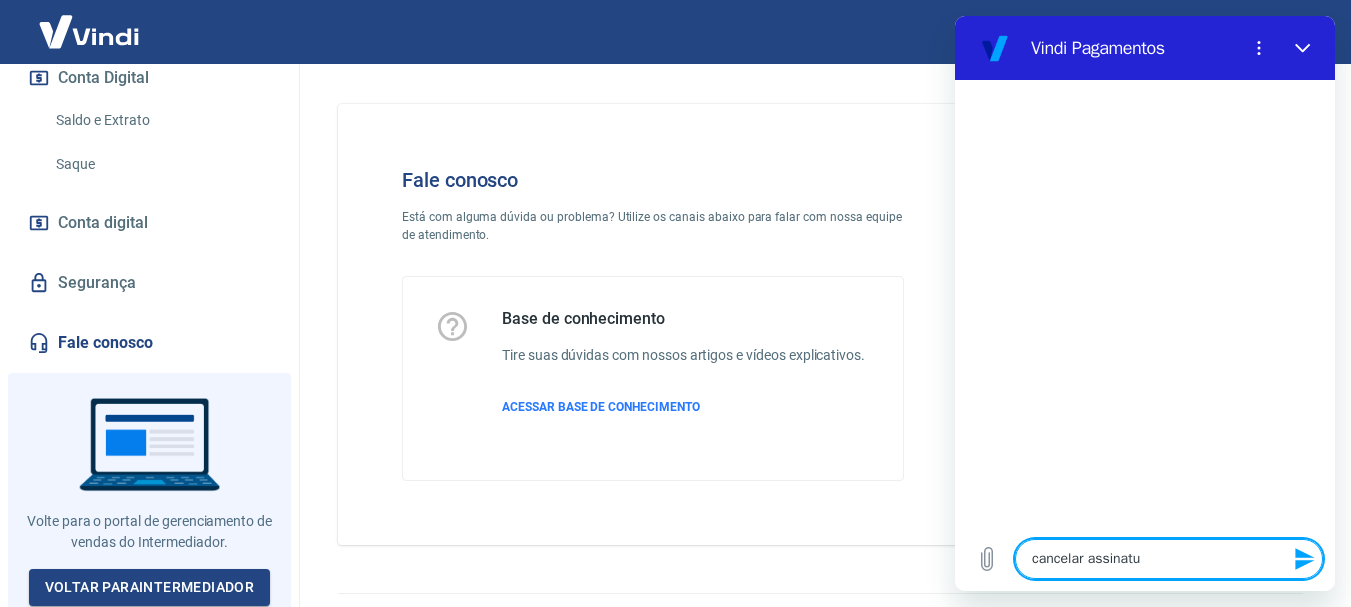 type on "cancelar assinatur" 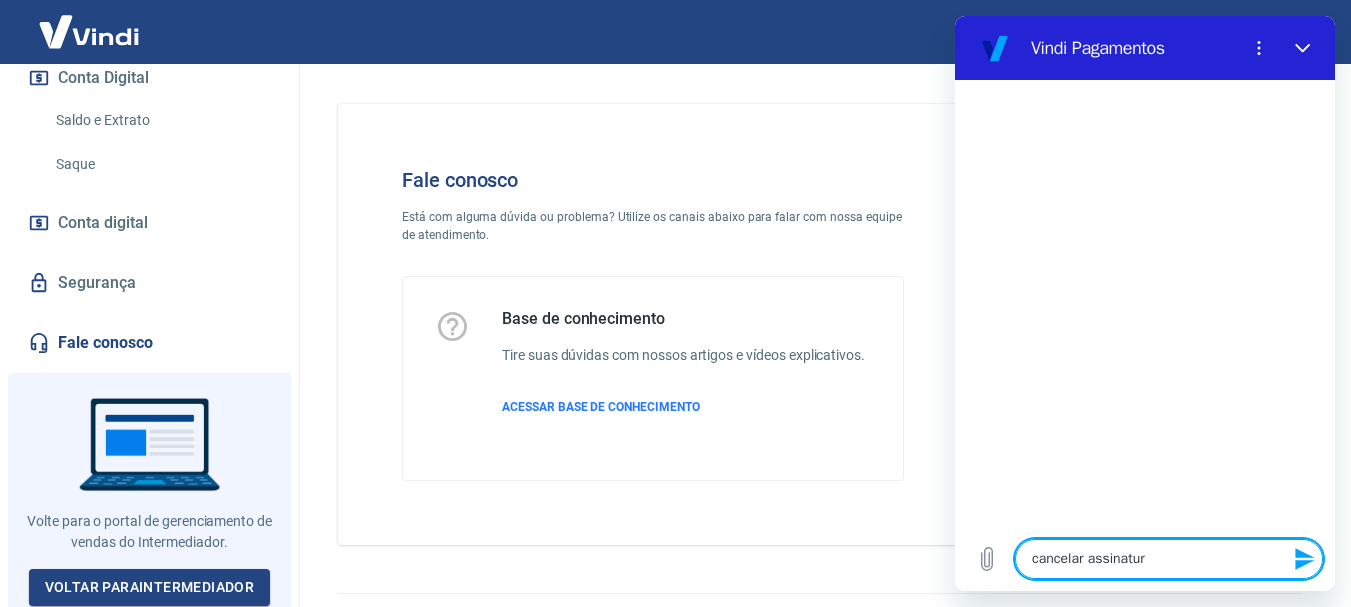 type on "cancelar assinatura" 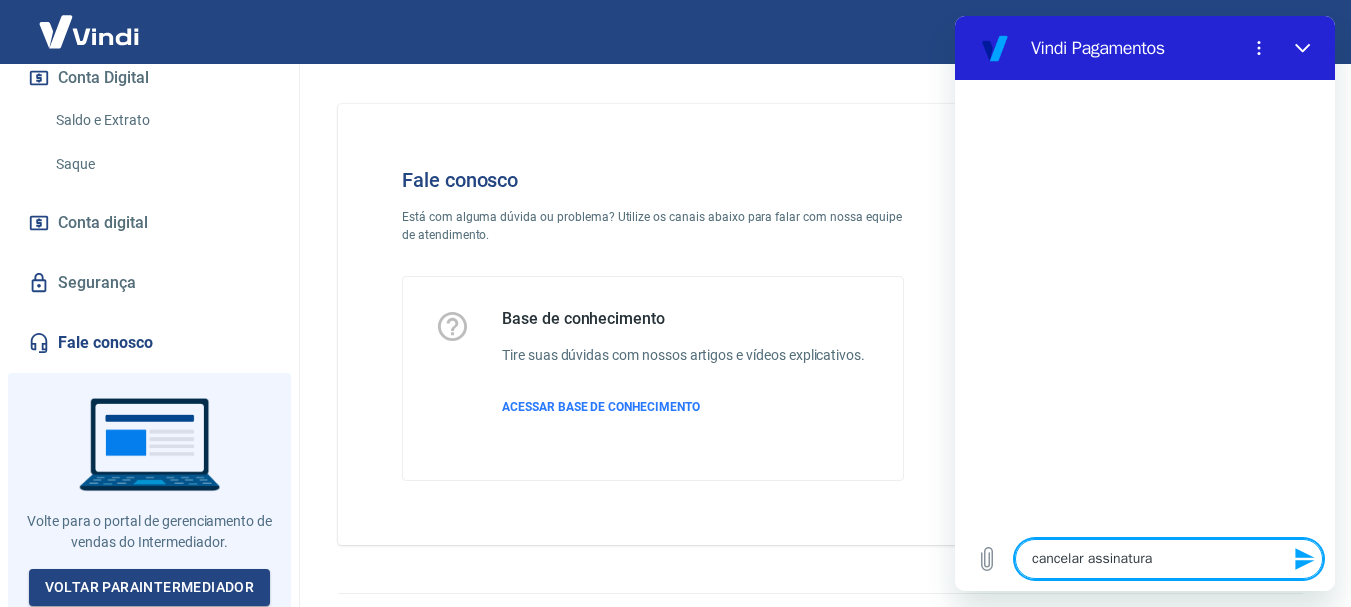 type 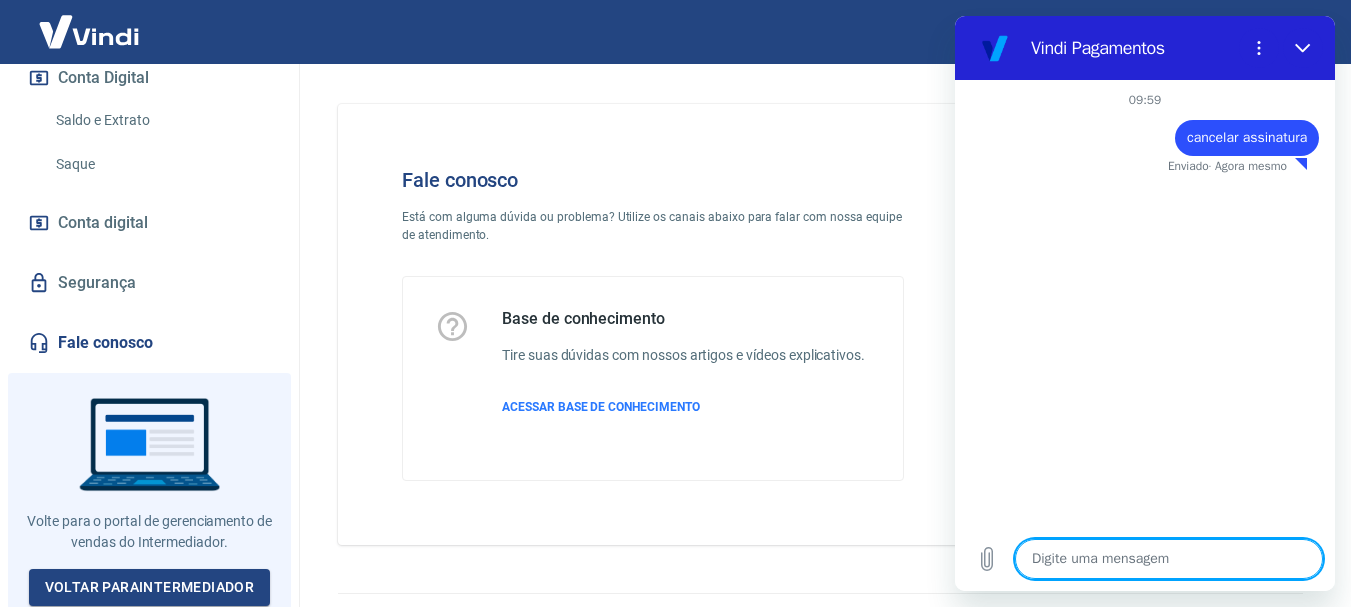 type on "x" 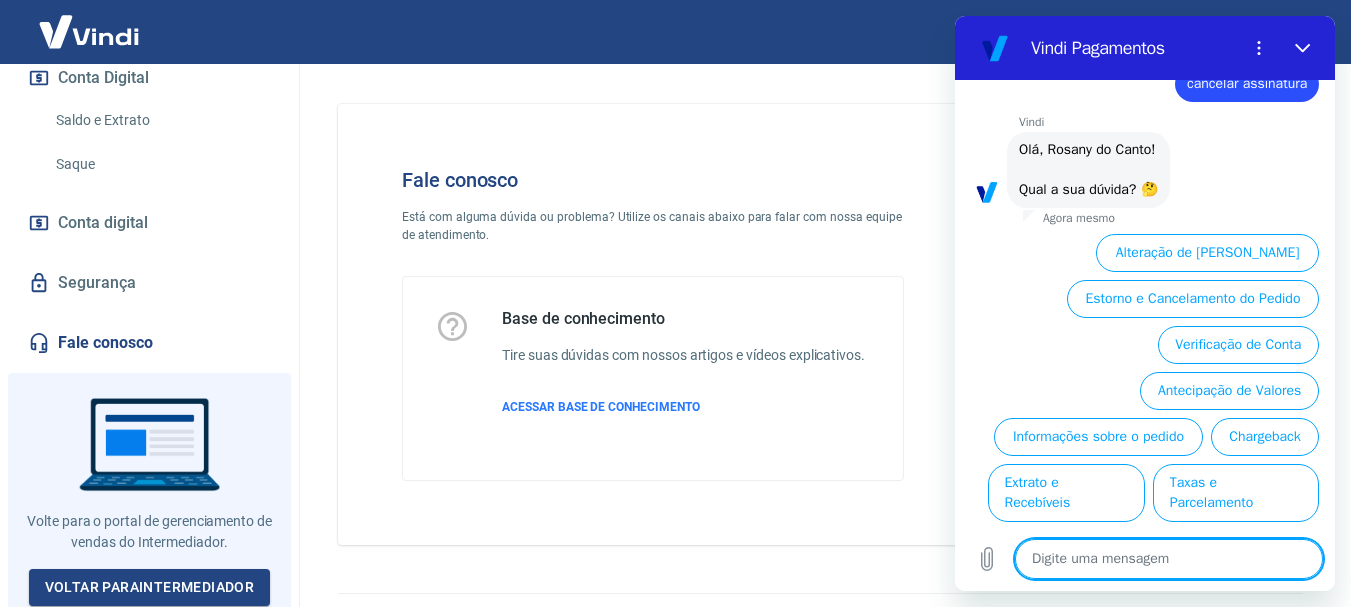 scroll, scrollTop: 80, scrollLeft: 0, axis: vertical 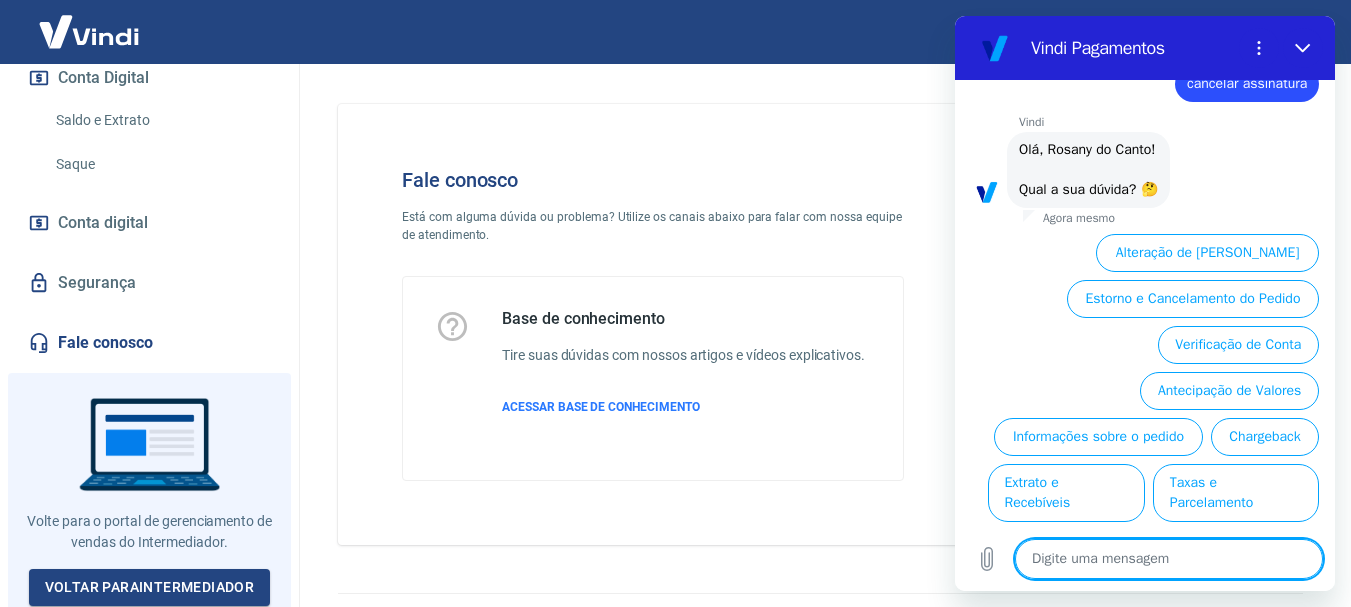 click at bounding box center (1169, 559) 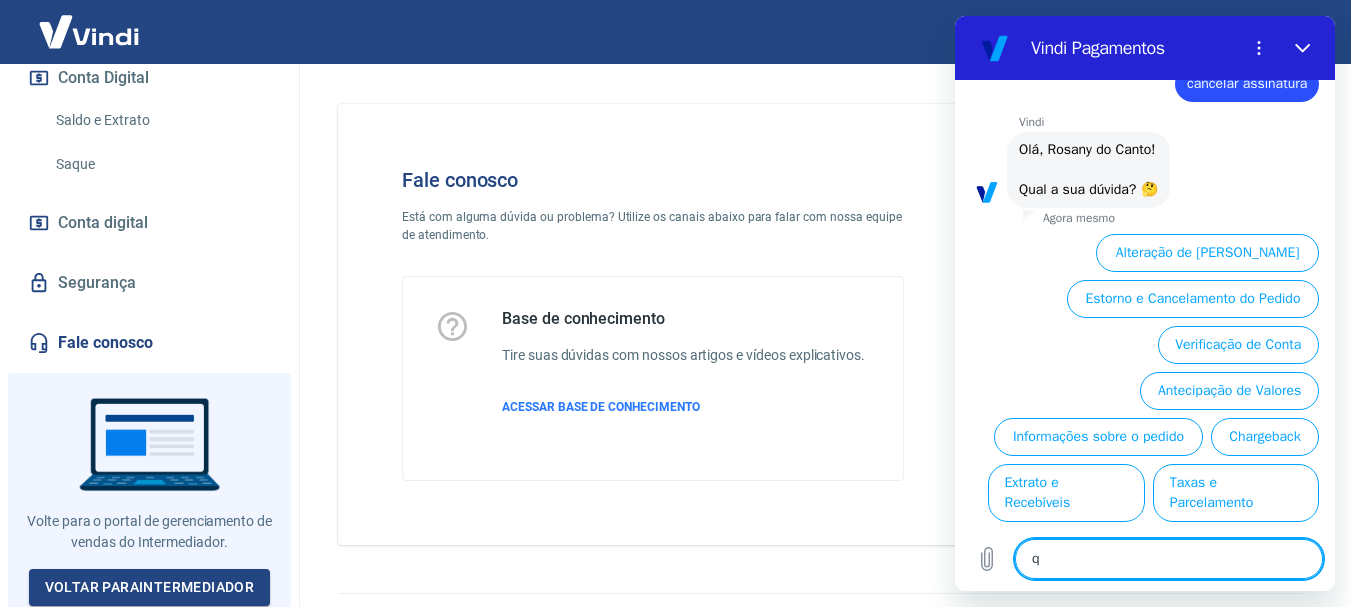 type on "qu" 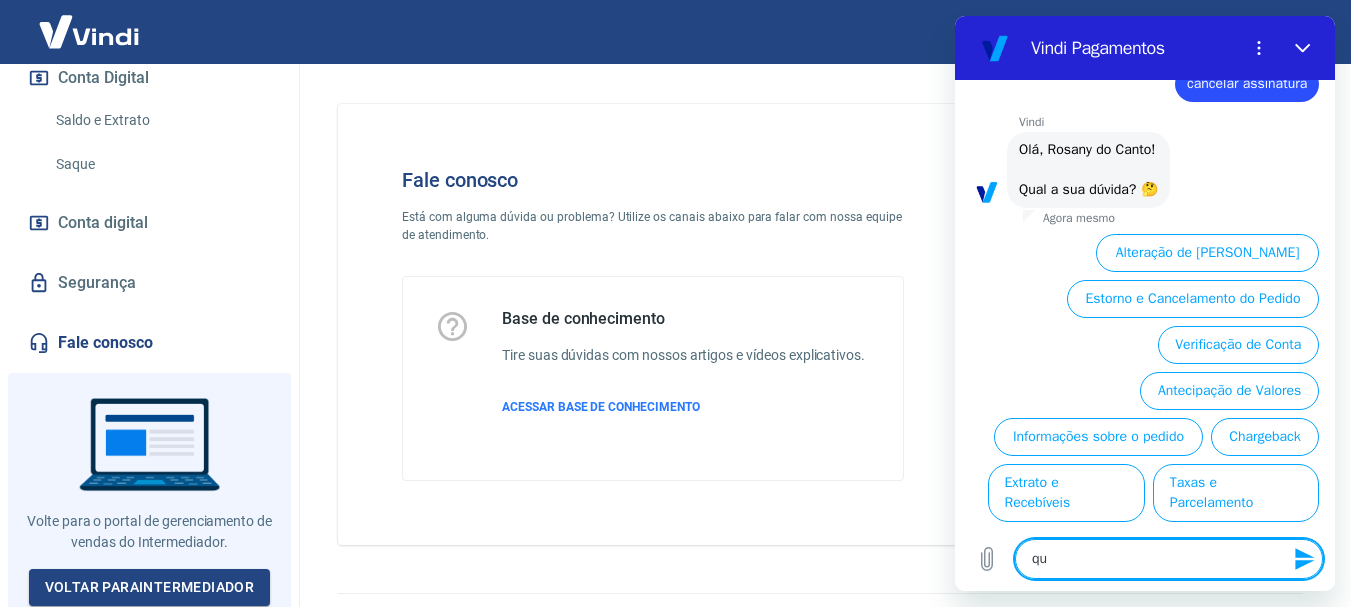 type on "que" 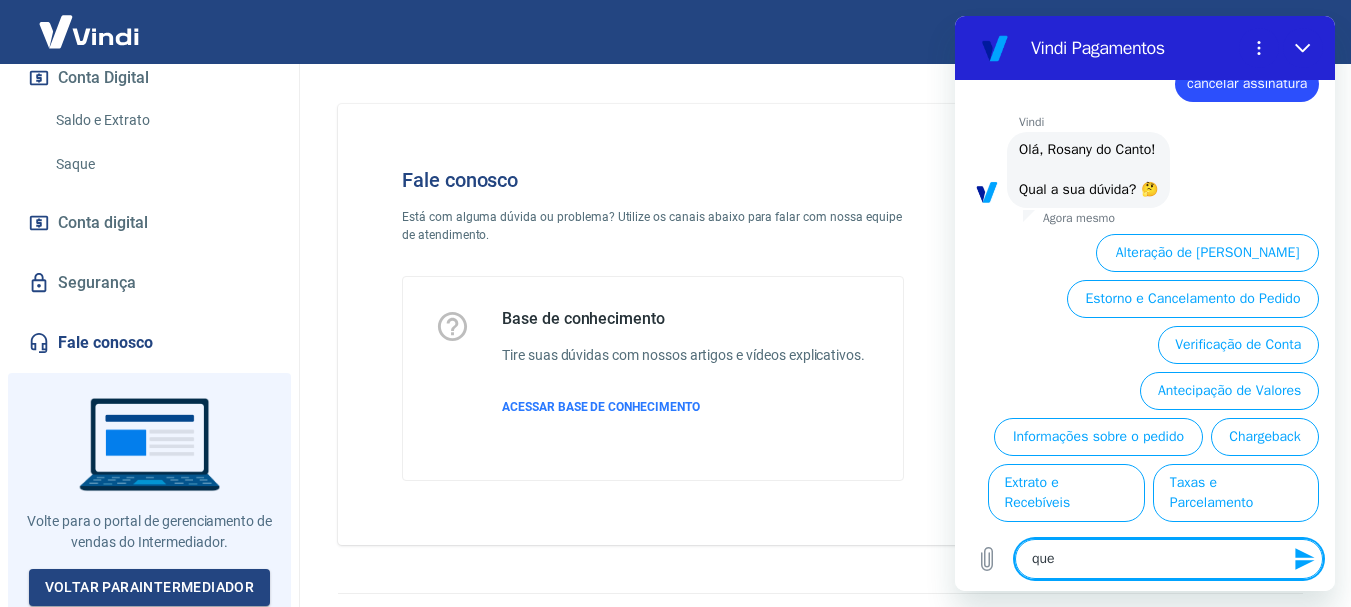 type on "quer" 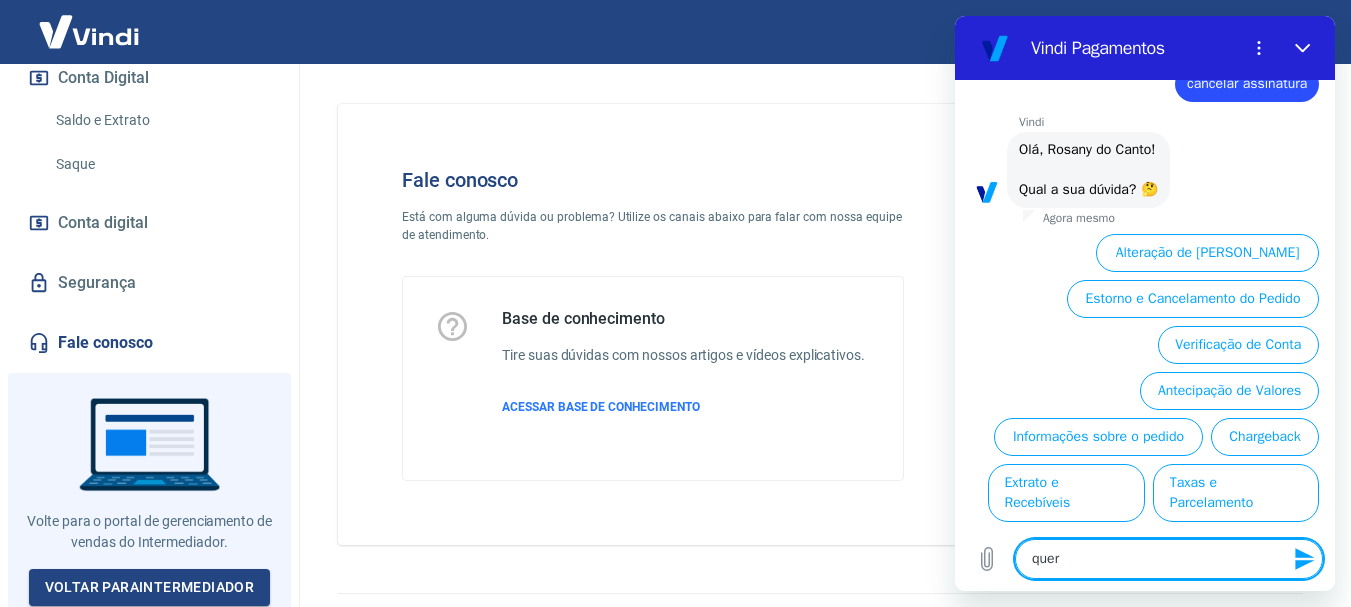 type on "quero" 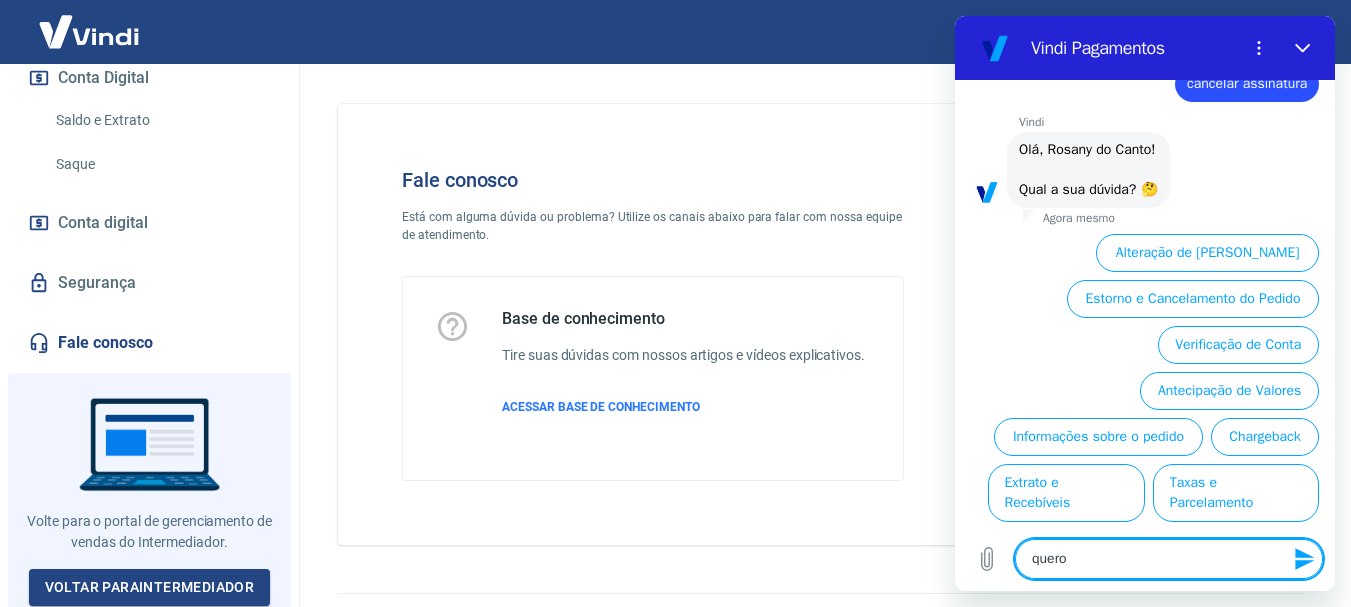 type on "quero" 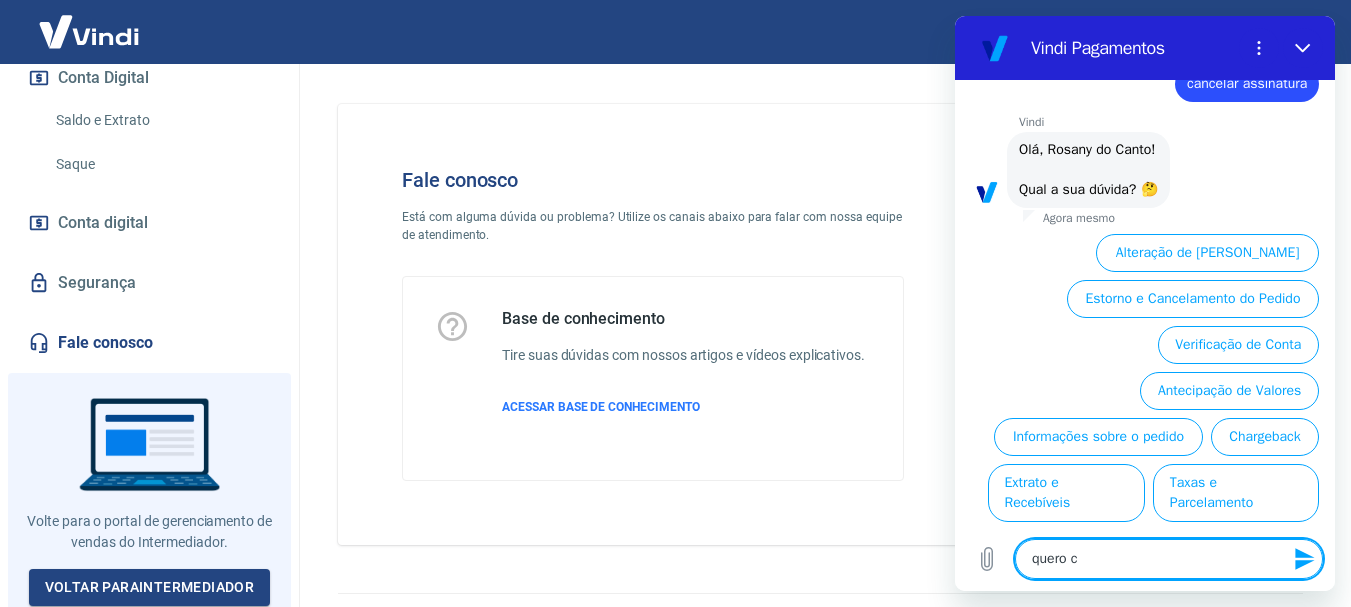 type on "quero ca" 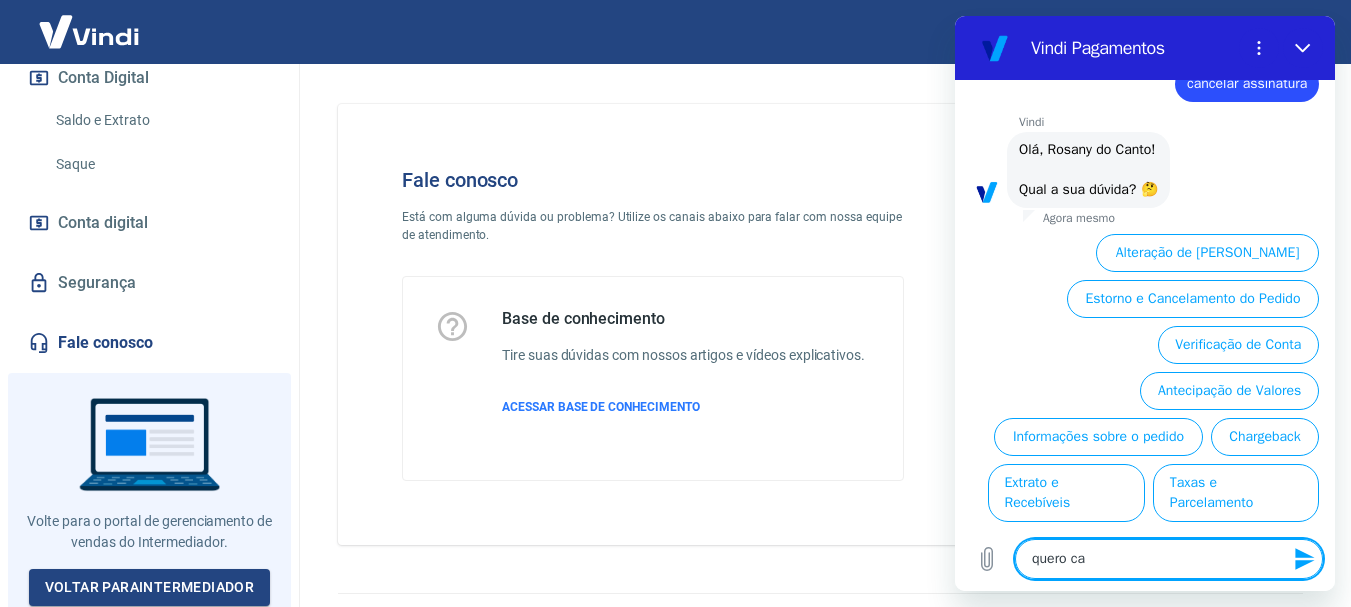 type on "quero cac" 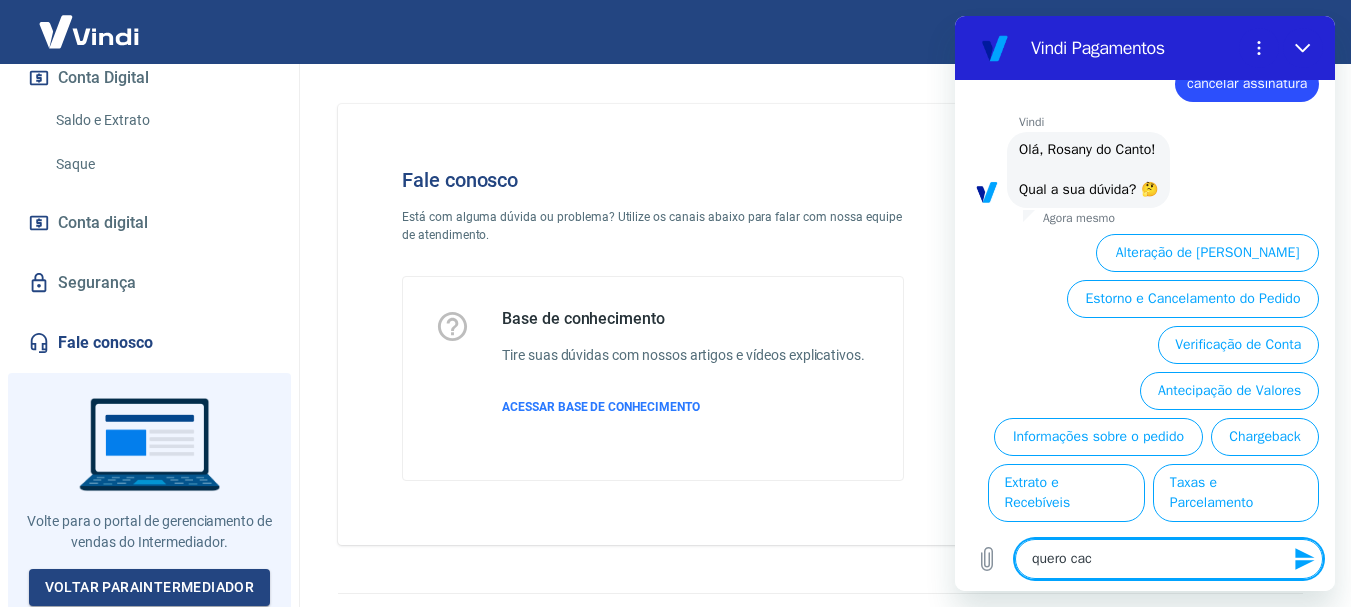 type on "quero cacn" 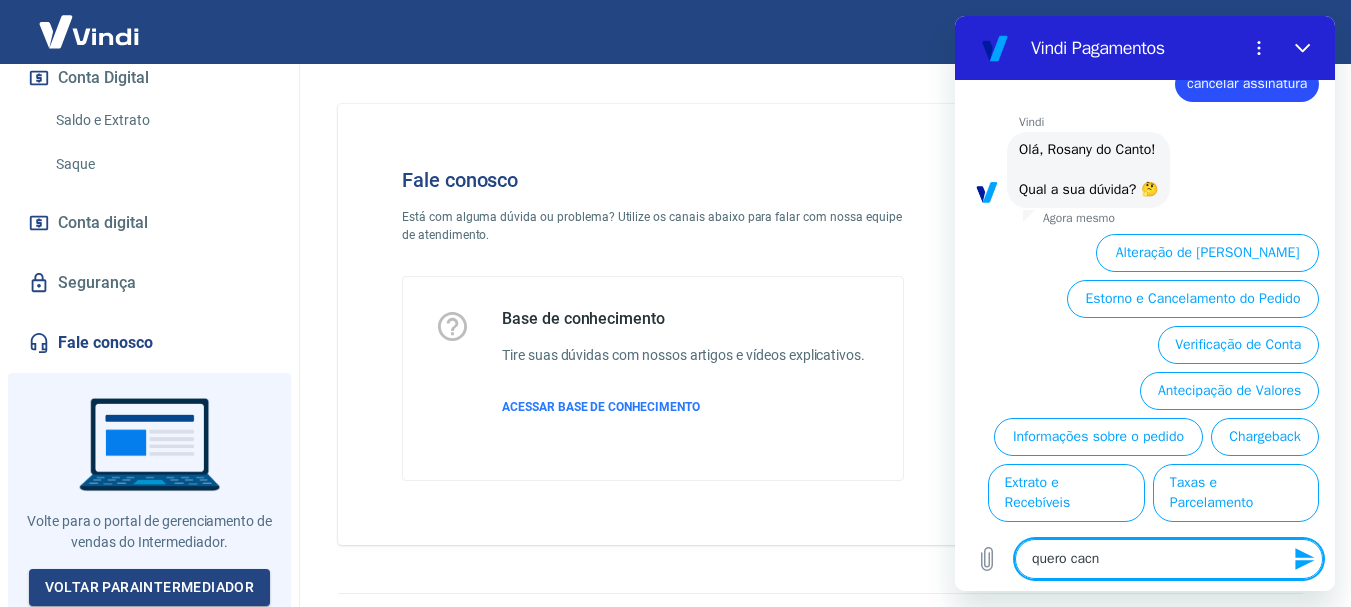 type on "quero cac" 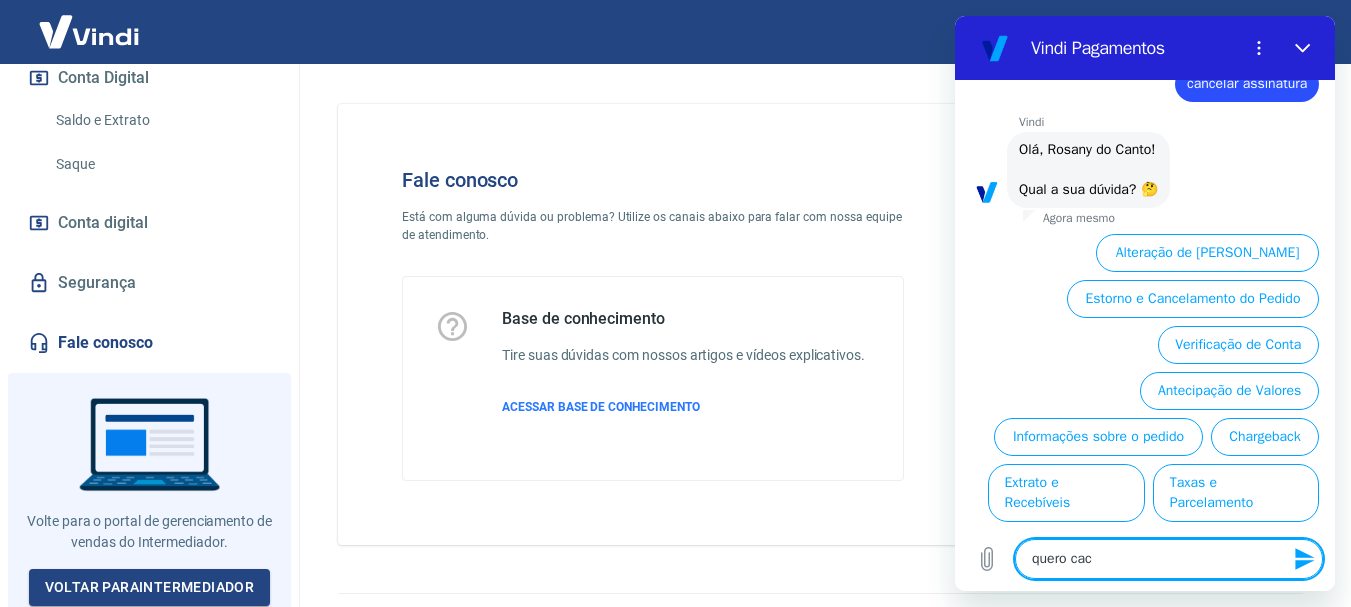 type on "quero ca" 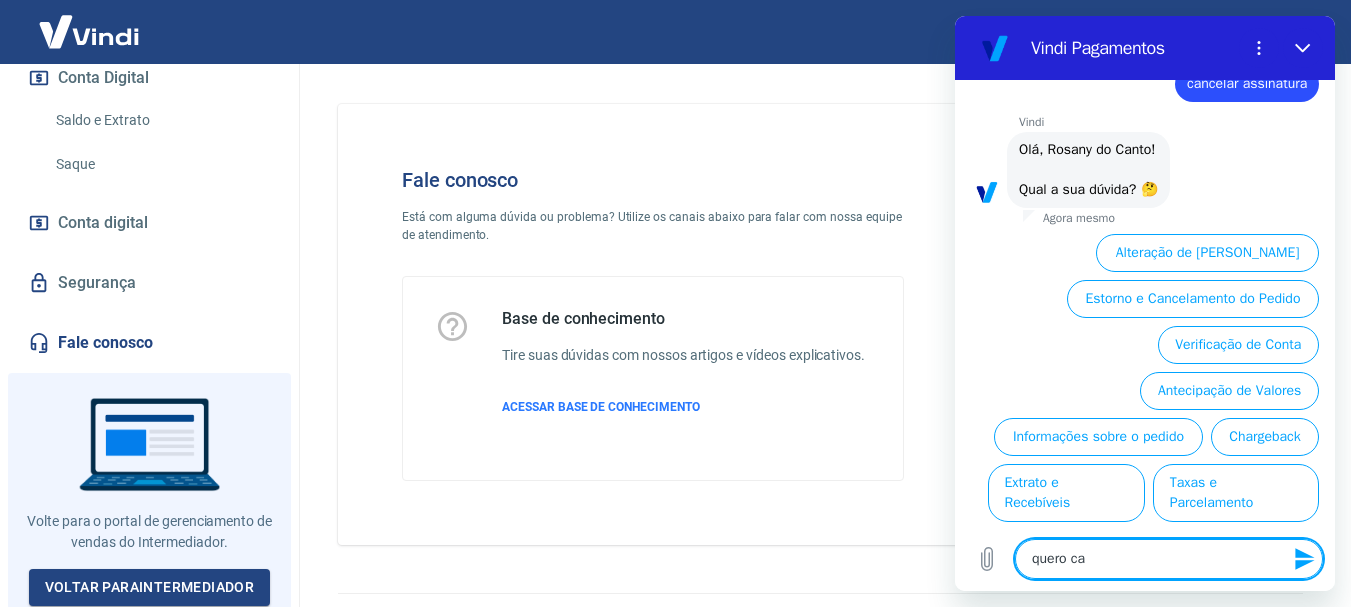 type on "quero can" 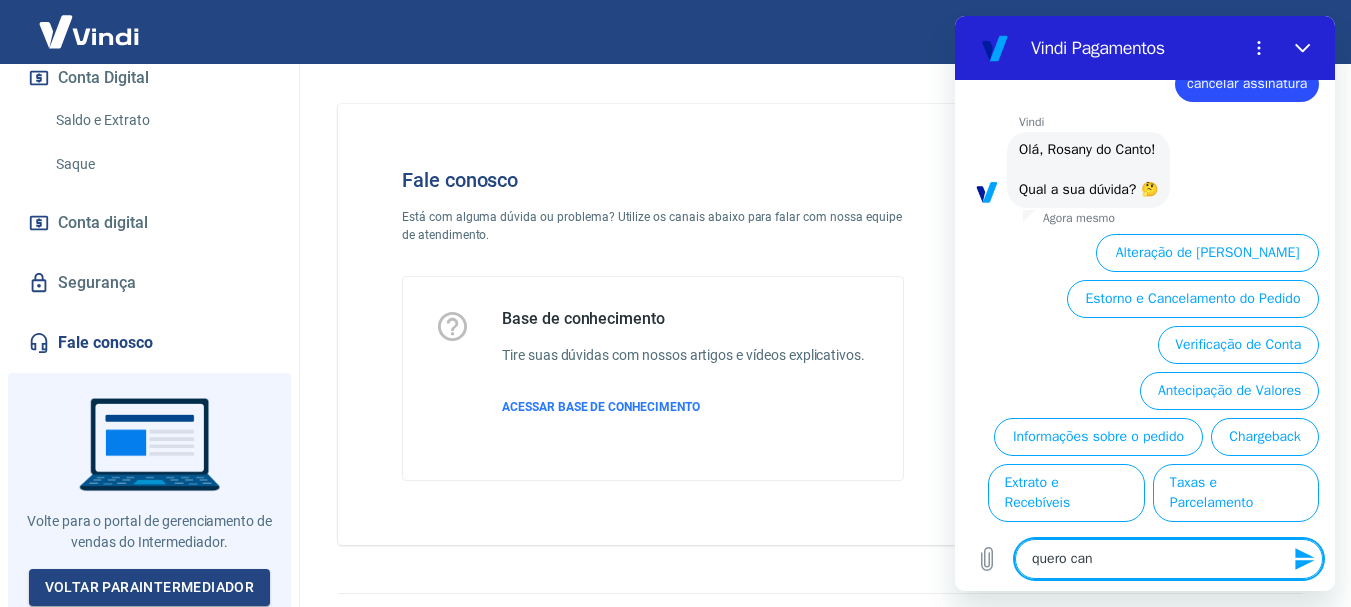 type on "quero canc" 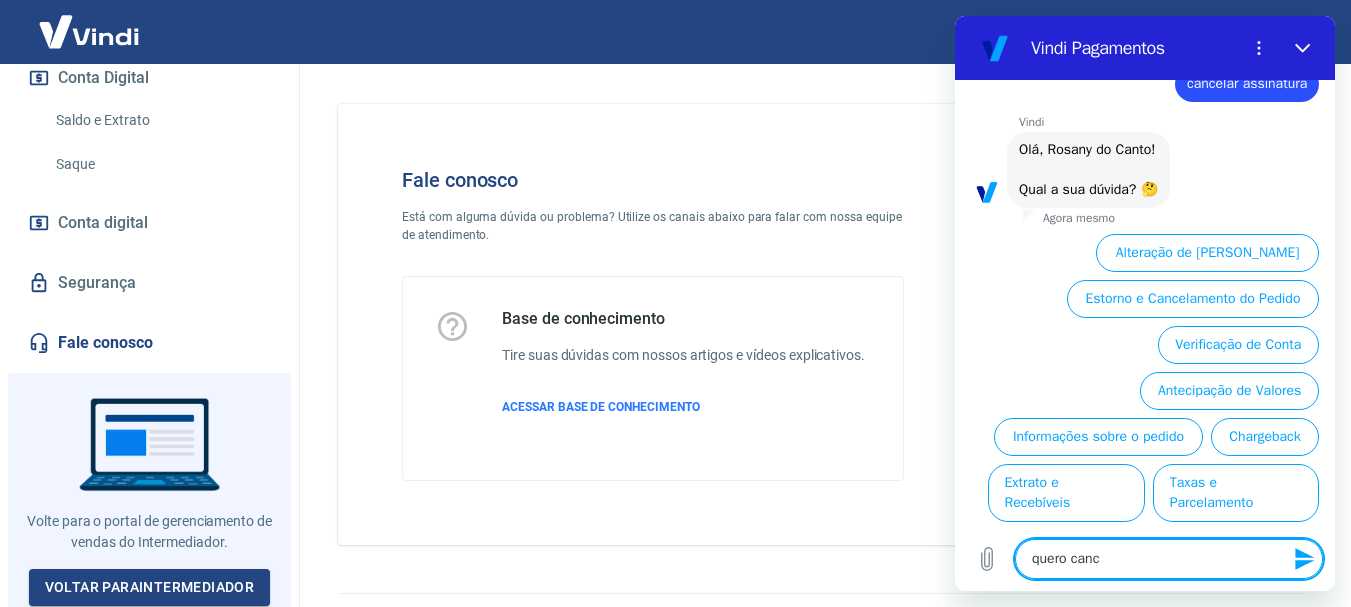 type on "x" 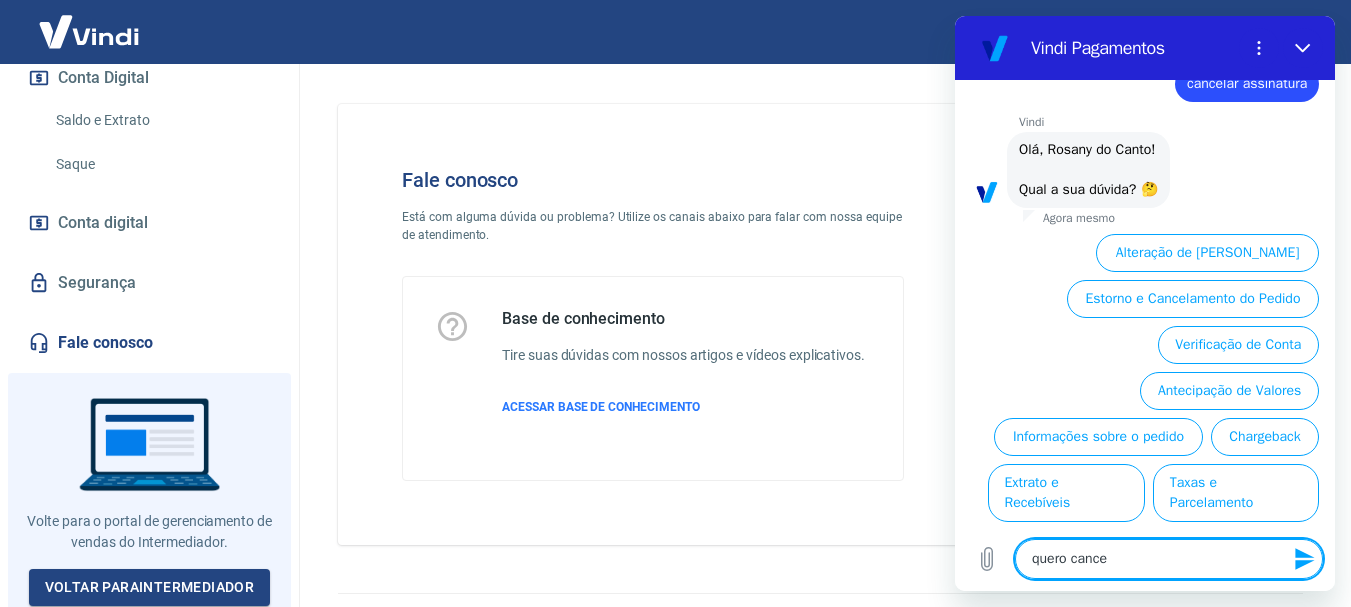 type on "quero cancel" 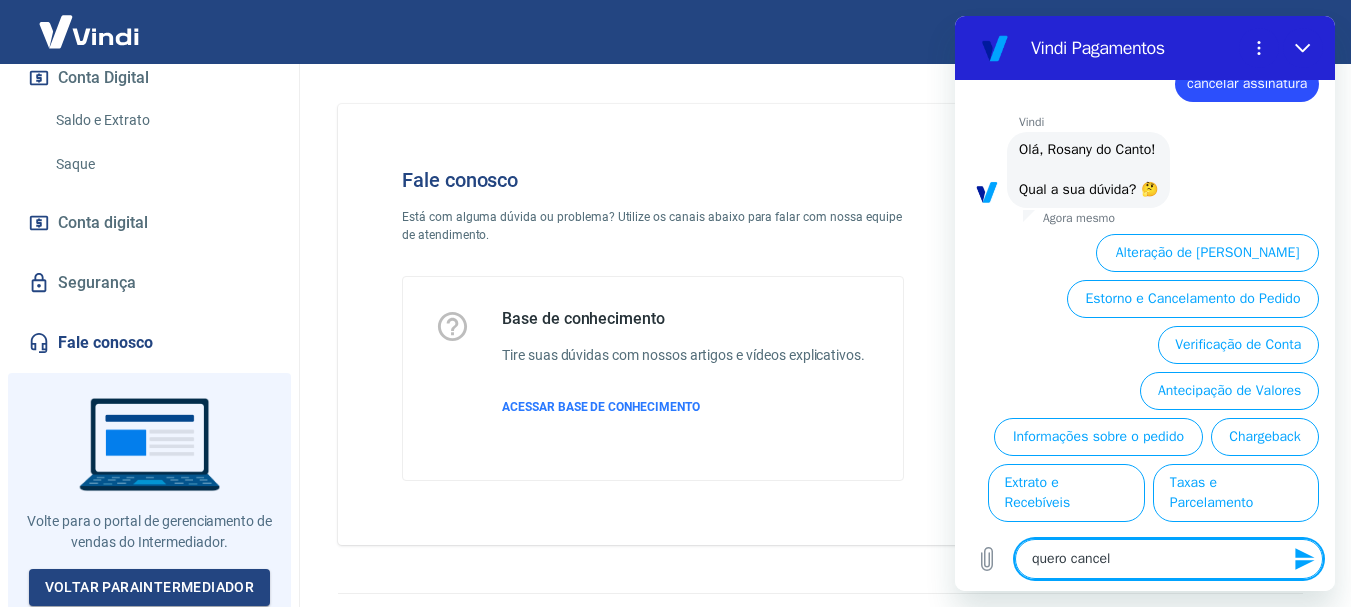 type on "quero cancela" 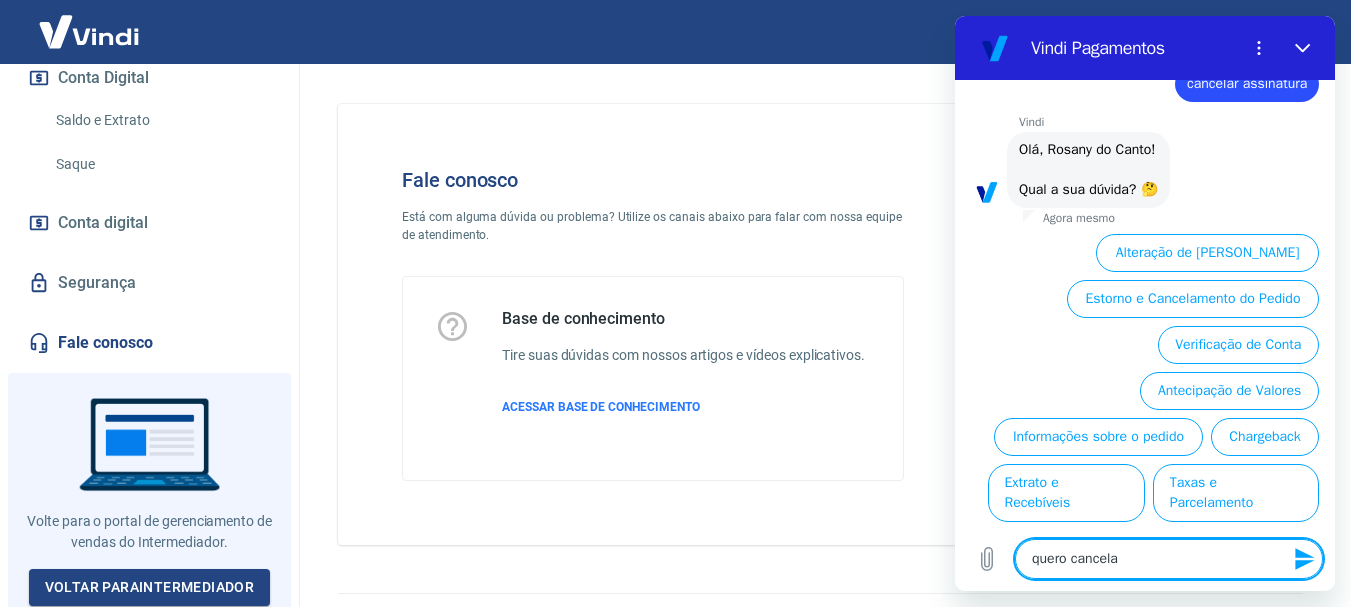 type on "quero cancelar" 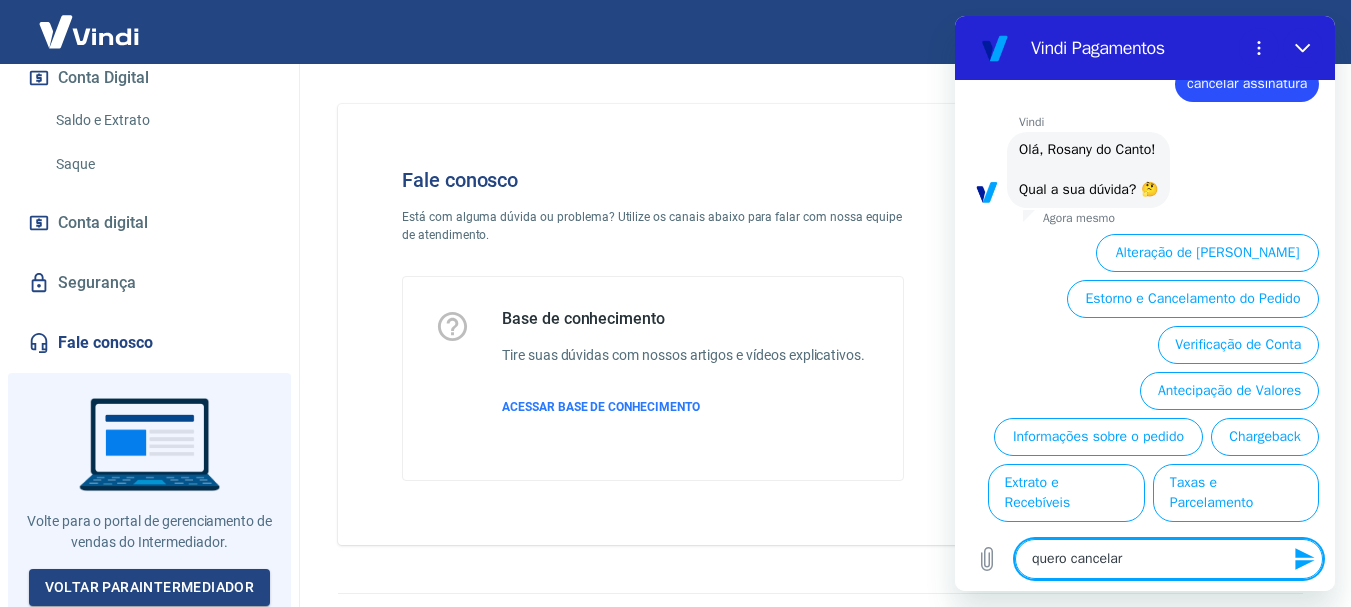 type on "quero cancelar" 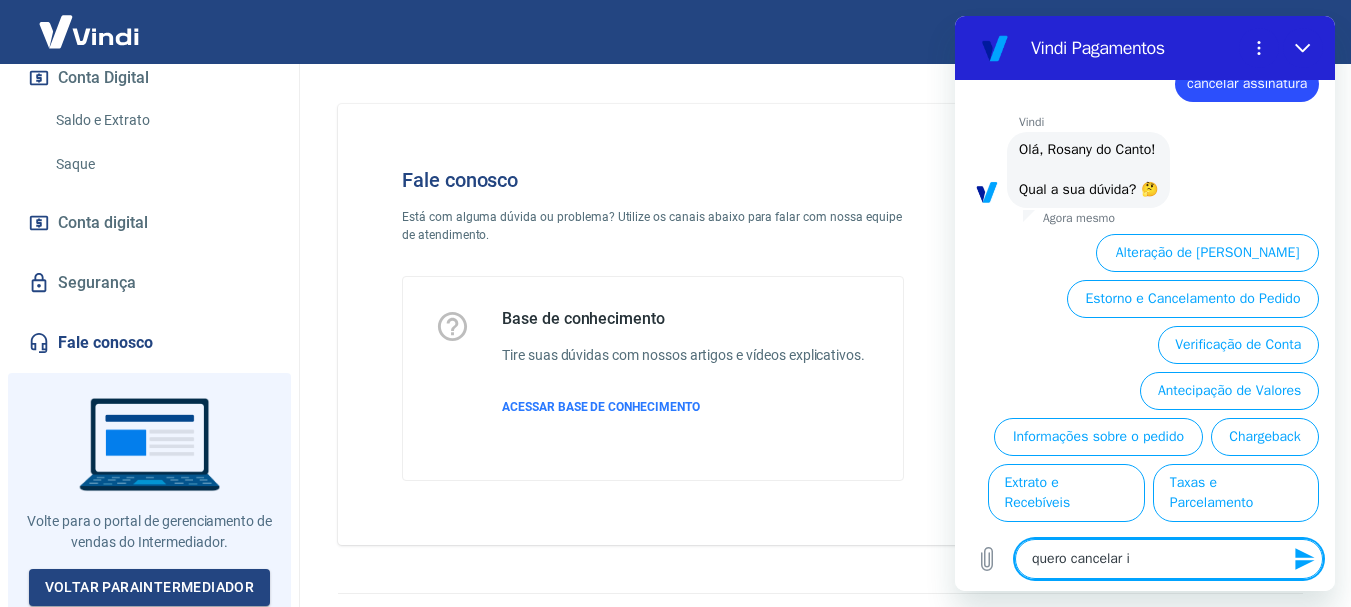 type on "quero cancelar" 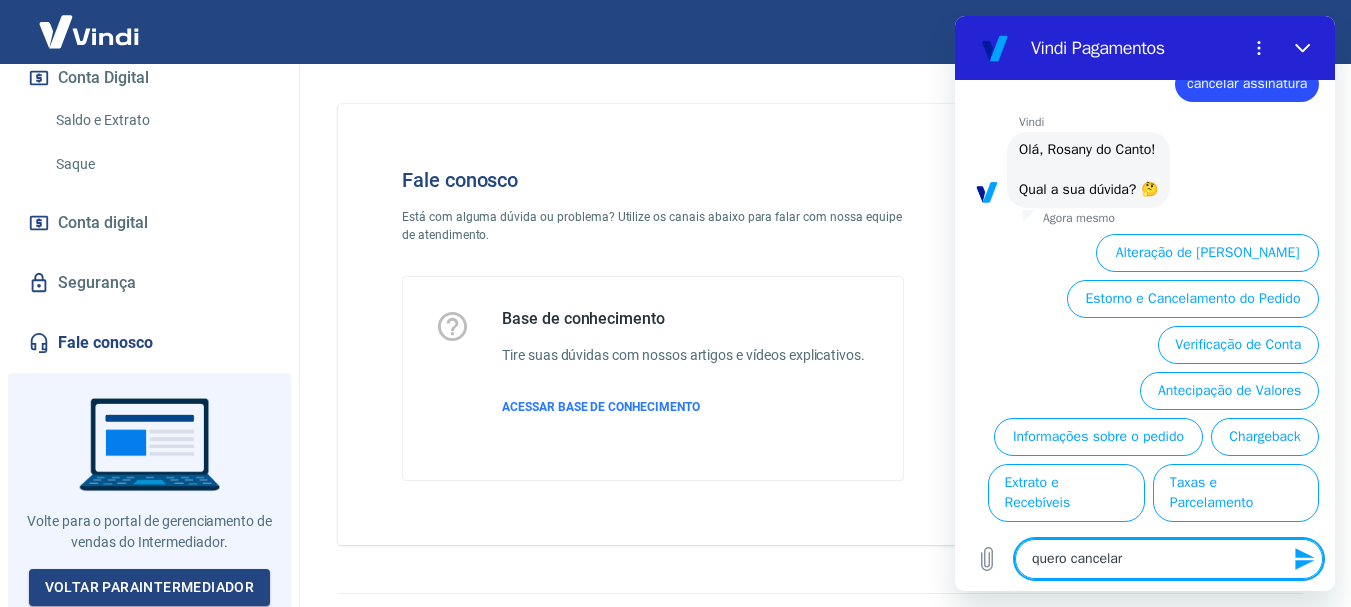 type on "quero cancelar m" 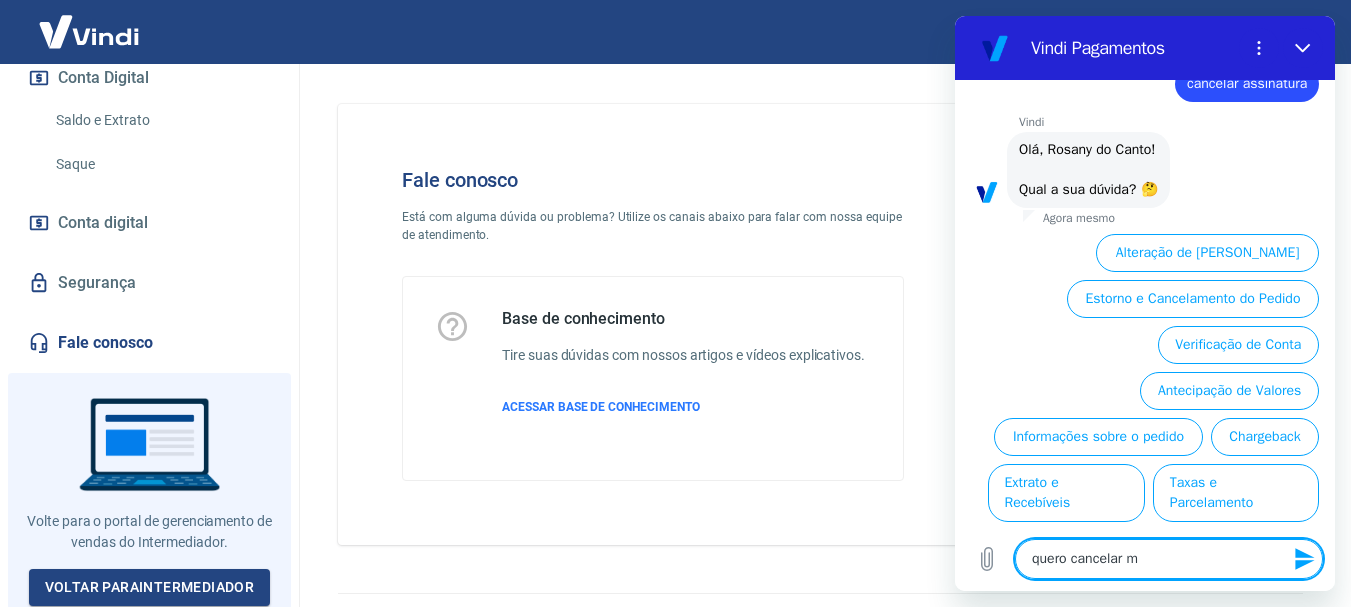 type on "quero cancelar mi" 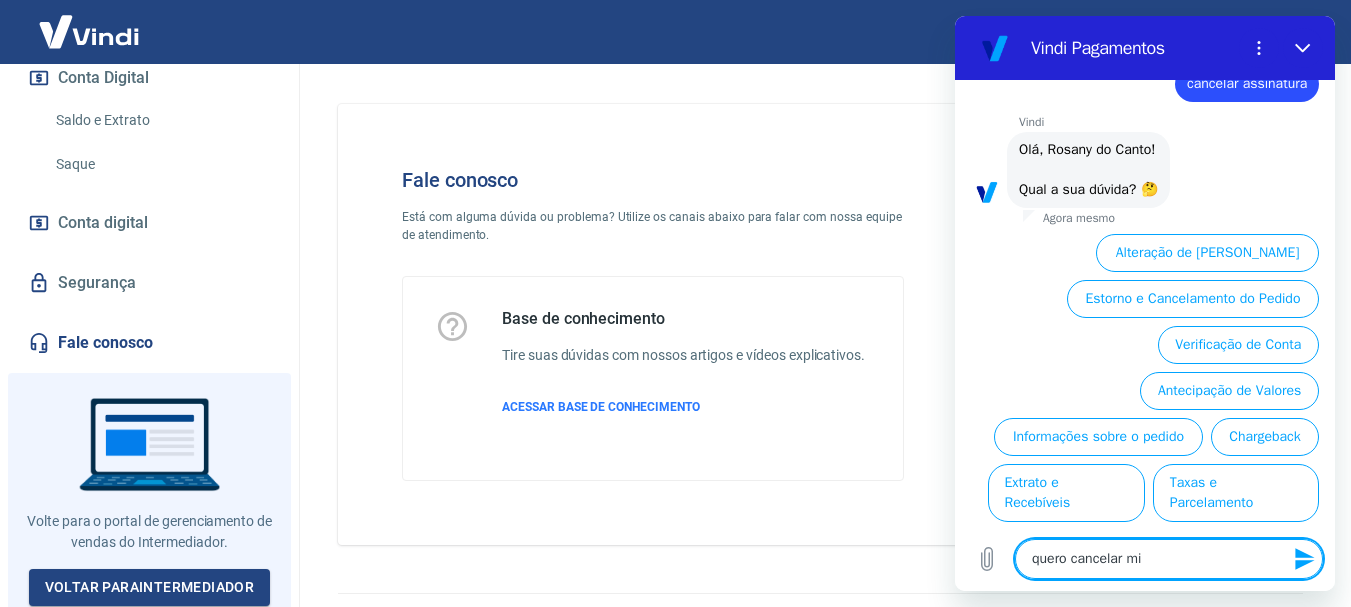 type on "quero cancelar min" 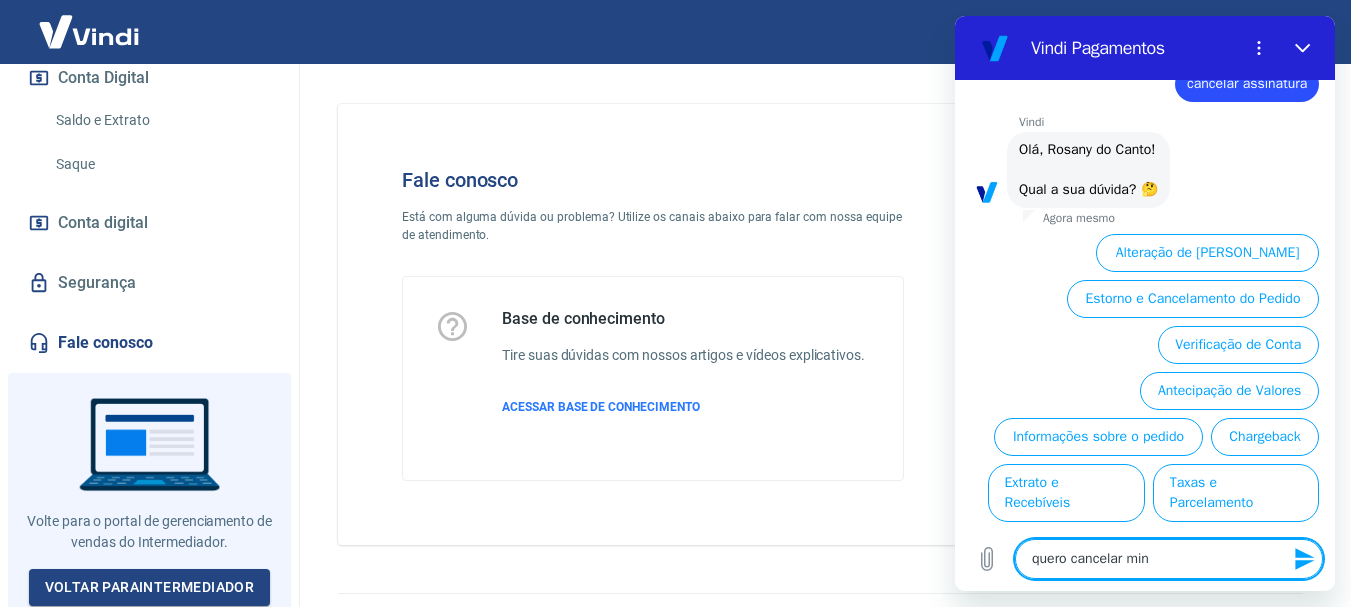 type on "quero cancelar minh" 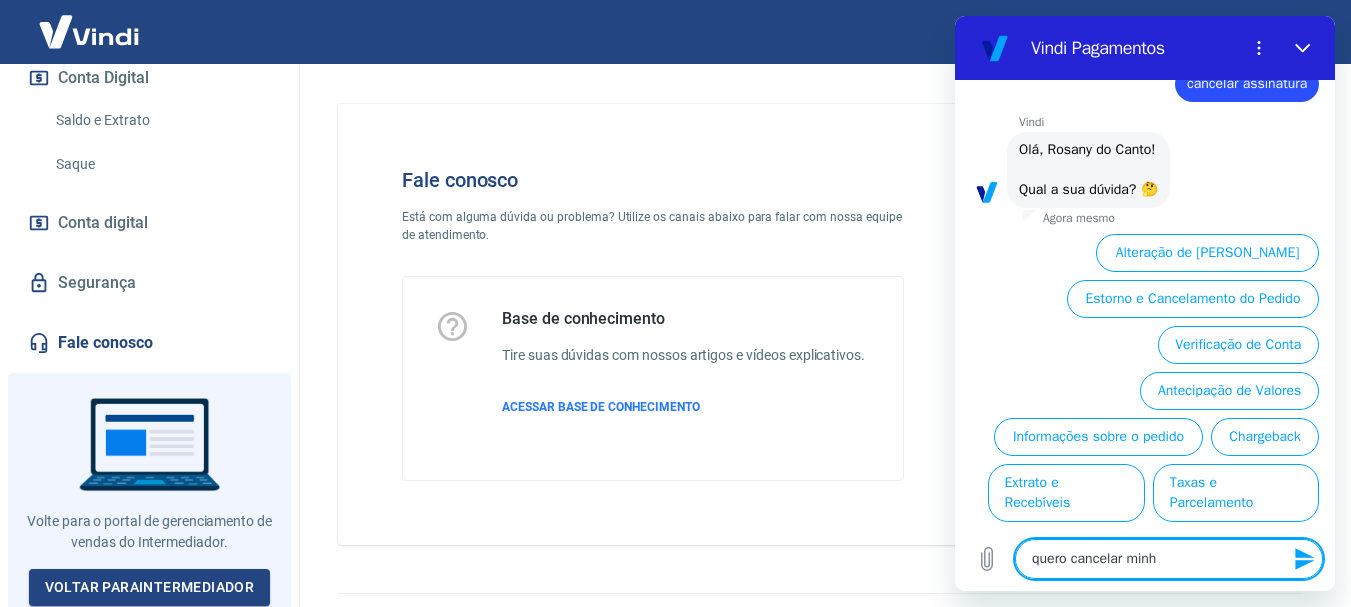type on "quero cancelar minha" 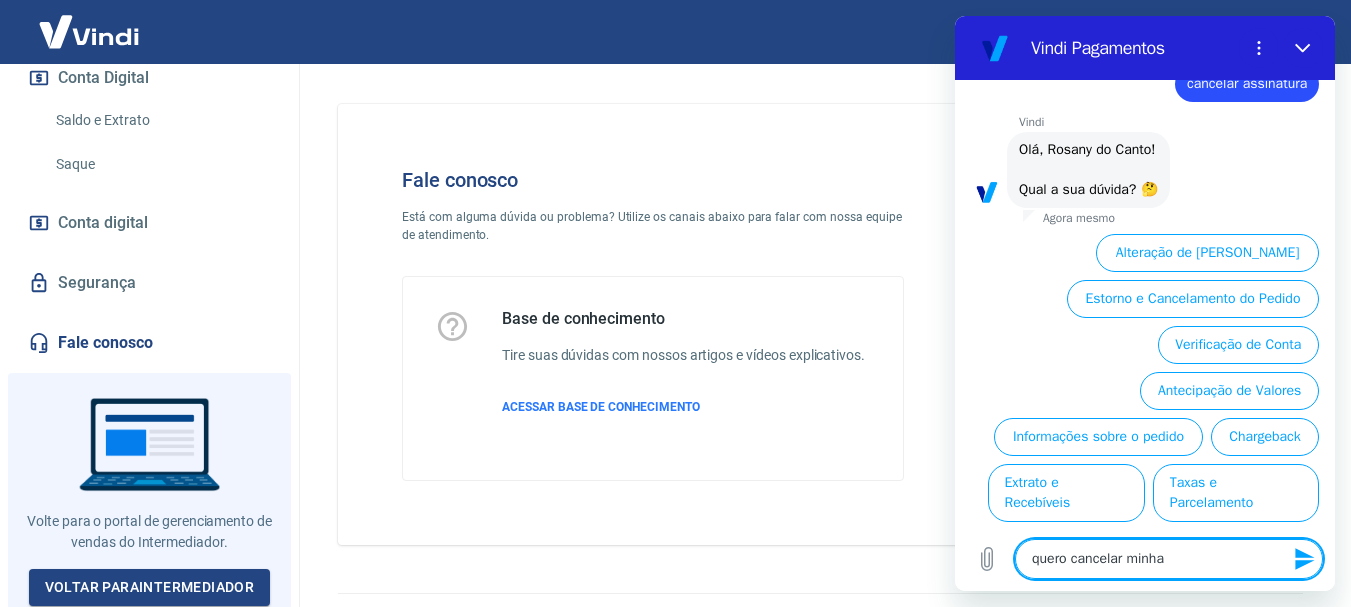 type on "x" 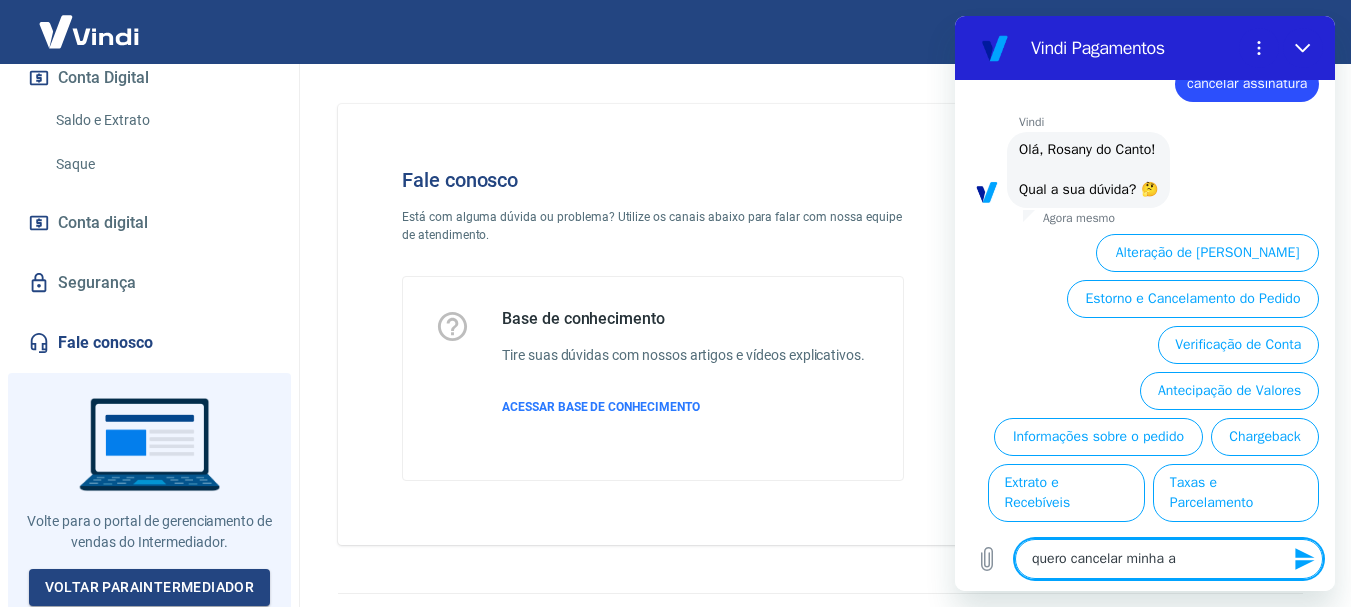 type on "quero cancelar minha as" 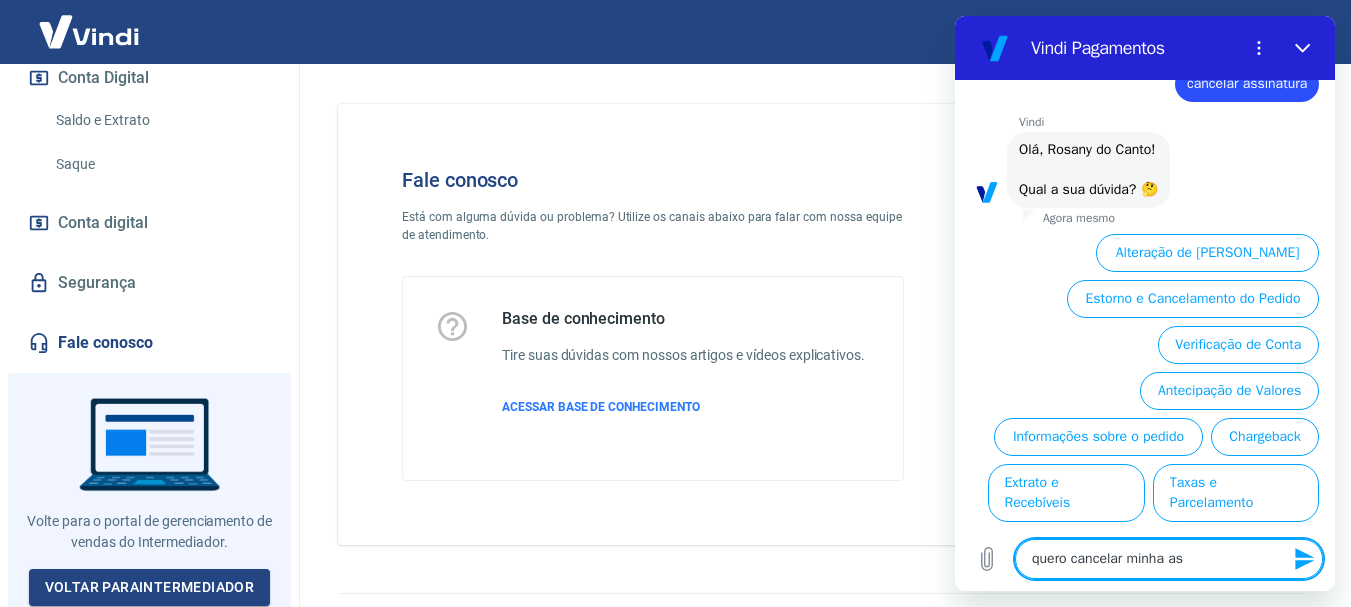 type on "quero cancelar minha ass" 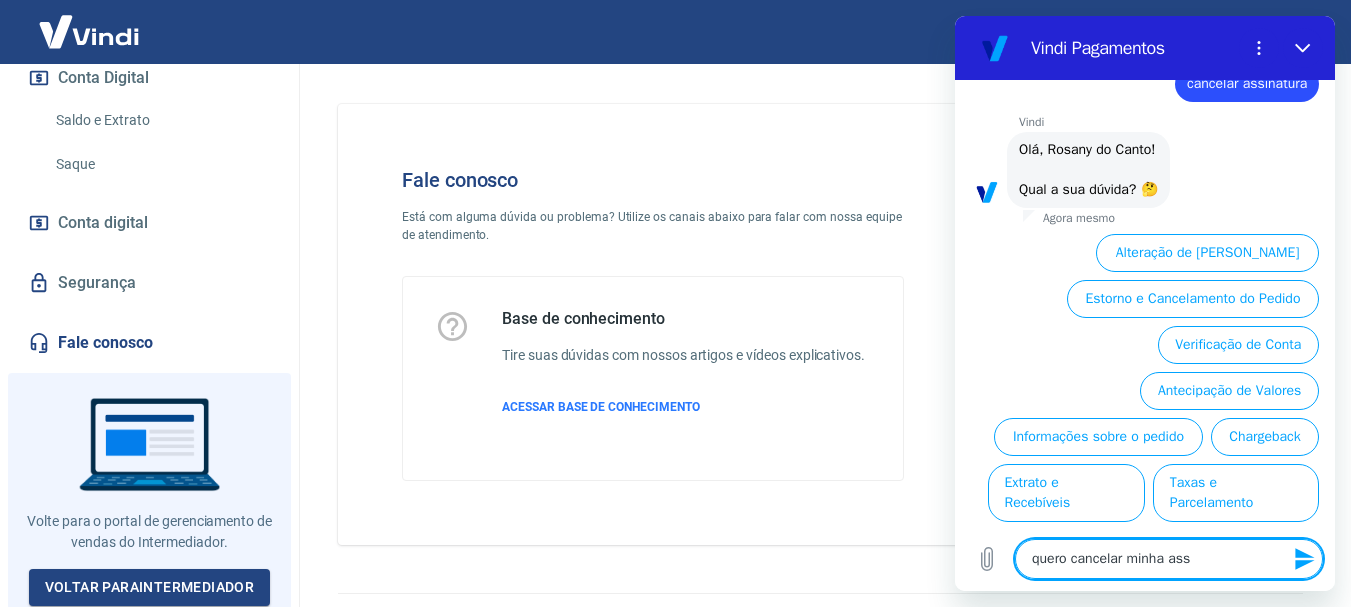 type on "quero cancelar minha assi" 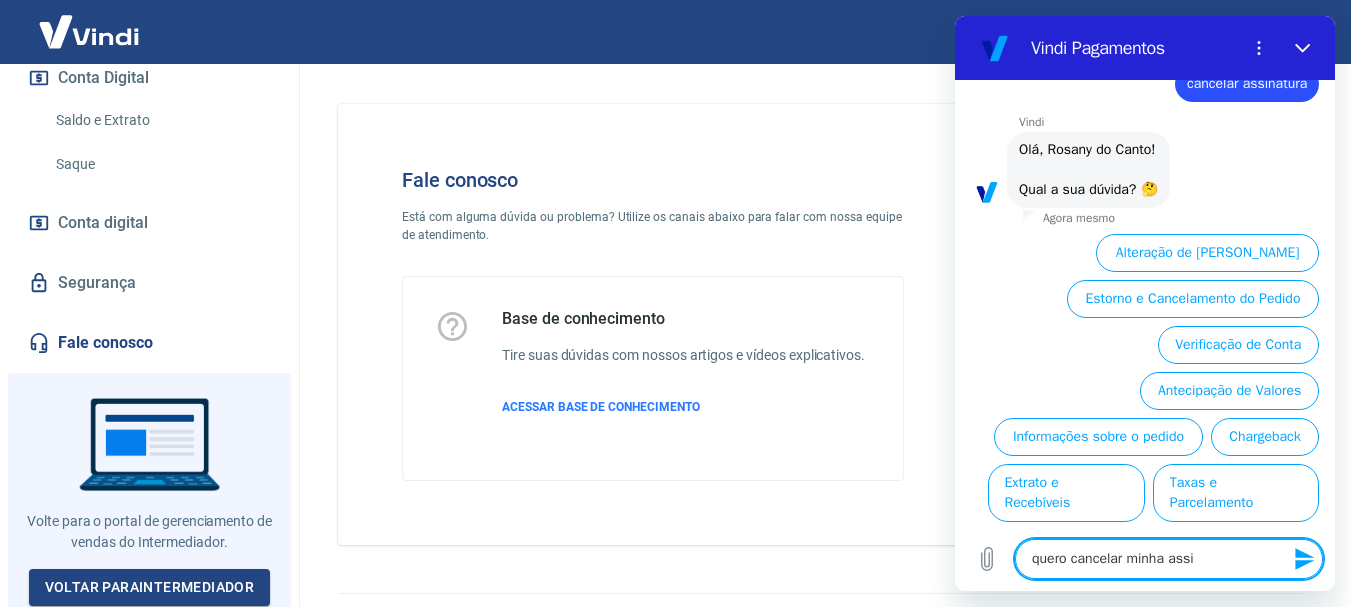 type on "quero cancelar minha assin" 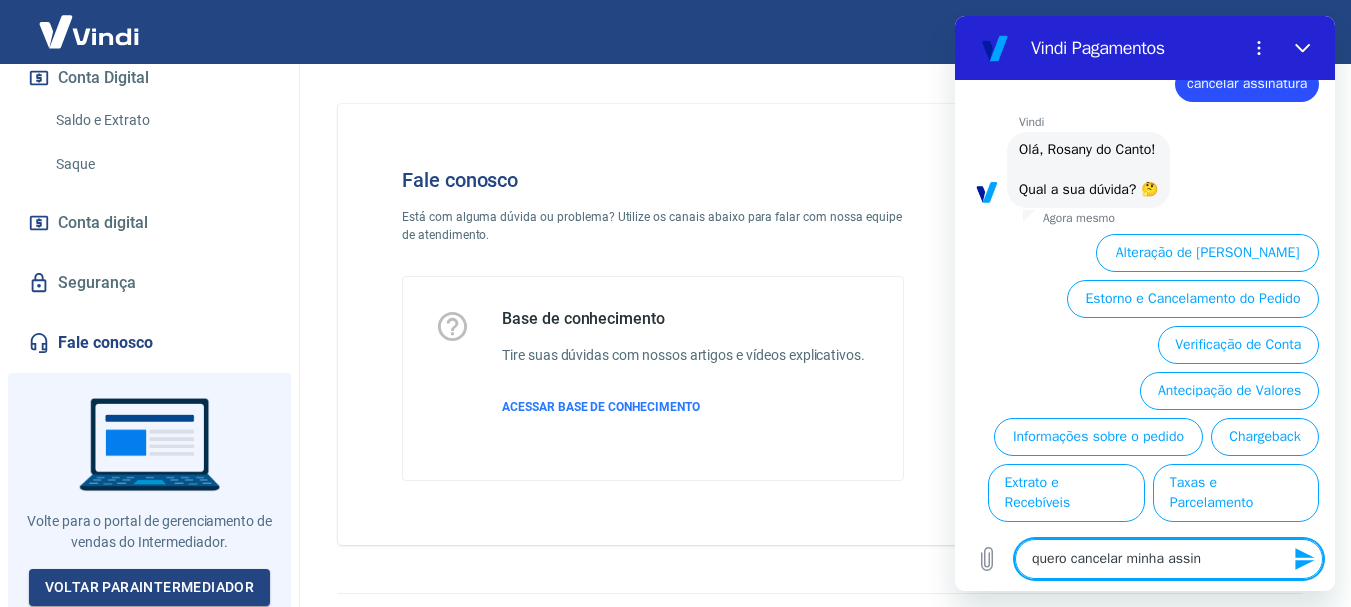 type on "x" 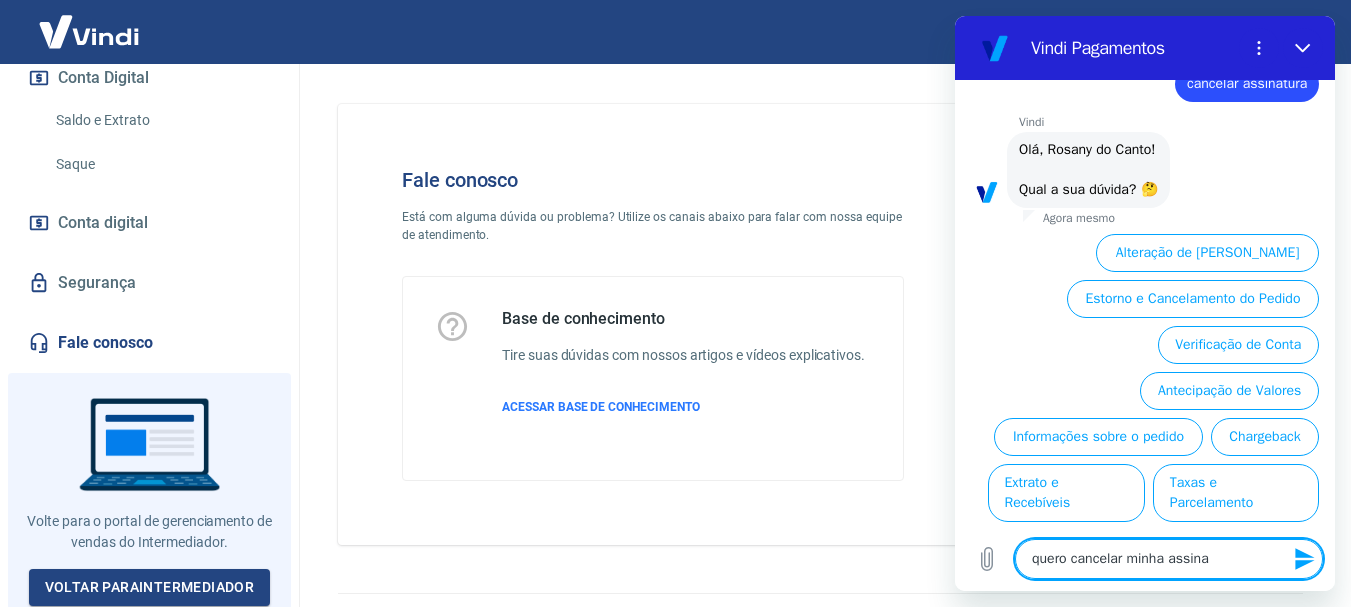type on "quero cancelar minha assinat" 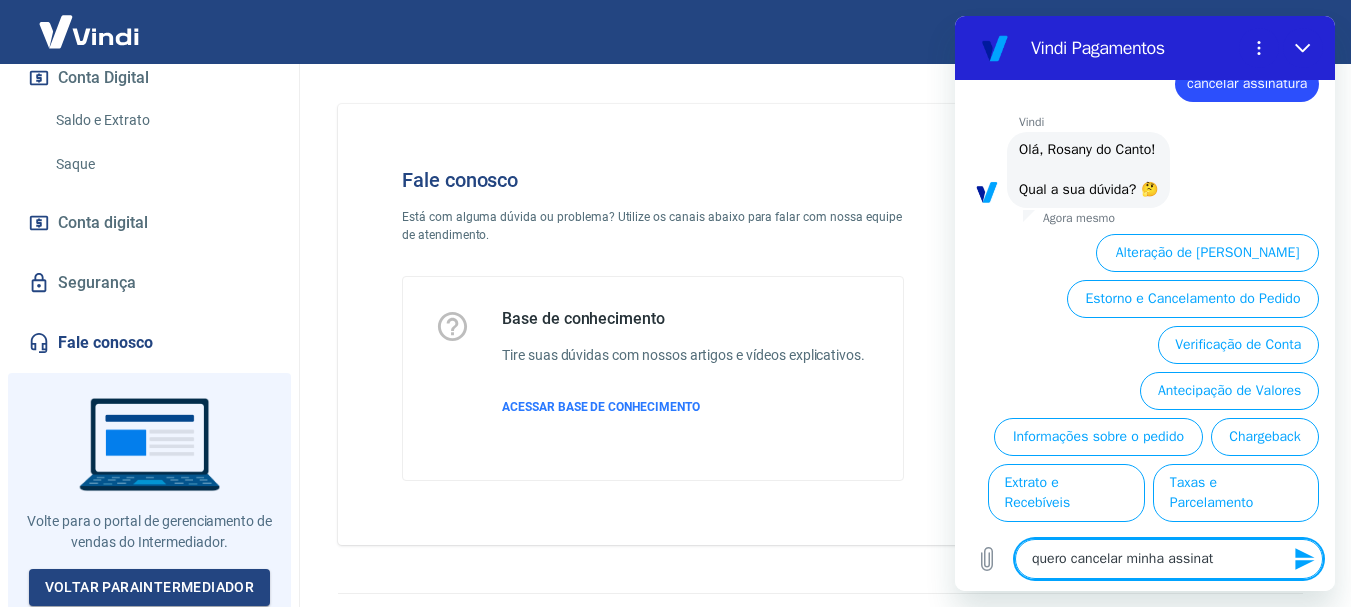 type on "quero cancelar minha assinatu" 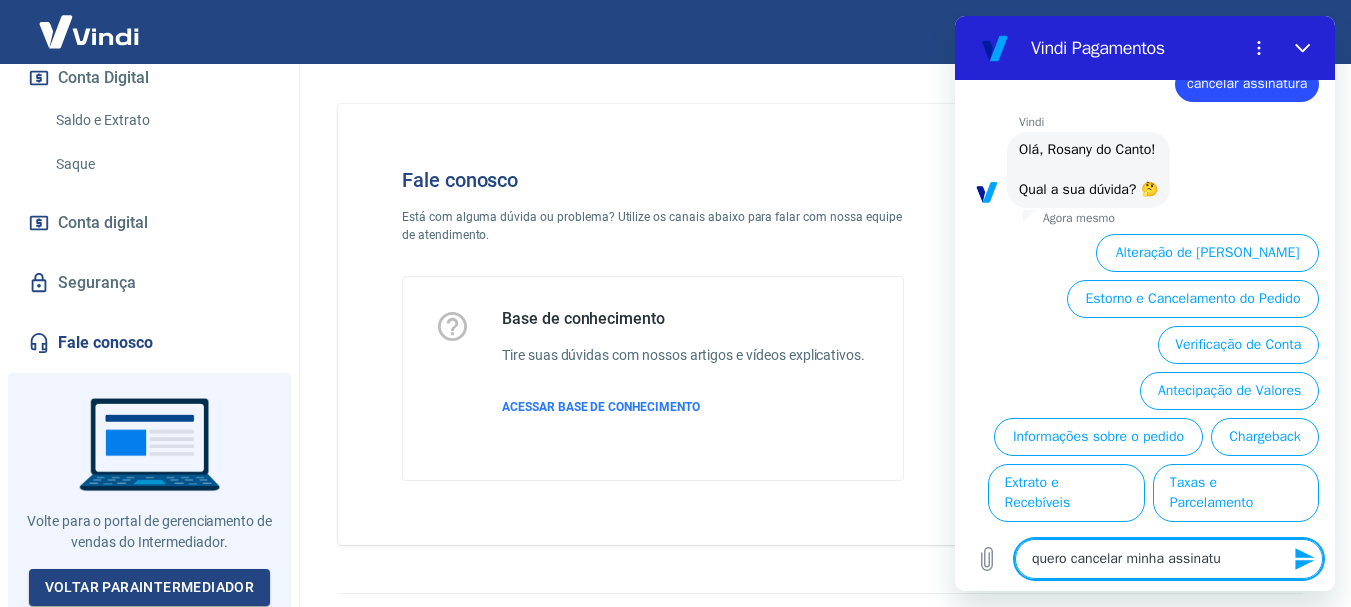 type on "quero cancelar minha assinatur" 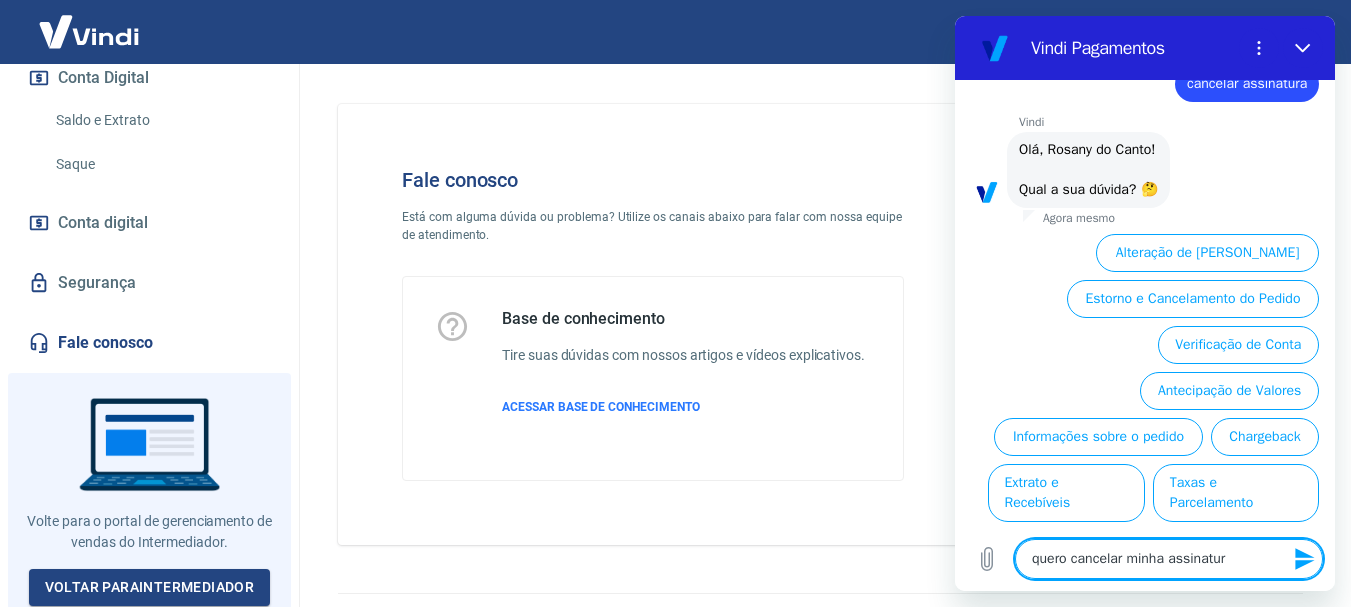 type on "quero cancelar minha assinatura" 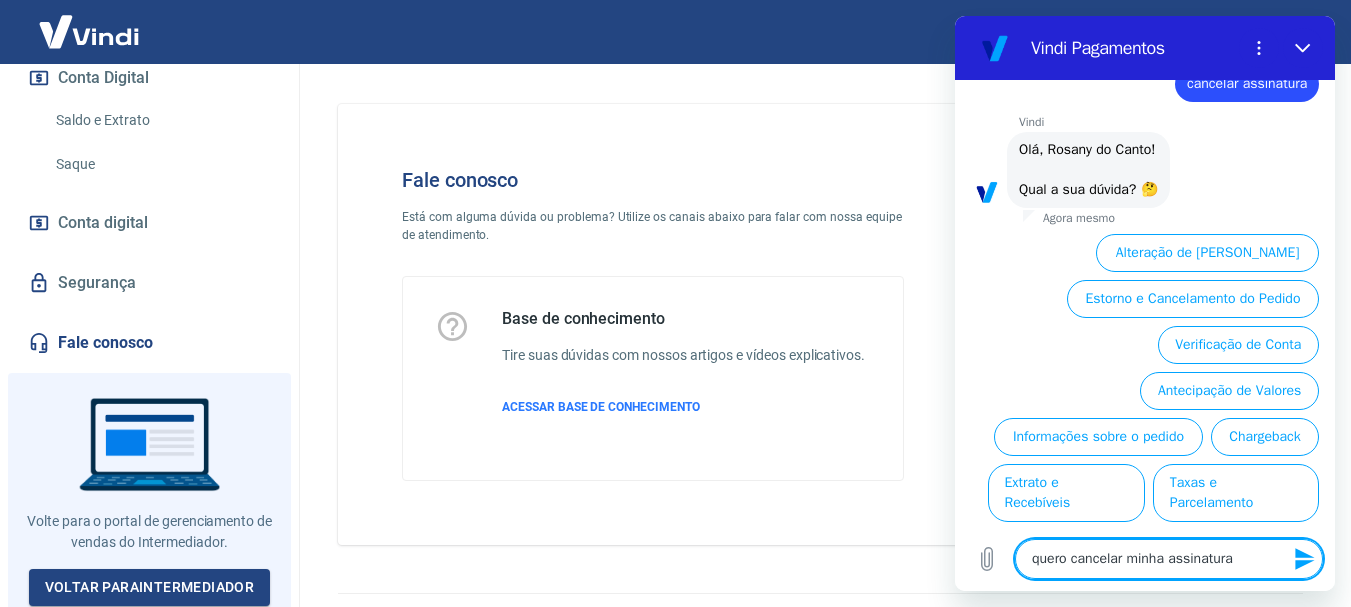 type 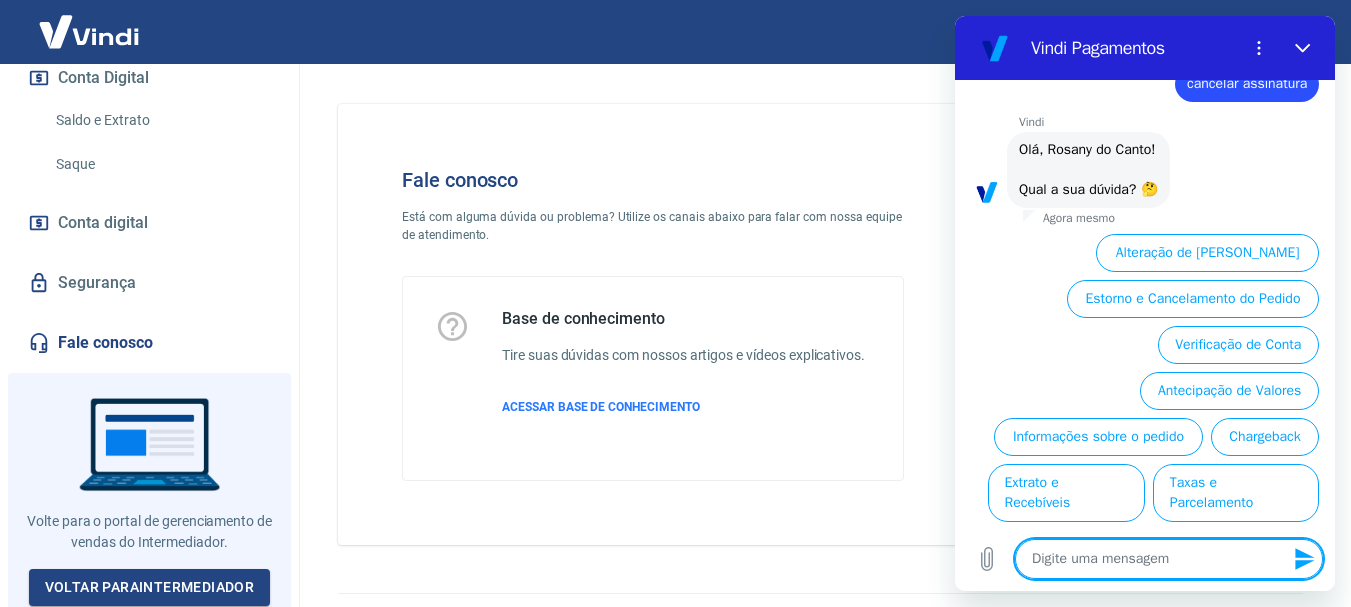 scroll, scrollTop: 0, scrollLeft: 0, axis: both 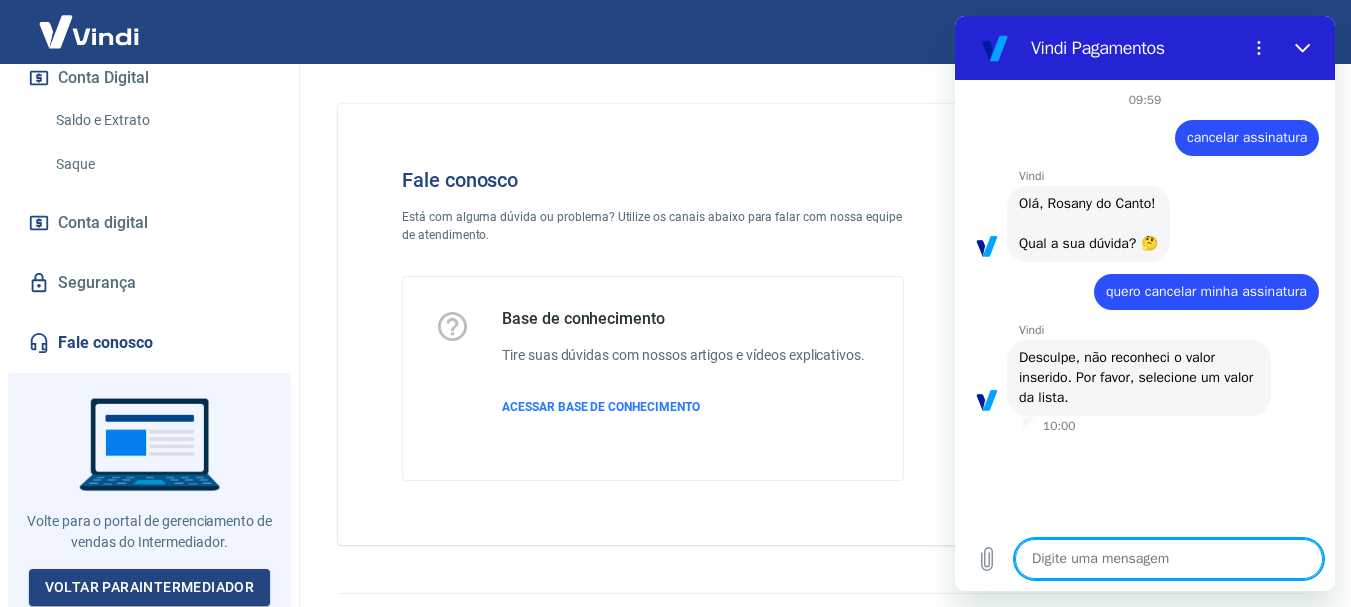 type on "x" 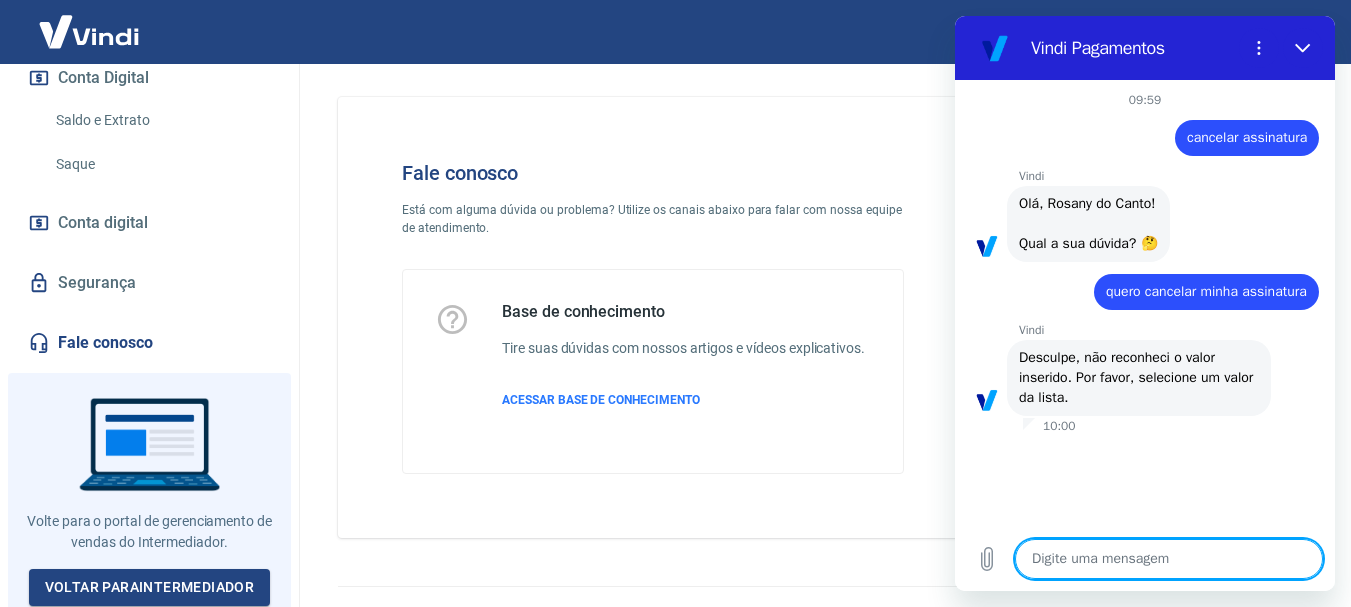scroll, scrollTop: 0, scrollLeft: 0, axis: both 